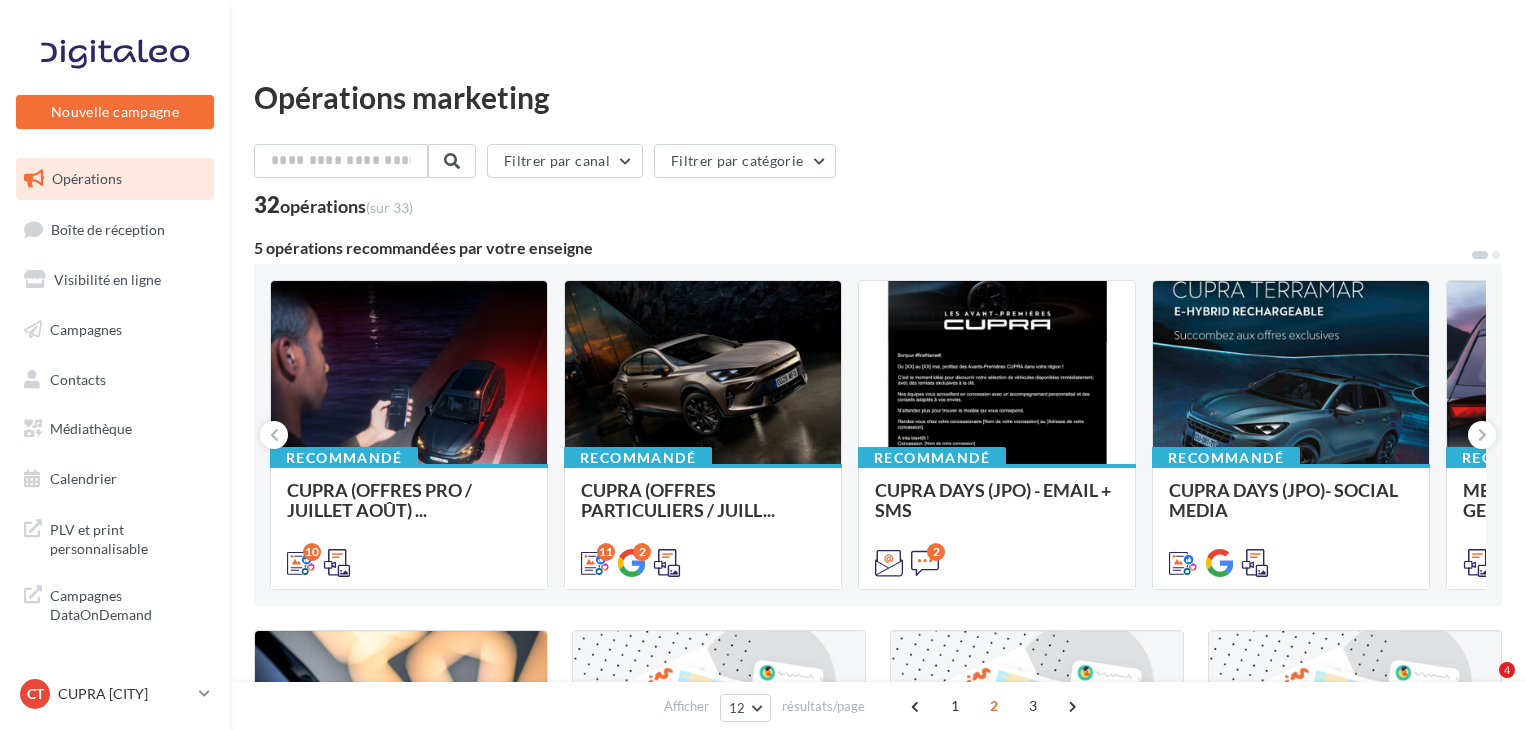 scroll, scrollTop: 818, scrollLeft: 0, axis: vertical 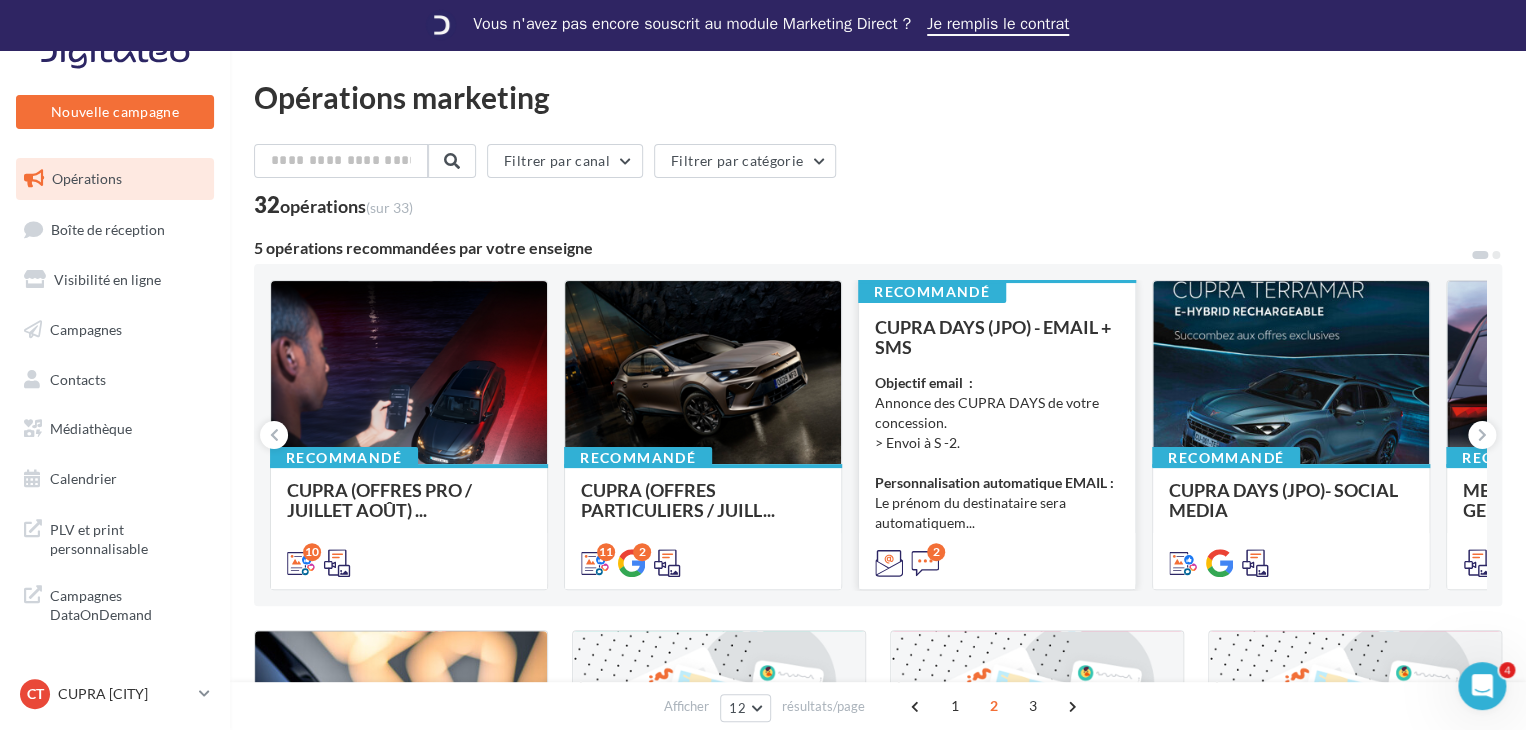 click on "CUPRA DAYS  (JPO) - EMAIL + SMS" at bounding box center [997, 337] 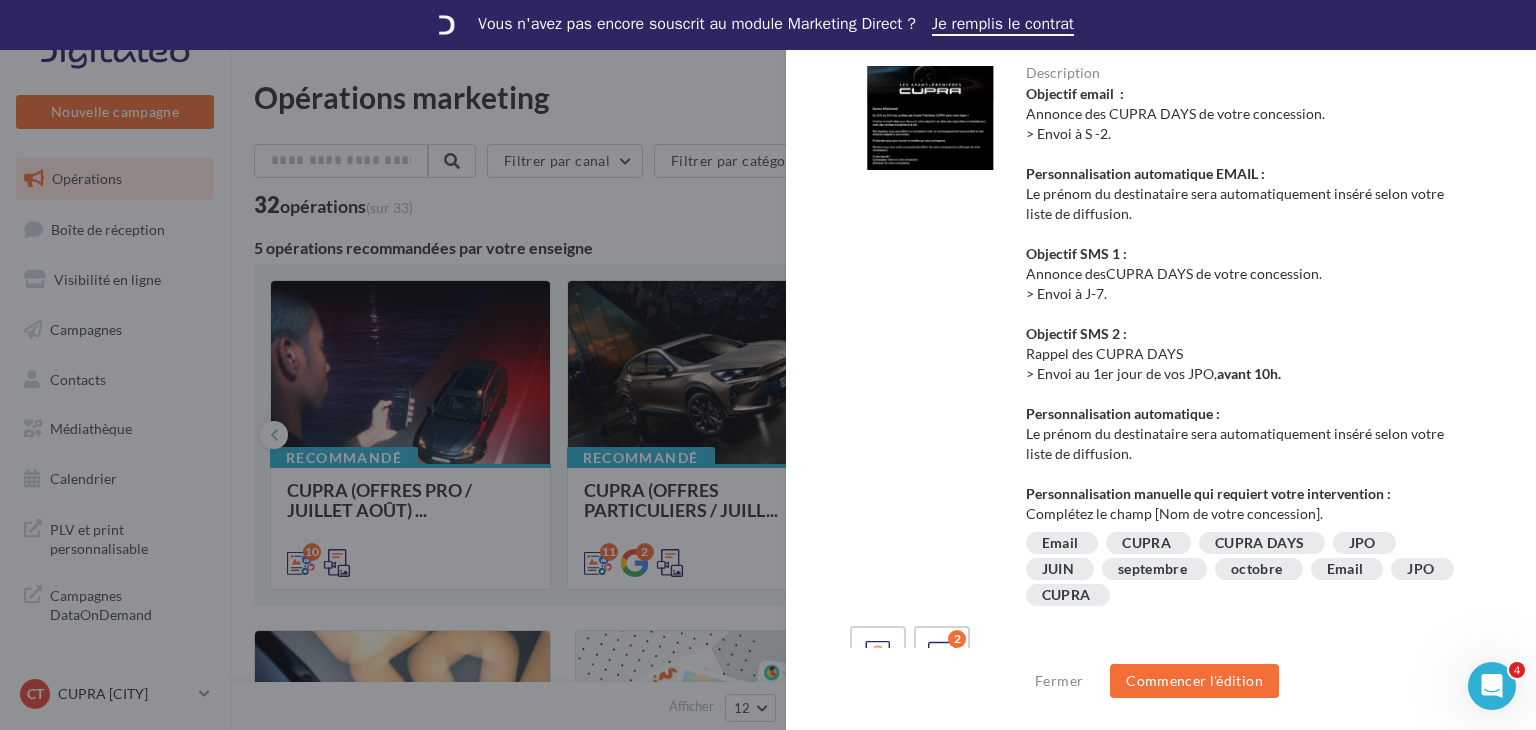 scroll, scrollTop: 0, scrollLeft: 0, axis: both 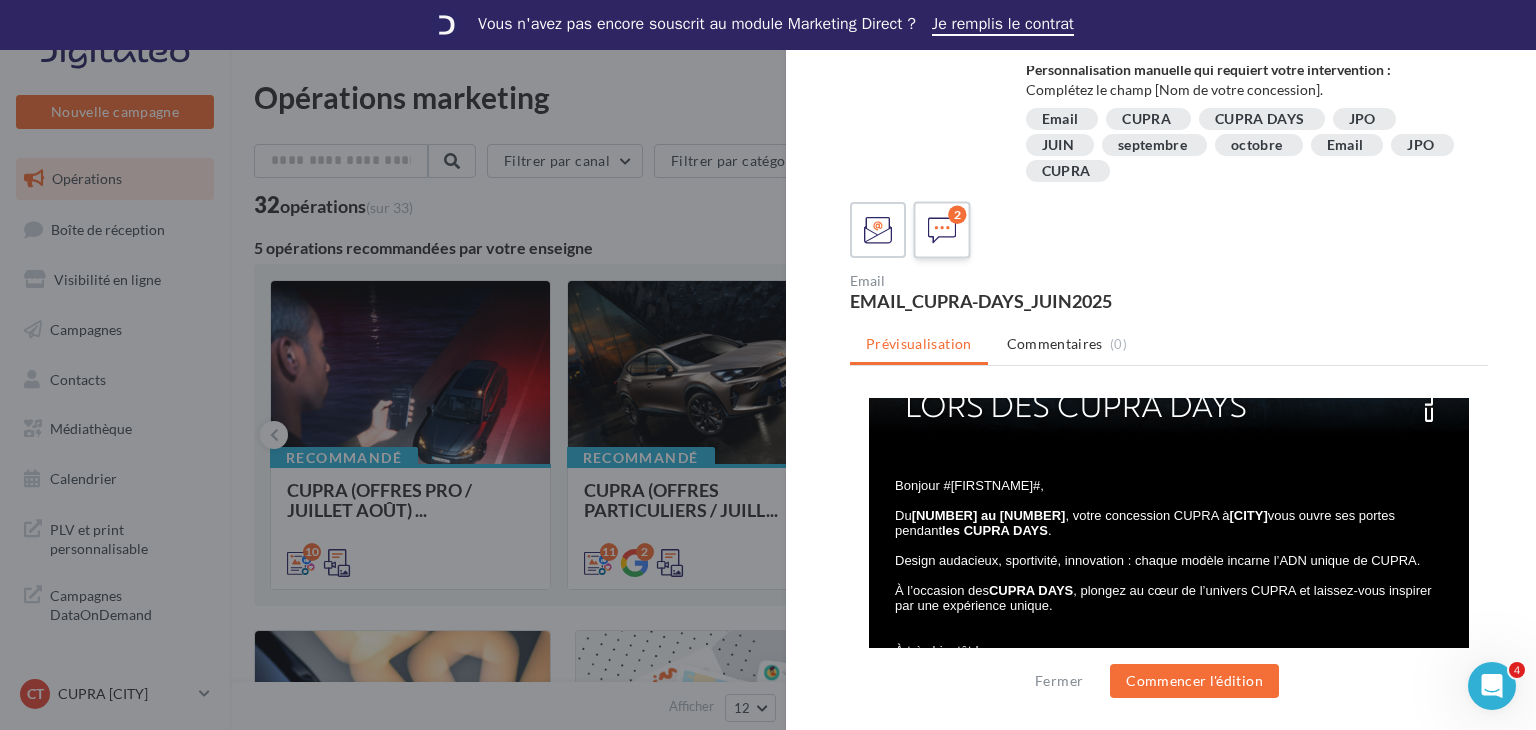 click at bounding box center [942, 230] 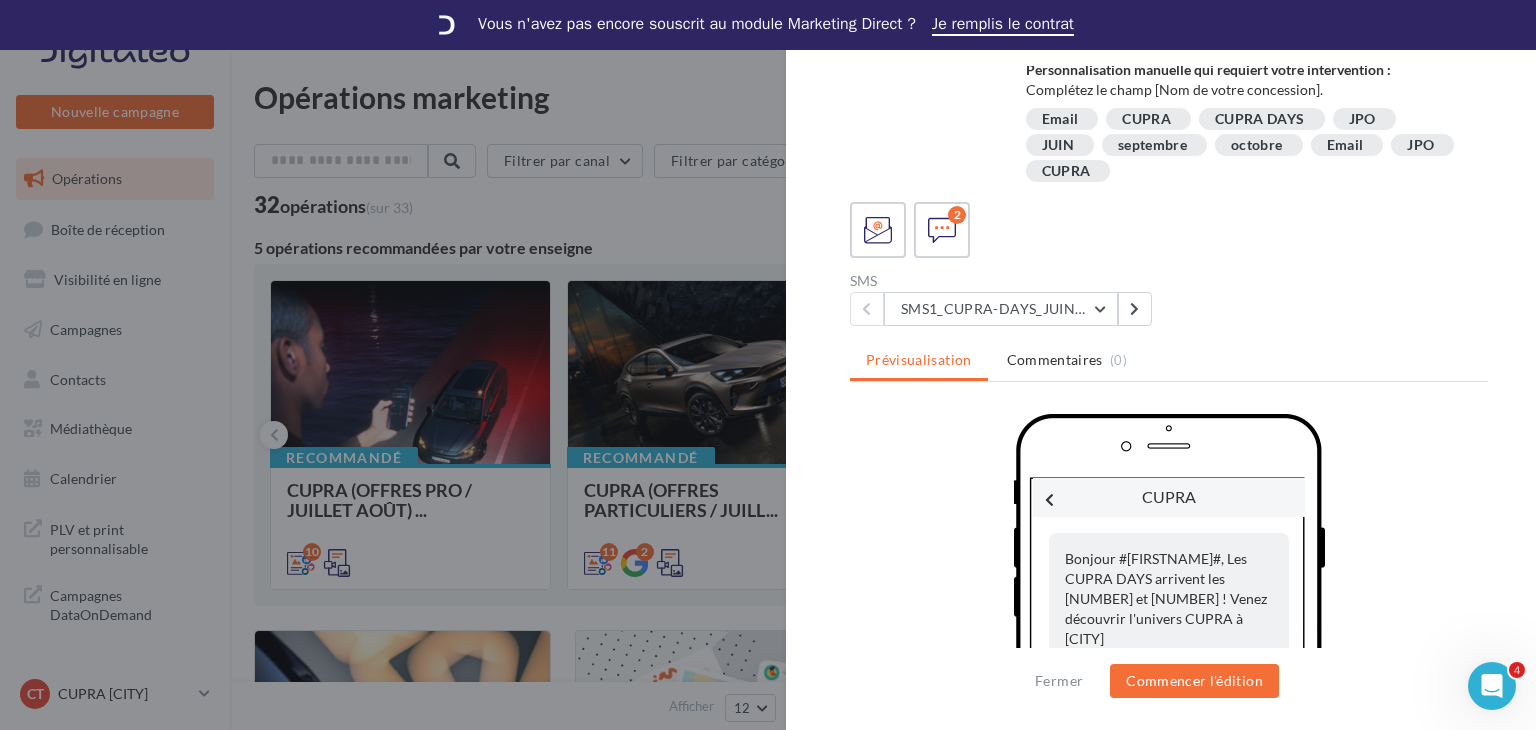 scroll, scrollTop: 510, scrollLeft: 0, axis: vertical 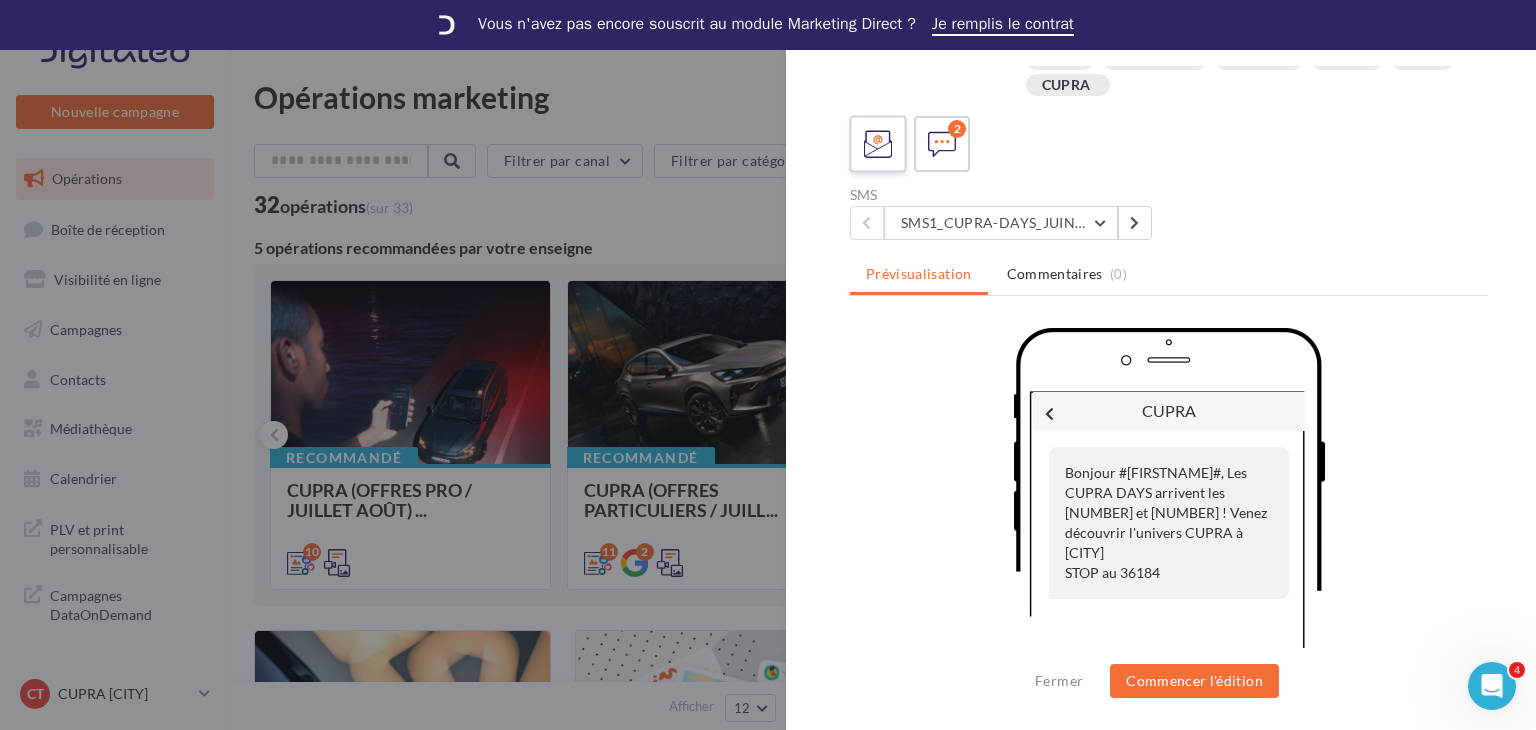 click at bounding box center [878, 144] 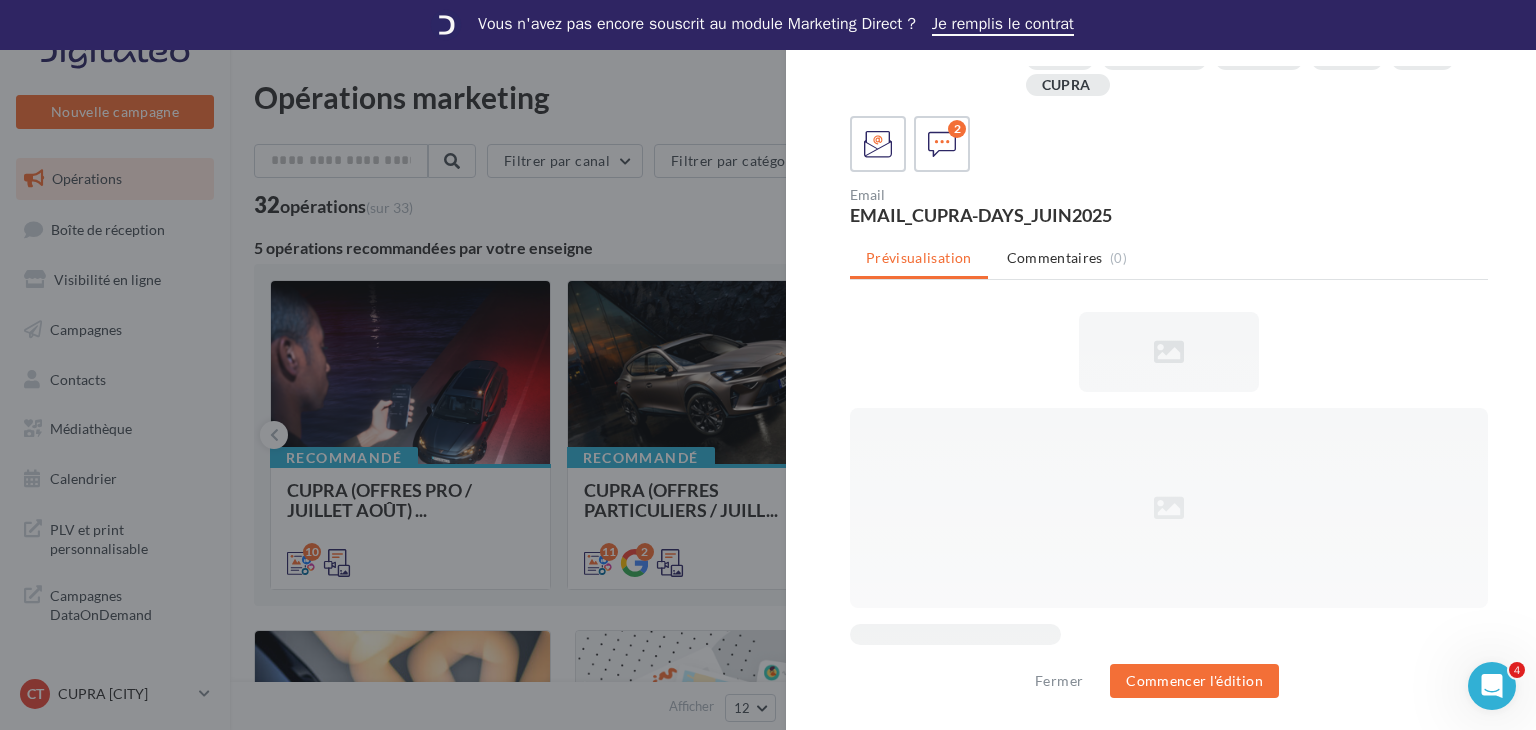 scroll, scrollTop: 4, scrollLeft: 0, axis: vertical 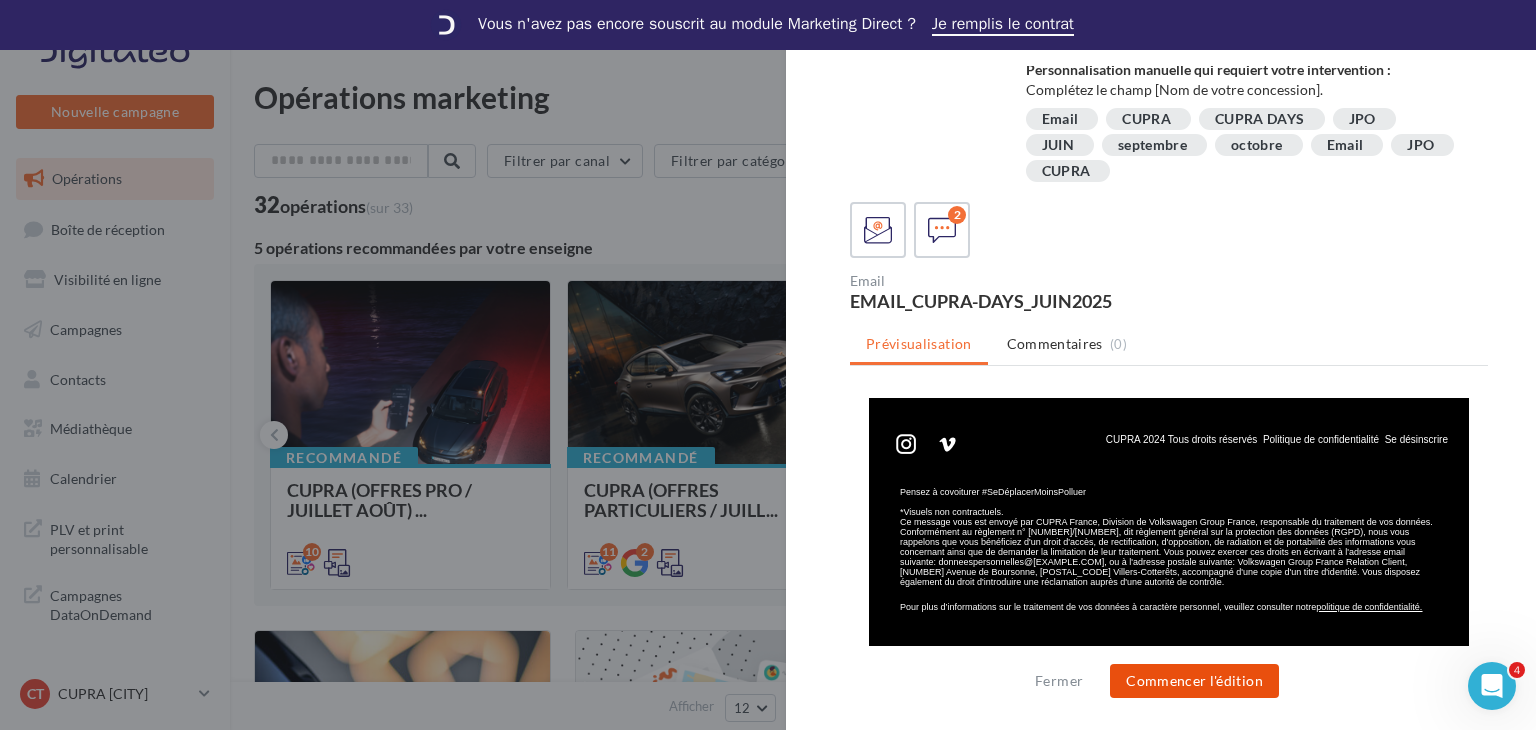 click on "Commencer l'édition" at bounding box center [1194, 681] 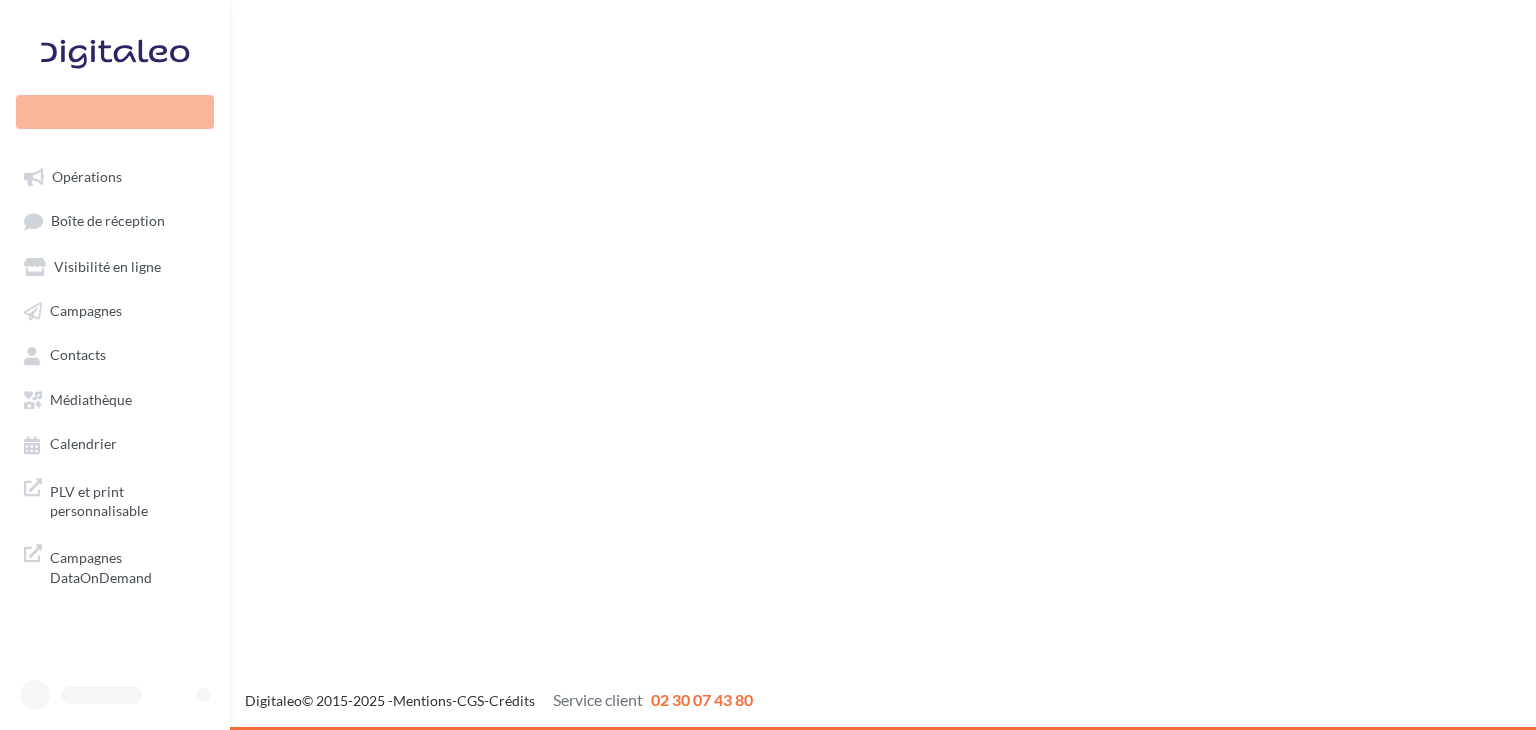 scroll, scrollTop: 0, scrollLeft: 0, axis: both 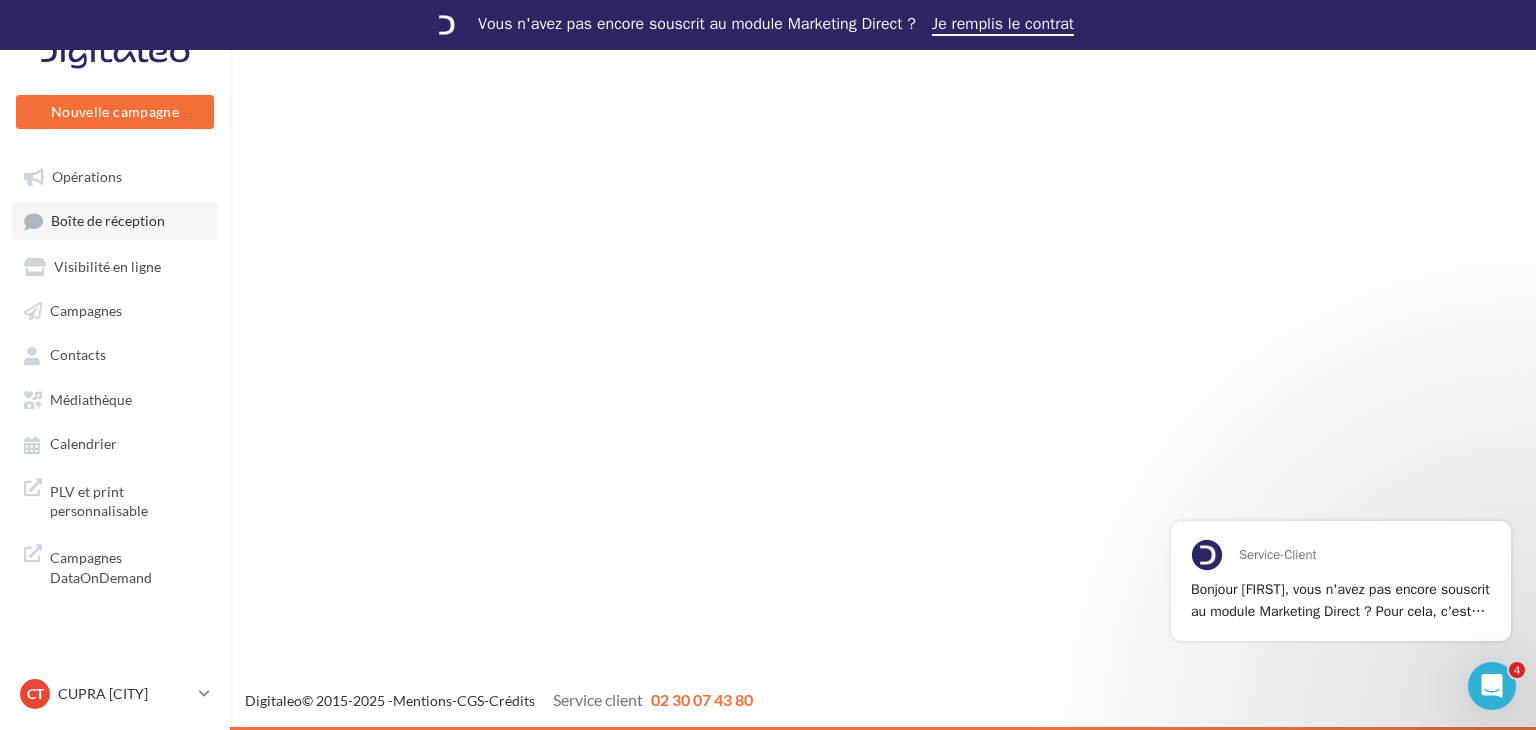 click on "Boîte de réception" at bounding box center [108, 221] 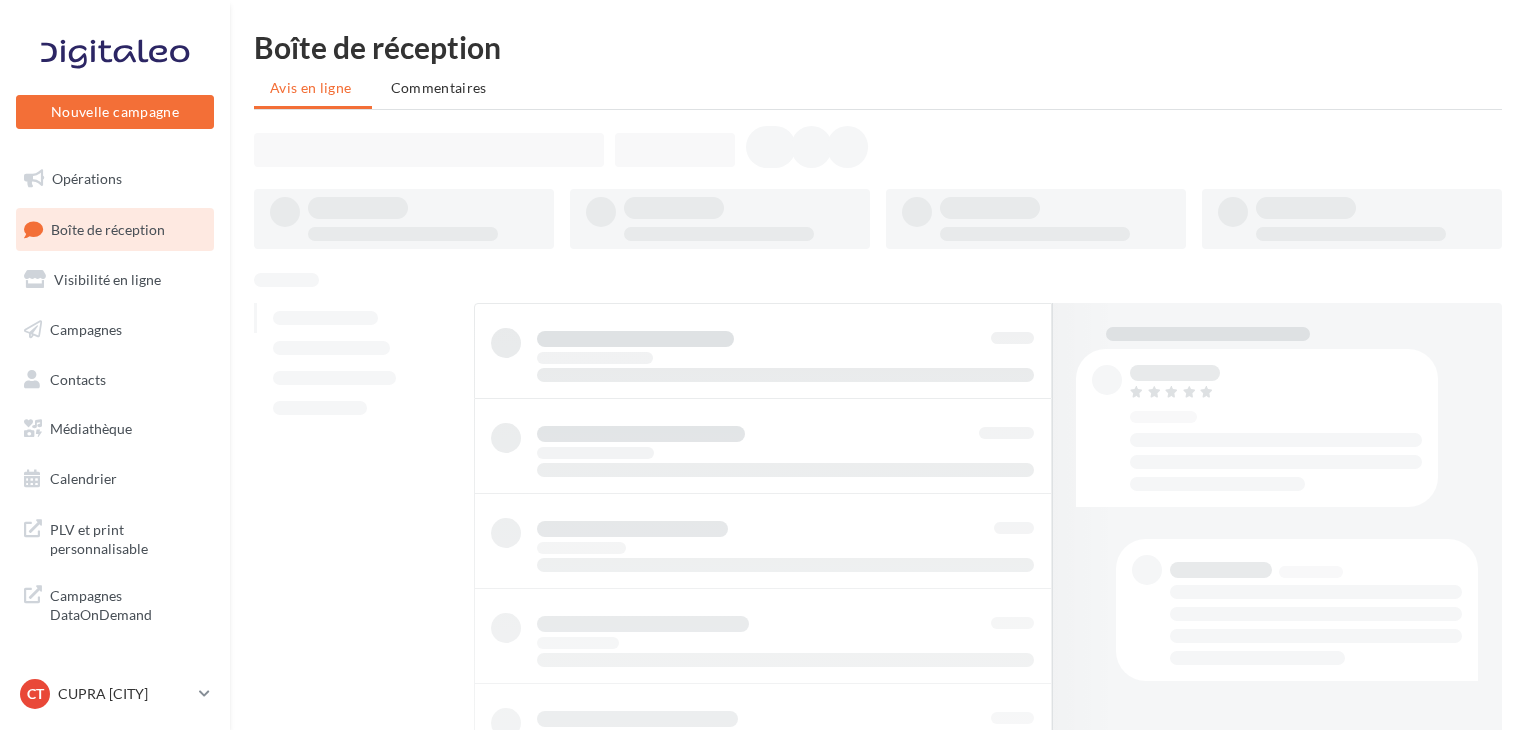 scroll, scrollTop: 0, scrollLeft: 0, axis: both 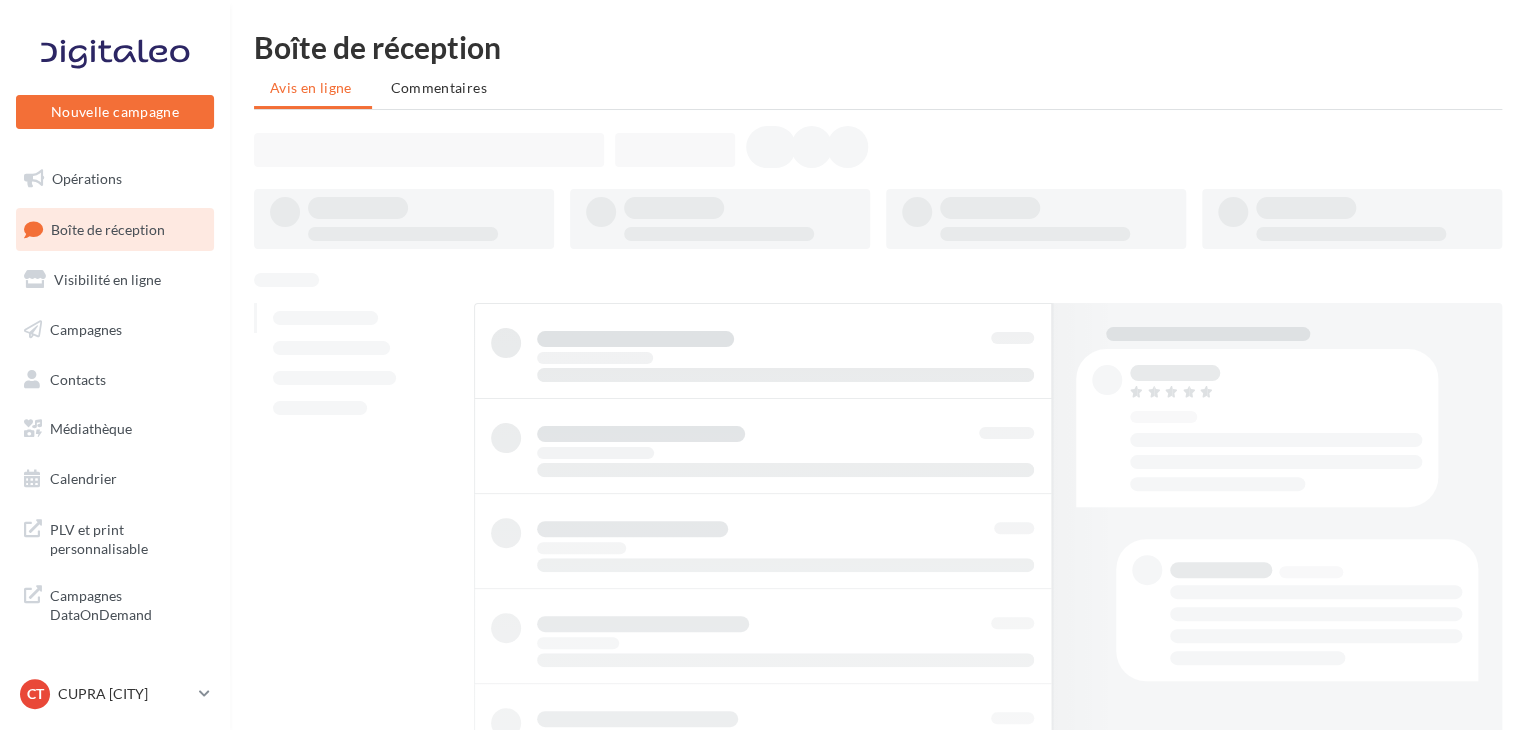 click on "Opérations" at bounding box center (87, 178) 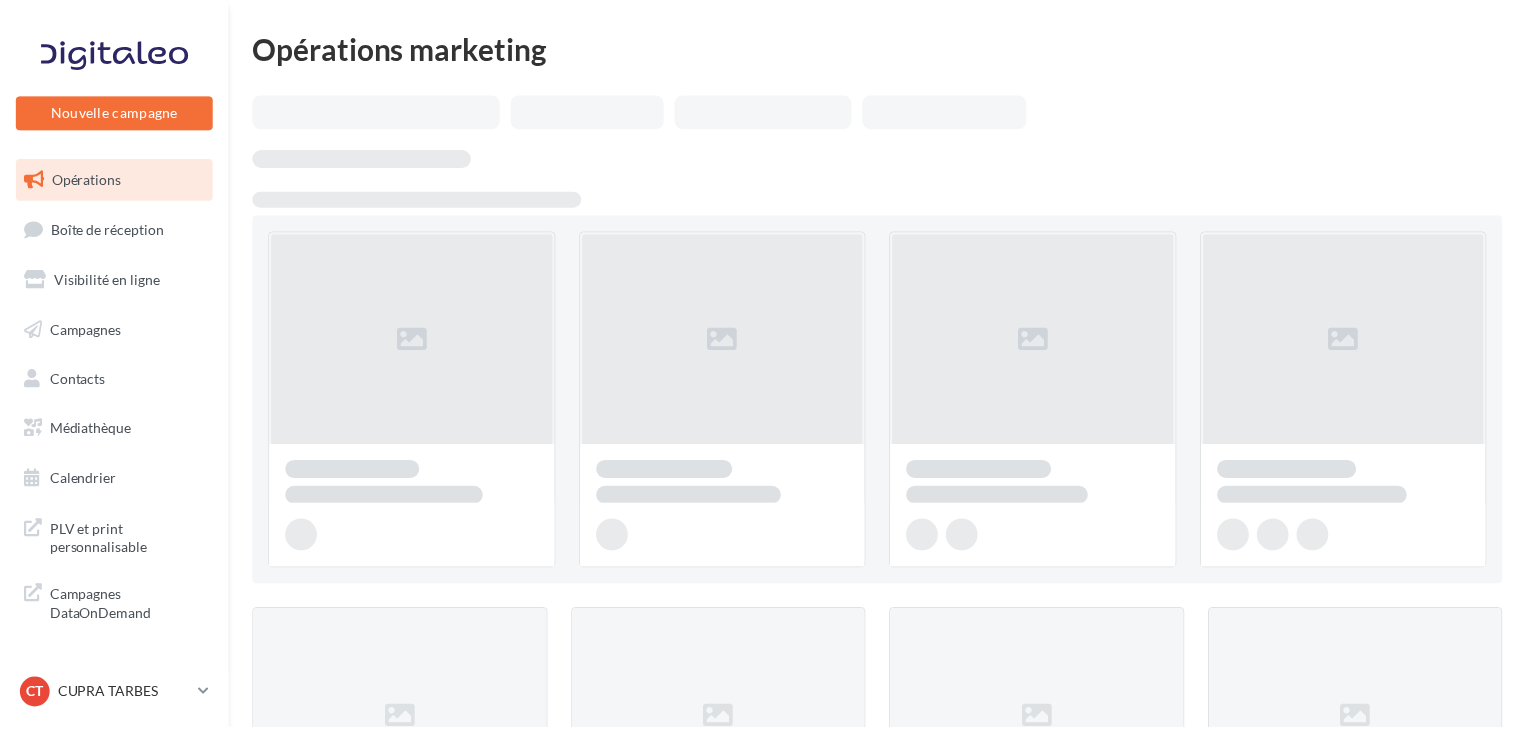 scroll, scrollTop: 0, scrollLeft: 0, axis: both 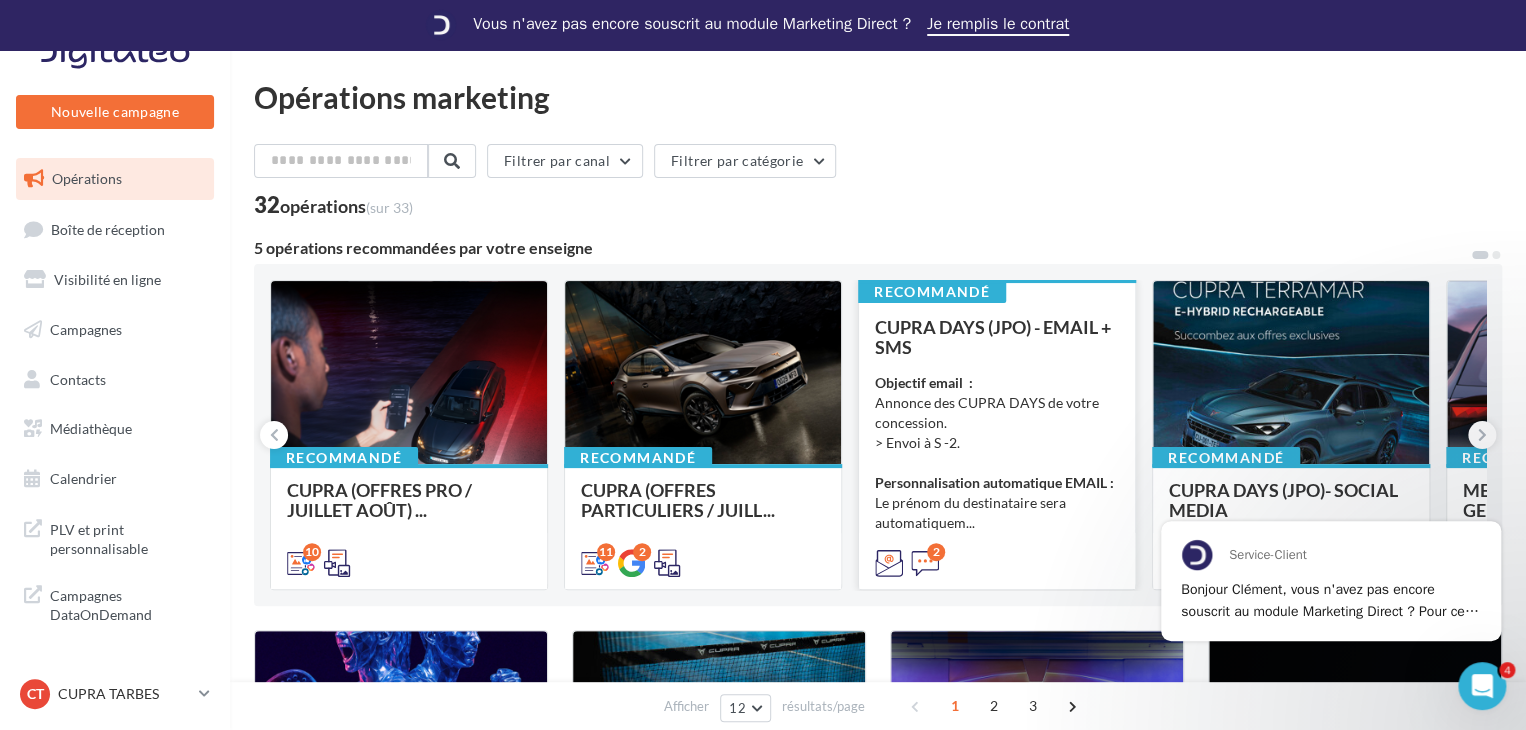 click on "CUPRA DAYS  (JPO) - EMAIL + SMS" at bounding box center (997, 337) 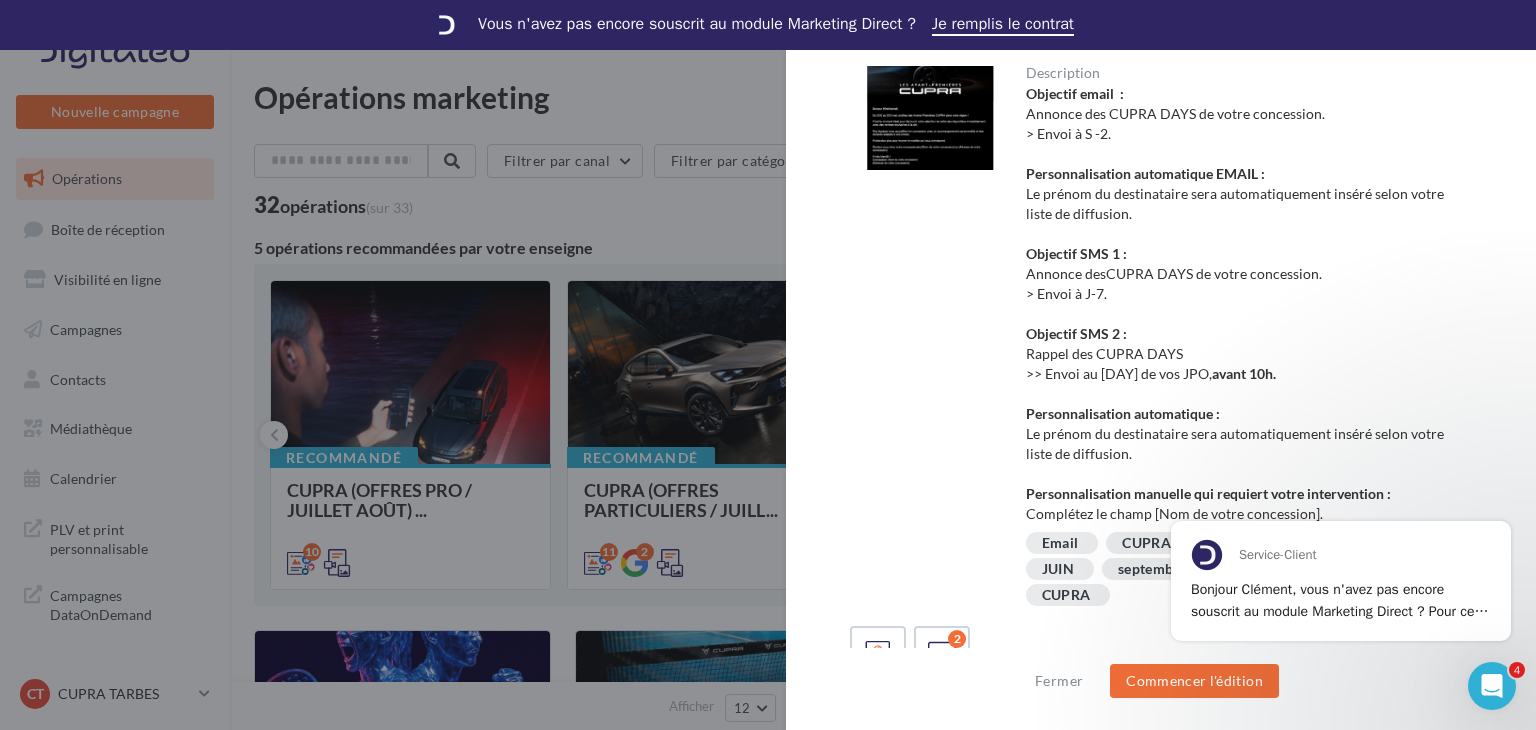 scroll, scrollTop: 0, scrollLeft: 0, axis: both 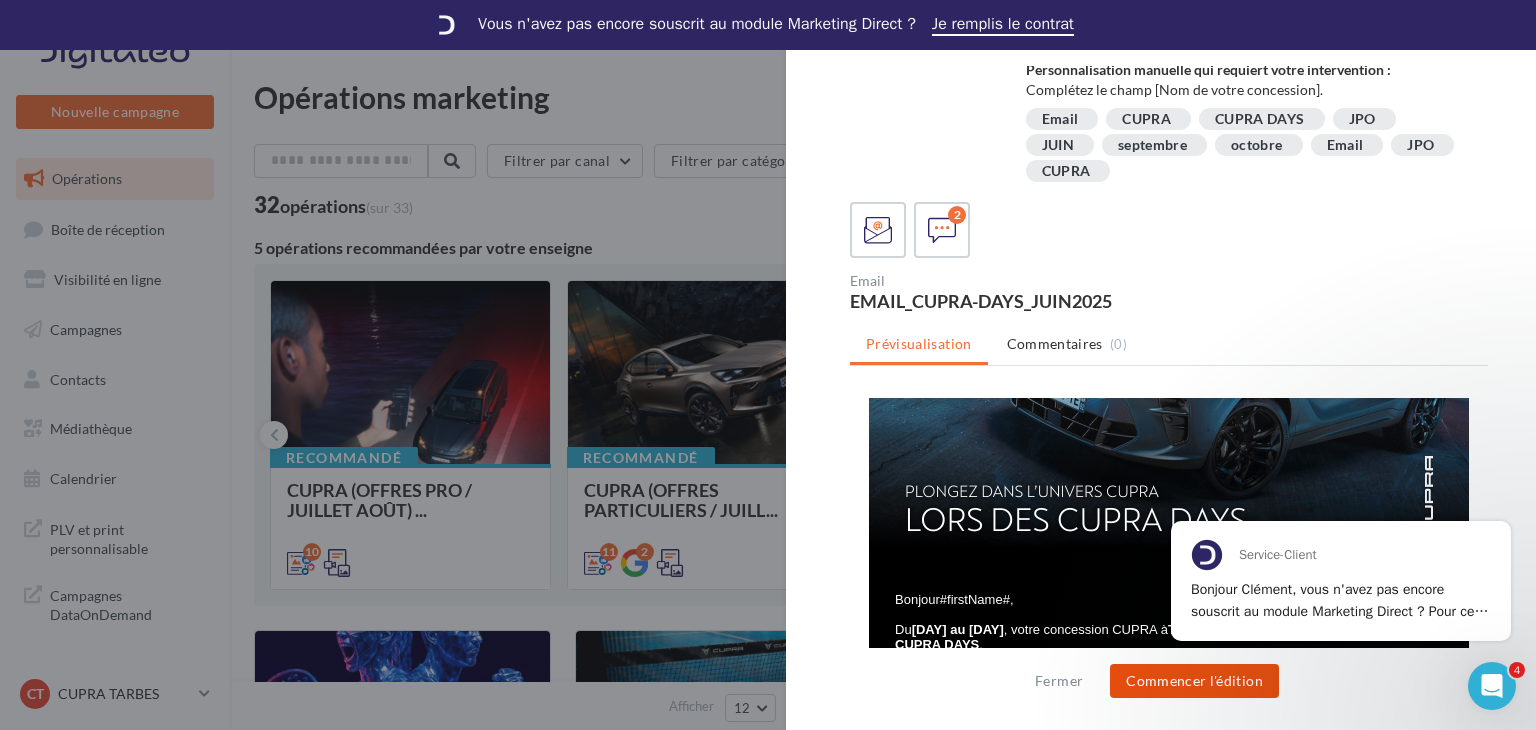click on "Commencer l'édition" at bounding box center [1194, 681] 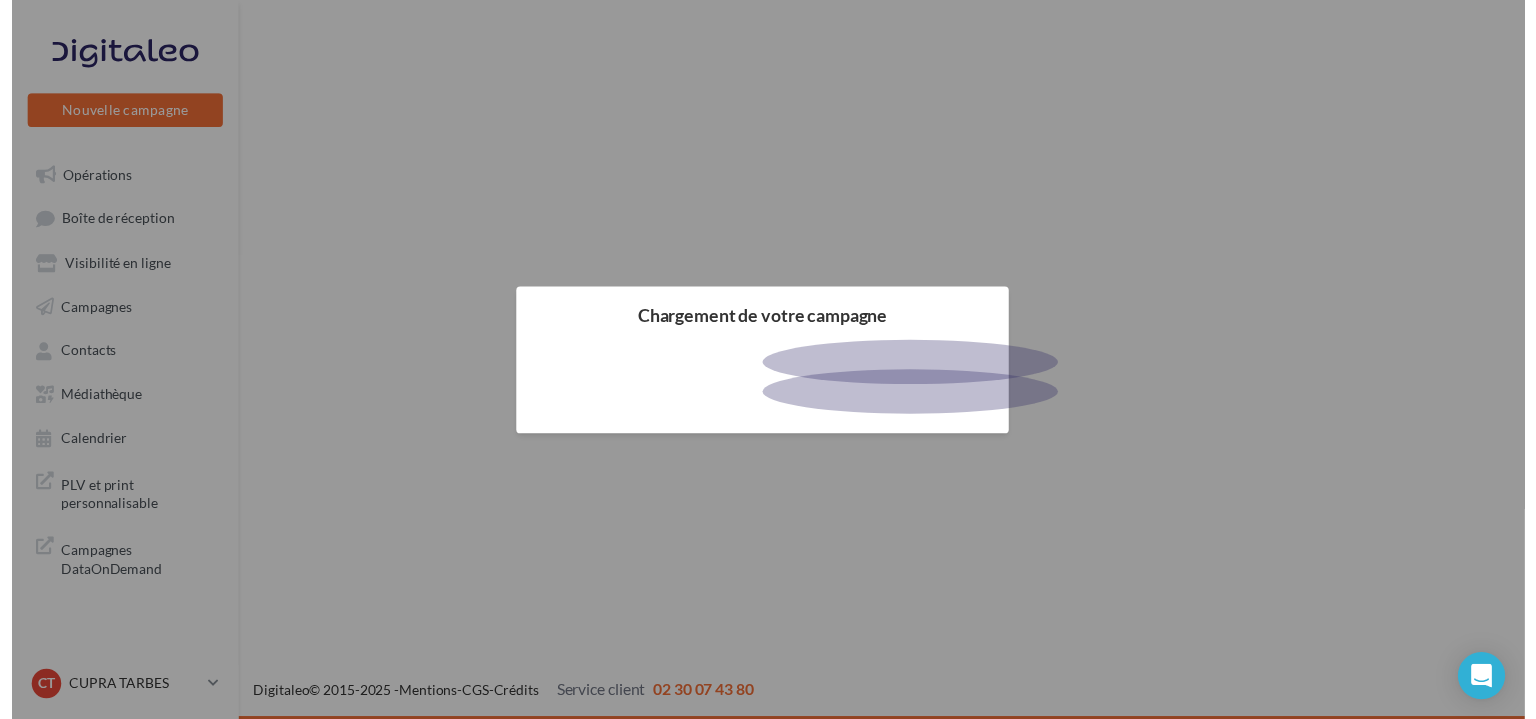 scroll, scrollTop: 0, scrollLeft: 0, axis: both 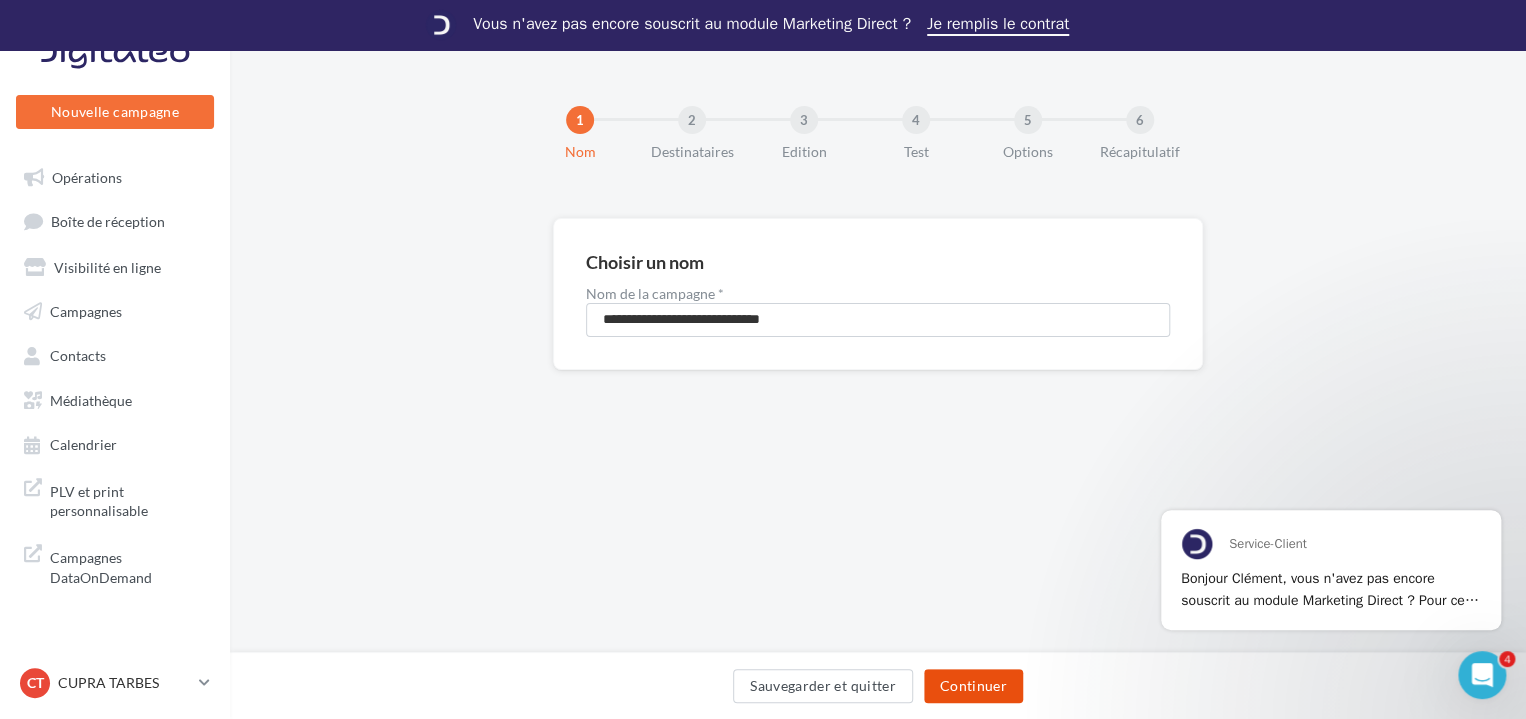 click on "Continuer" at bounding box center (973, 686) 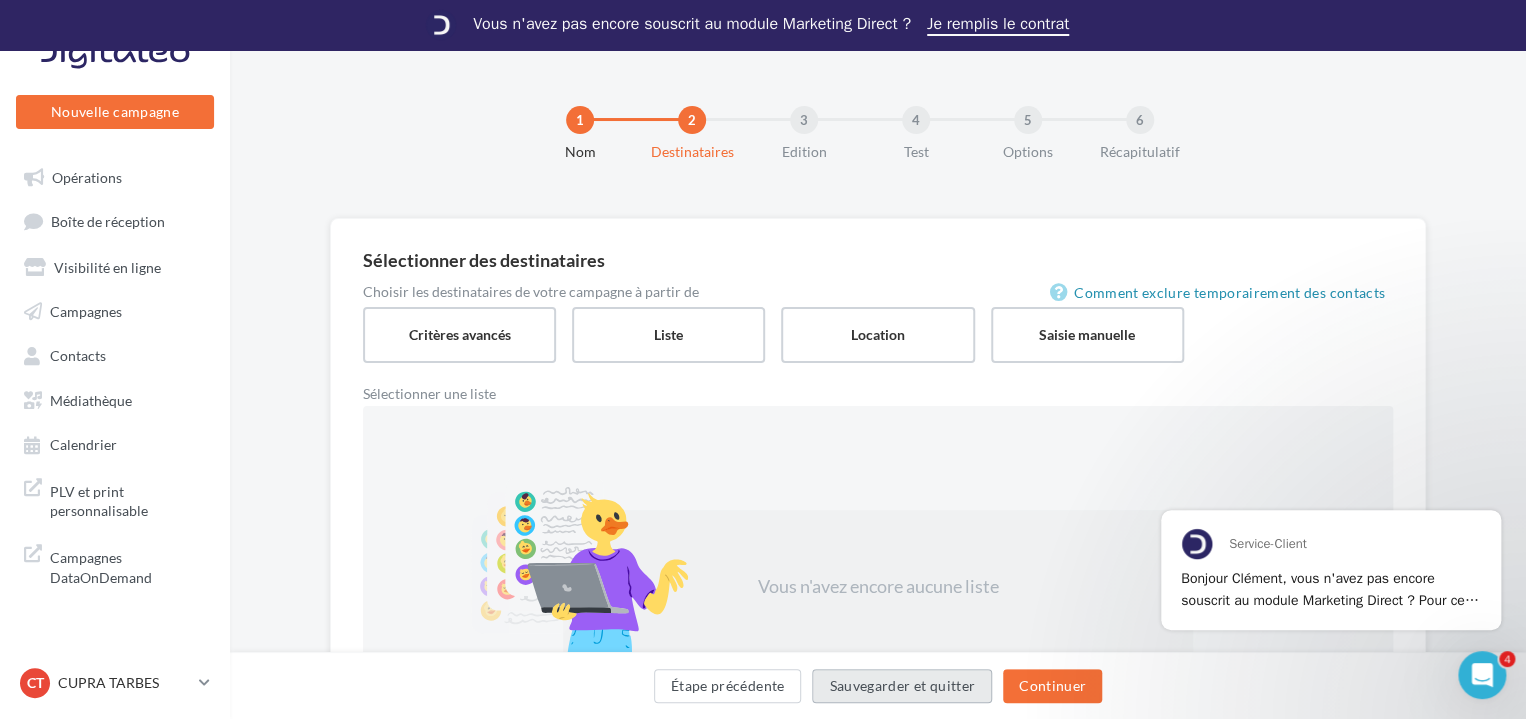 click on "Sauvegarder et quitter" at bounding box center (902, 686) 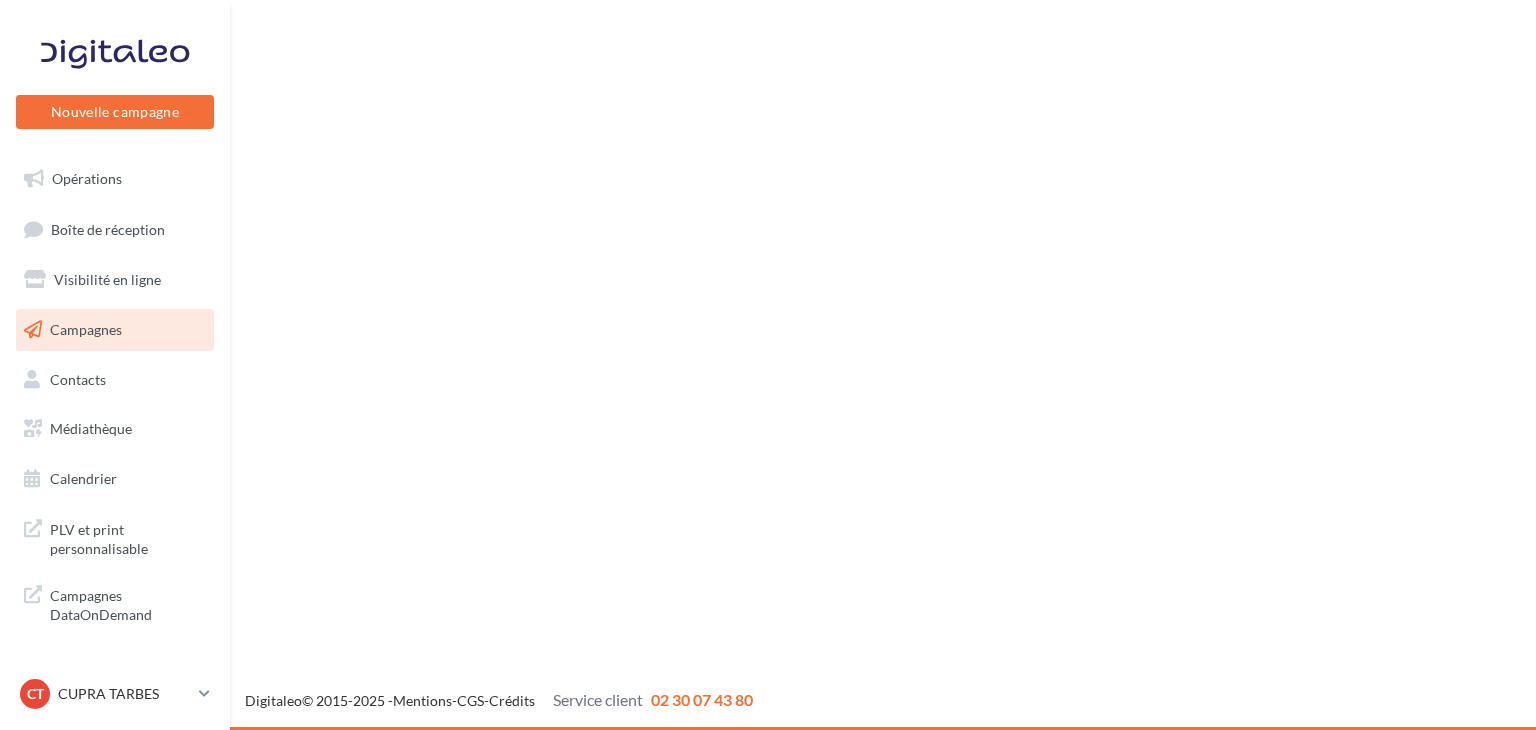 scroll, scrollTop: 0, scrollLeft: 0, axis: both 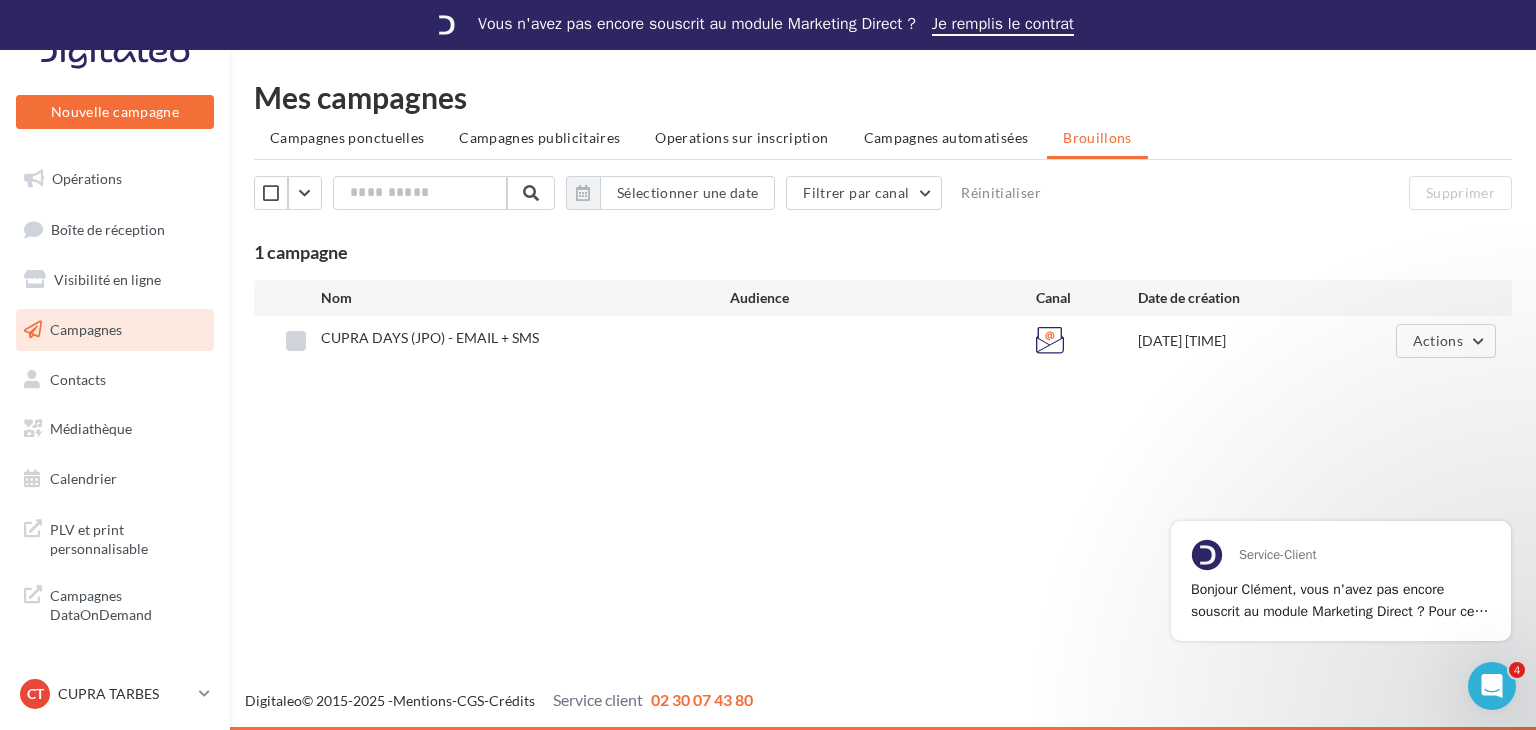 click at bounding box center [296, 341] 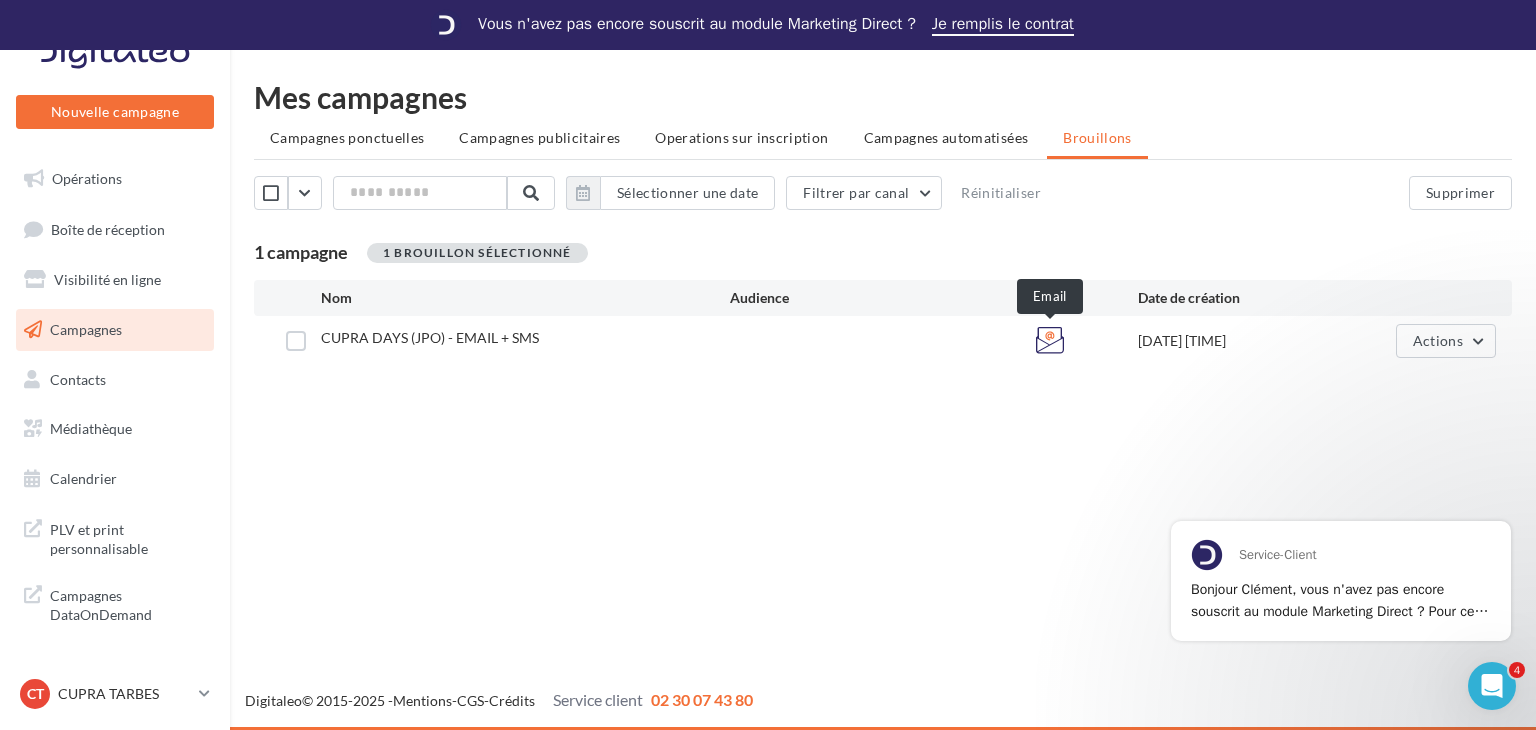 click at bounding box center (1050, 340) 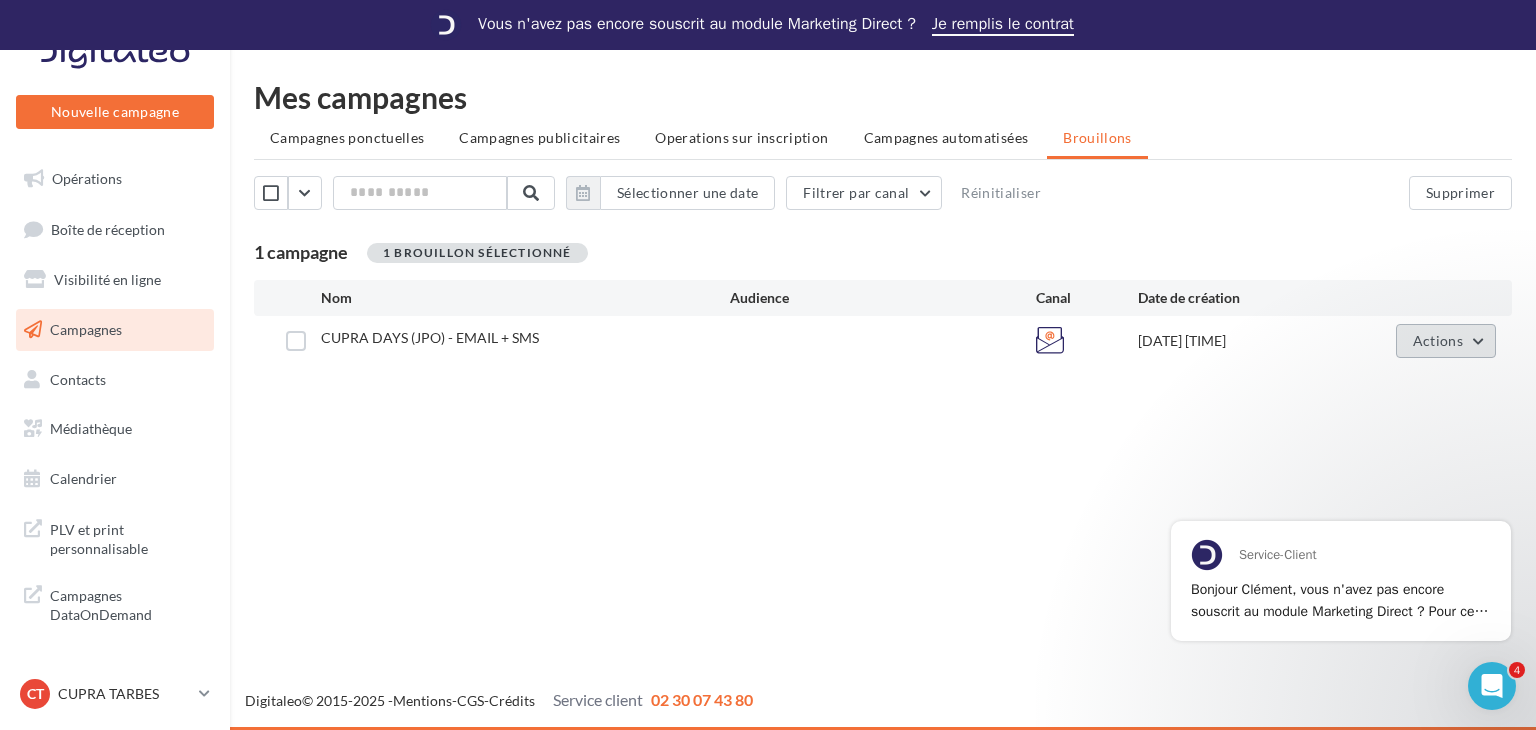click on "Actions" at bounding box center (1438, 340) 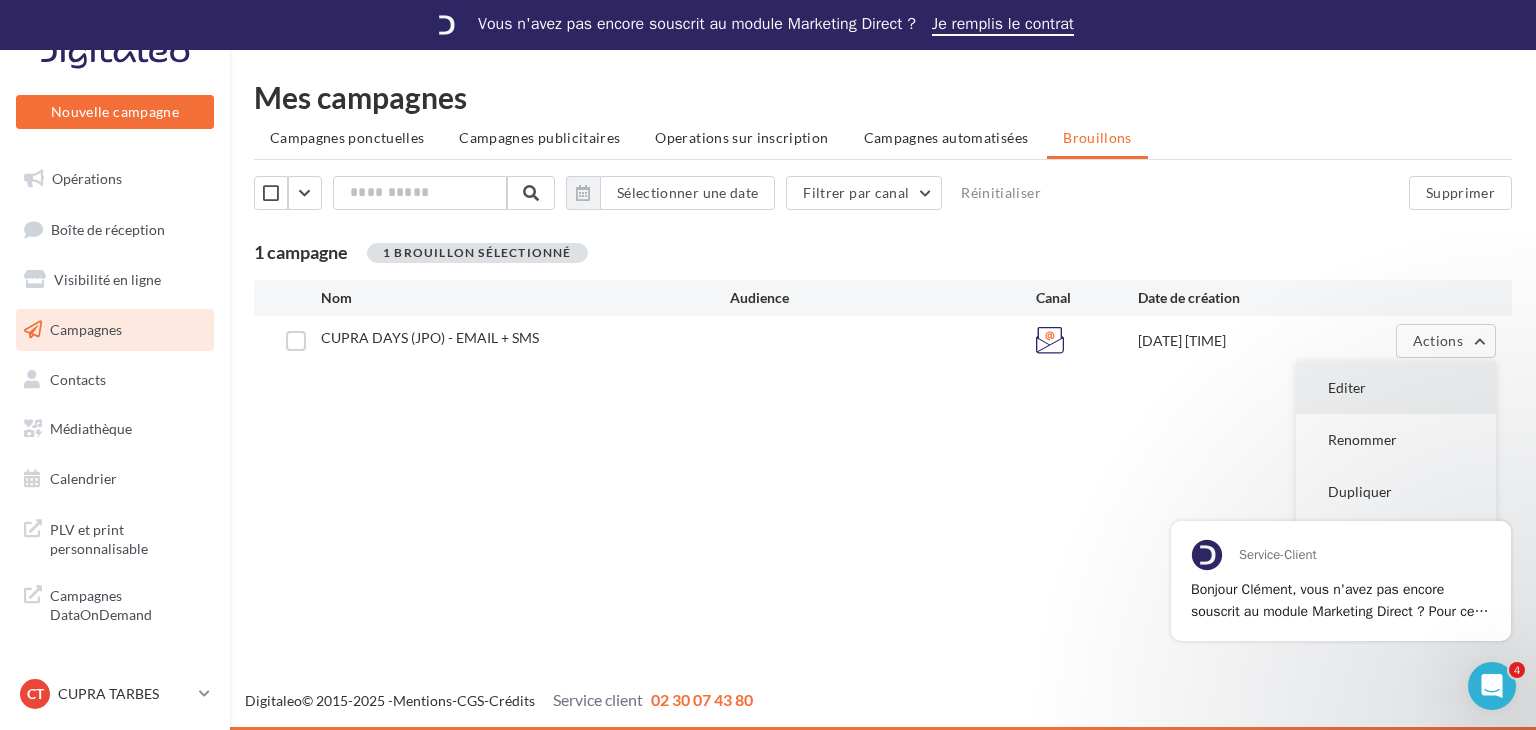 click on "Editer" at bounding box center [1396, 388] 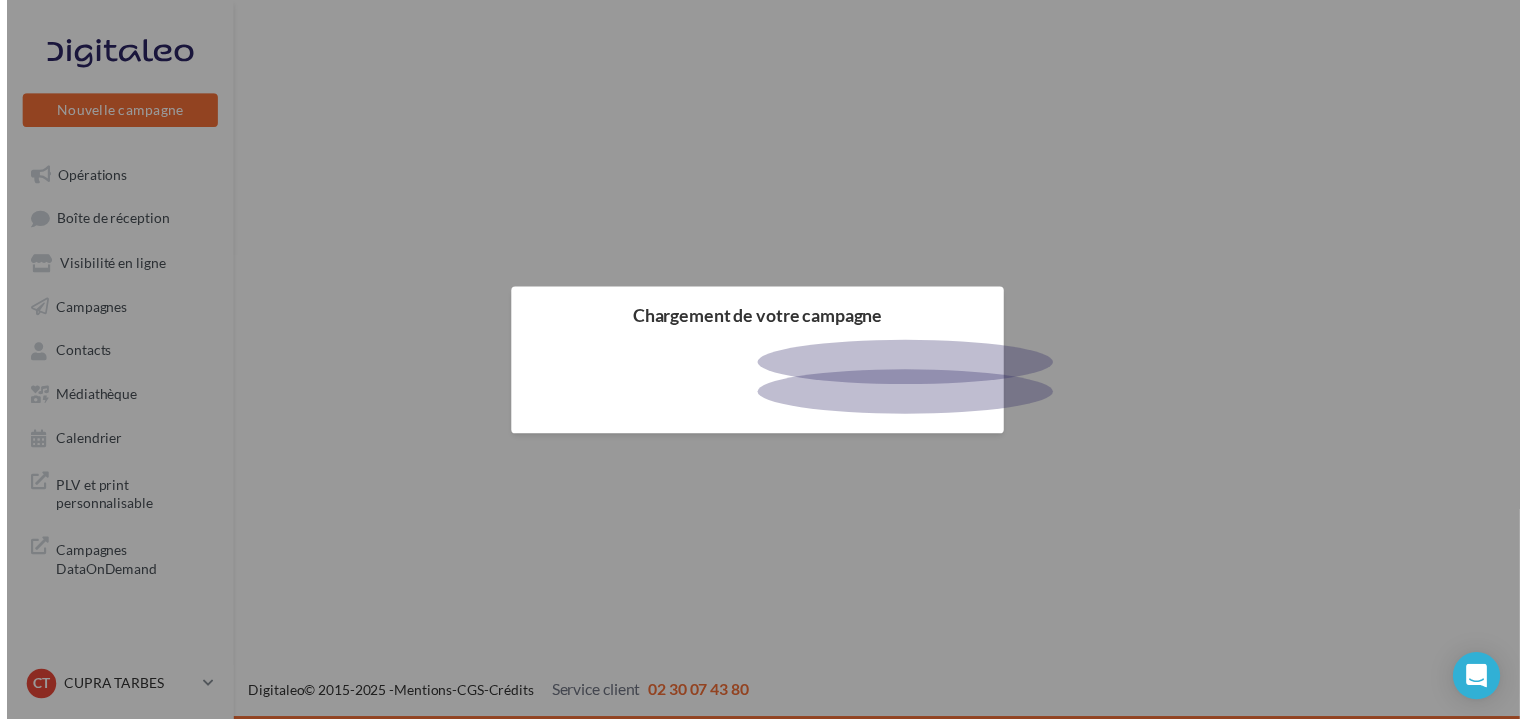 scroll, scrollTop: 0, scrollLeft: 0, axis: both 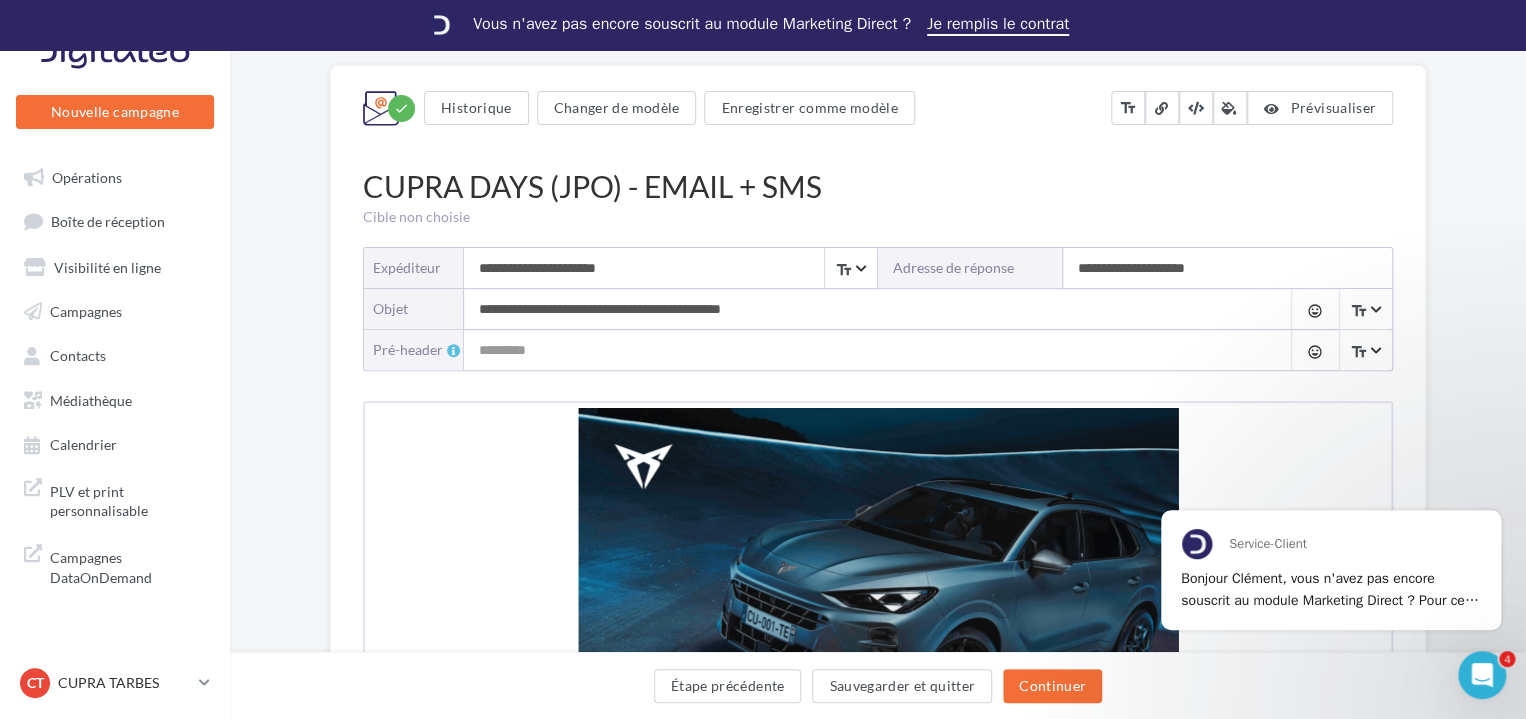 click on "Continuer" at bounding box center (1052, 686) 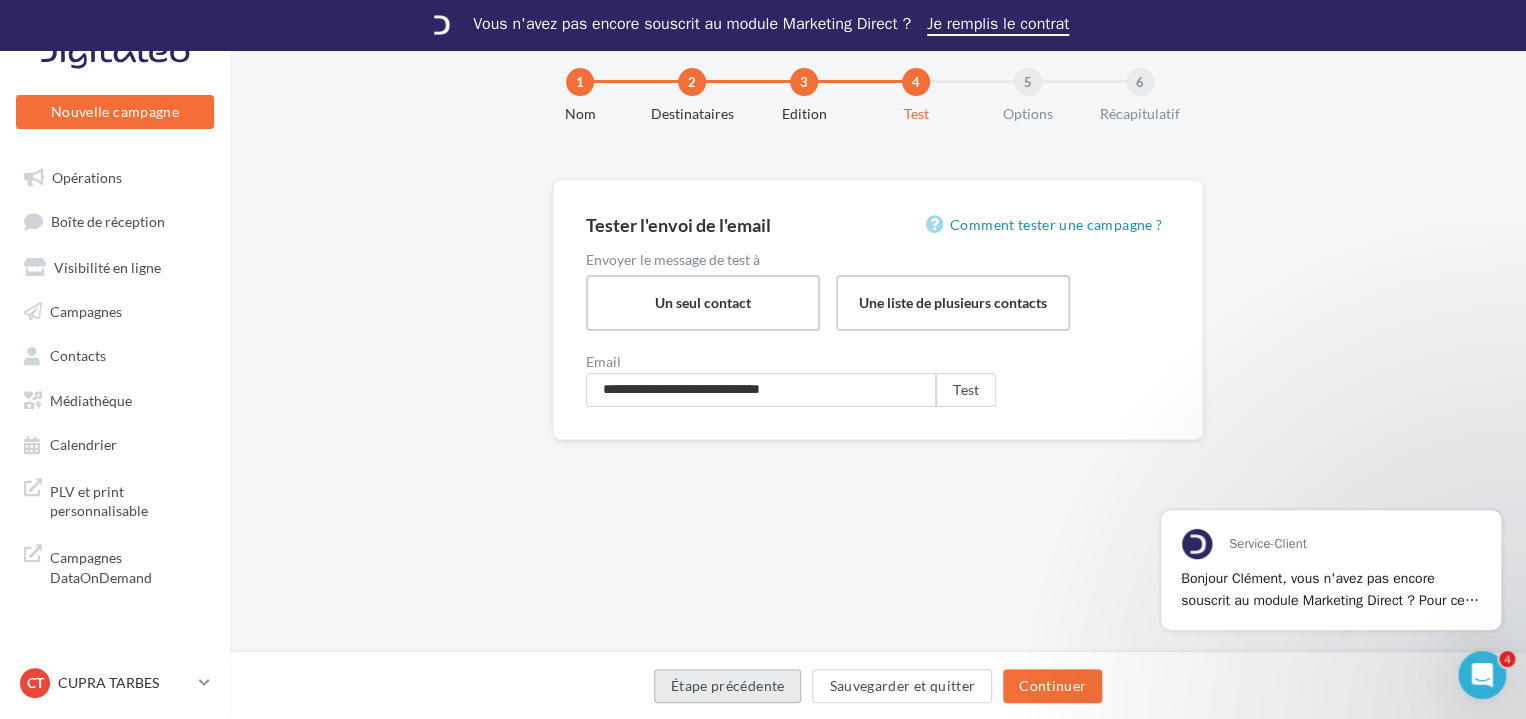 click on "Étape précédente" at bounding box center [728, 686] 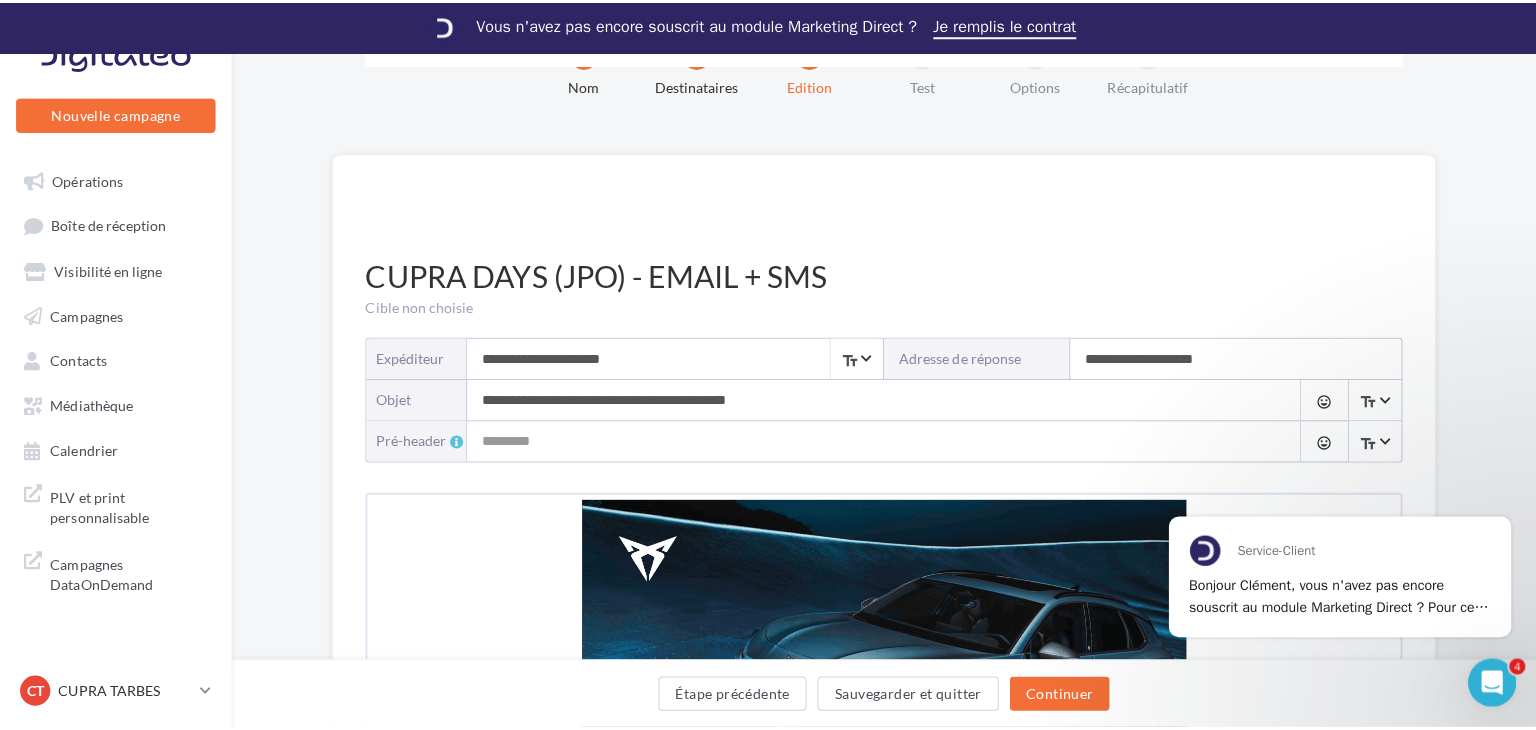 scroll, scrollTop: 60, scrollLeft: 0, axis: vertical 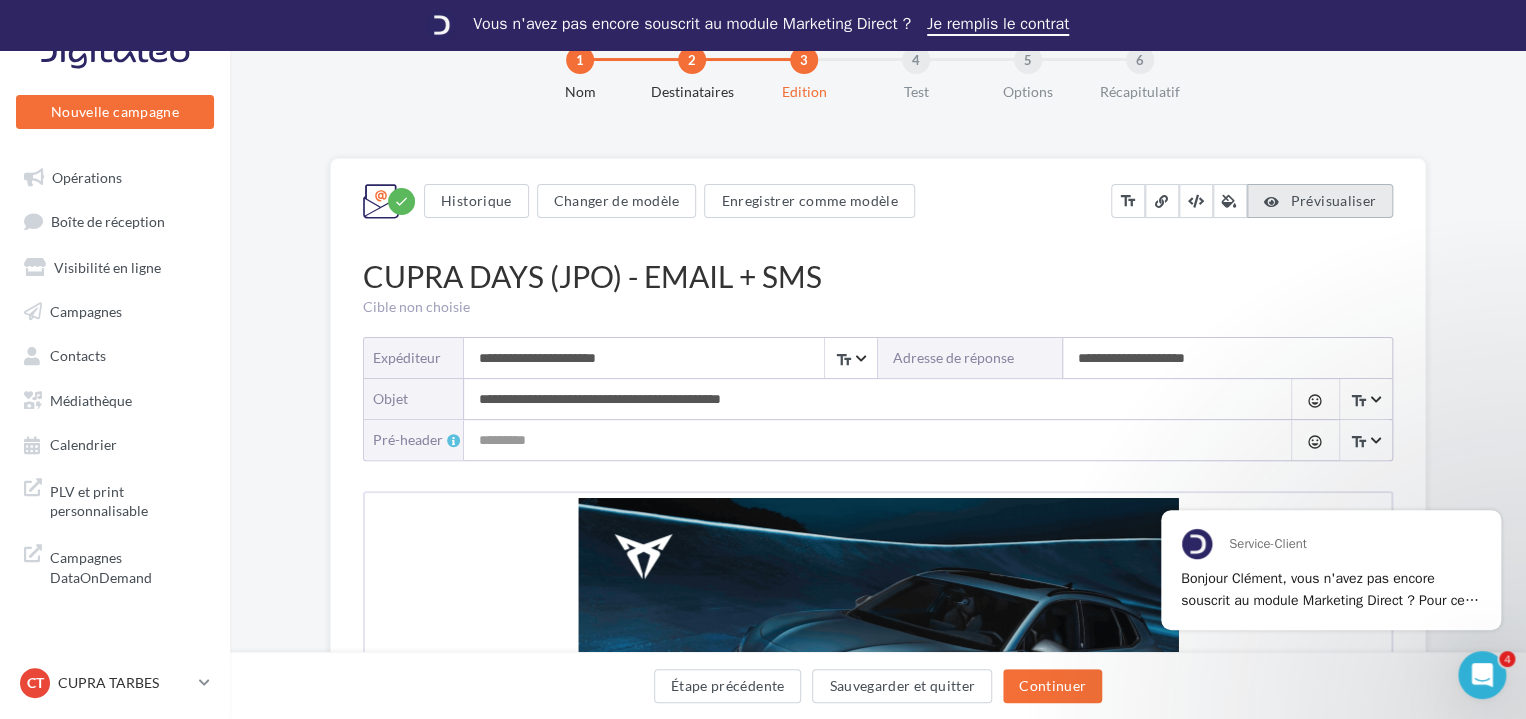 click on "Prévisualiser" at bounding box center [1320, 201] 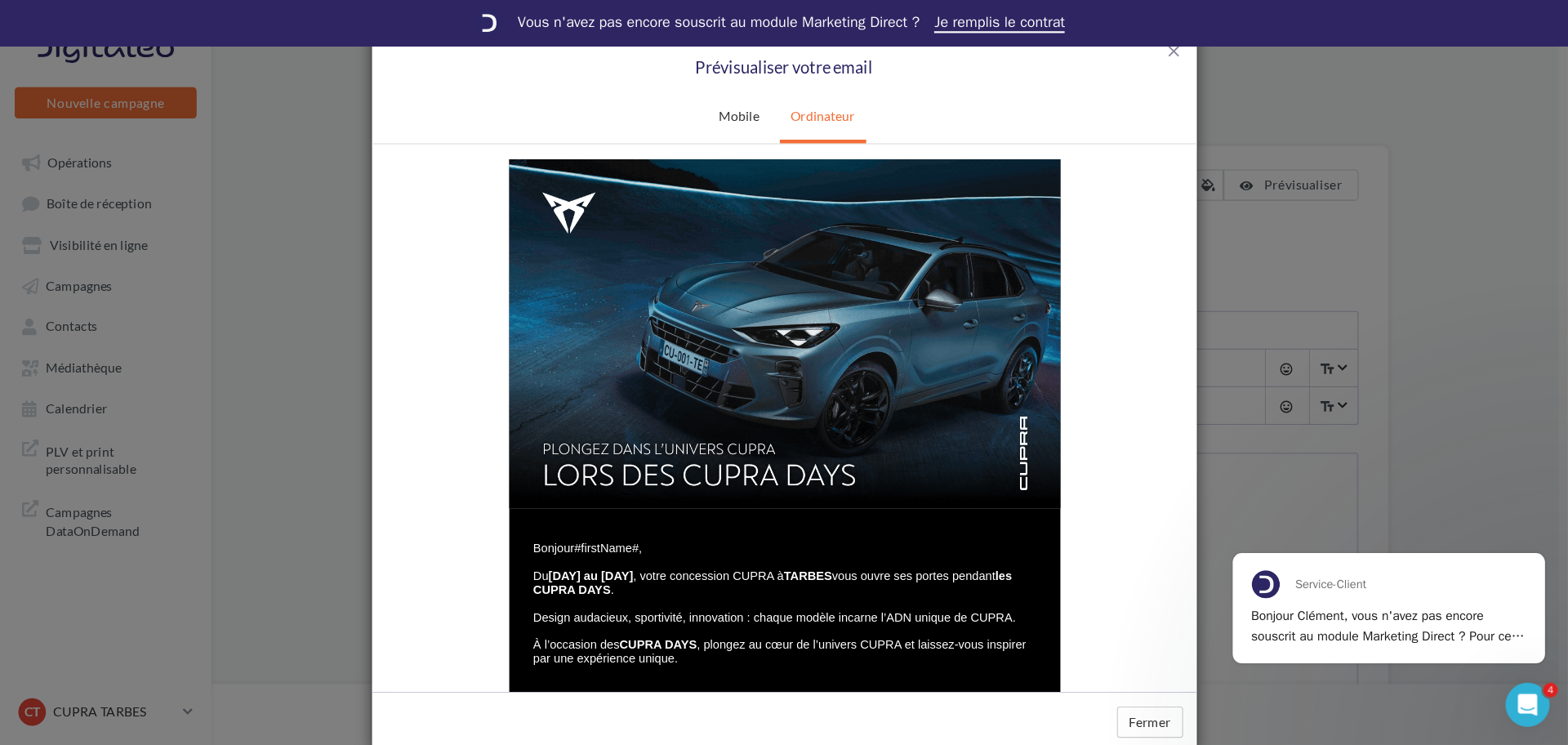 scroll, scrollTop: 49, scrollLeft: 0, axis: vertical 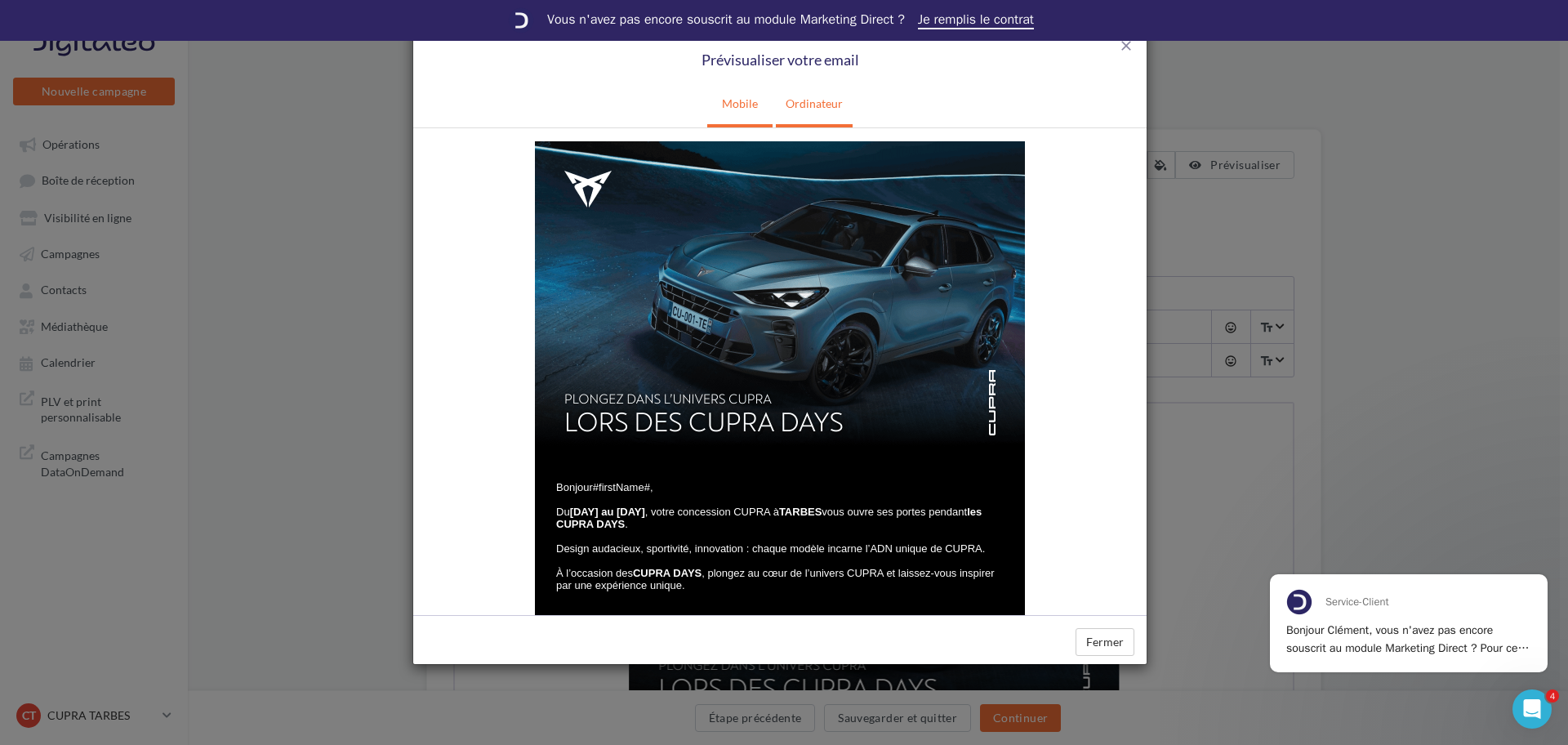 click on "Mobile" at bounding box center [740, 104] 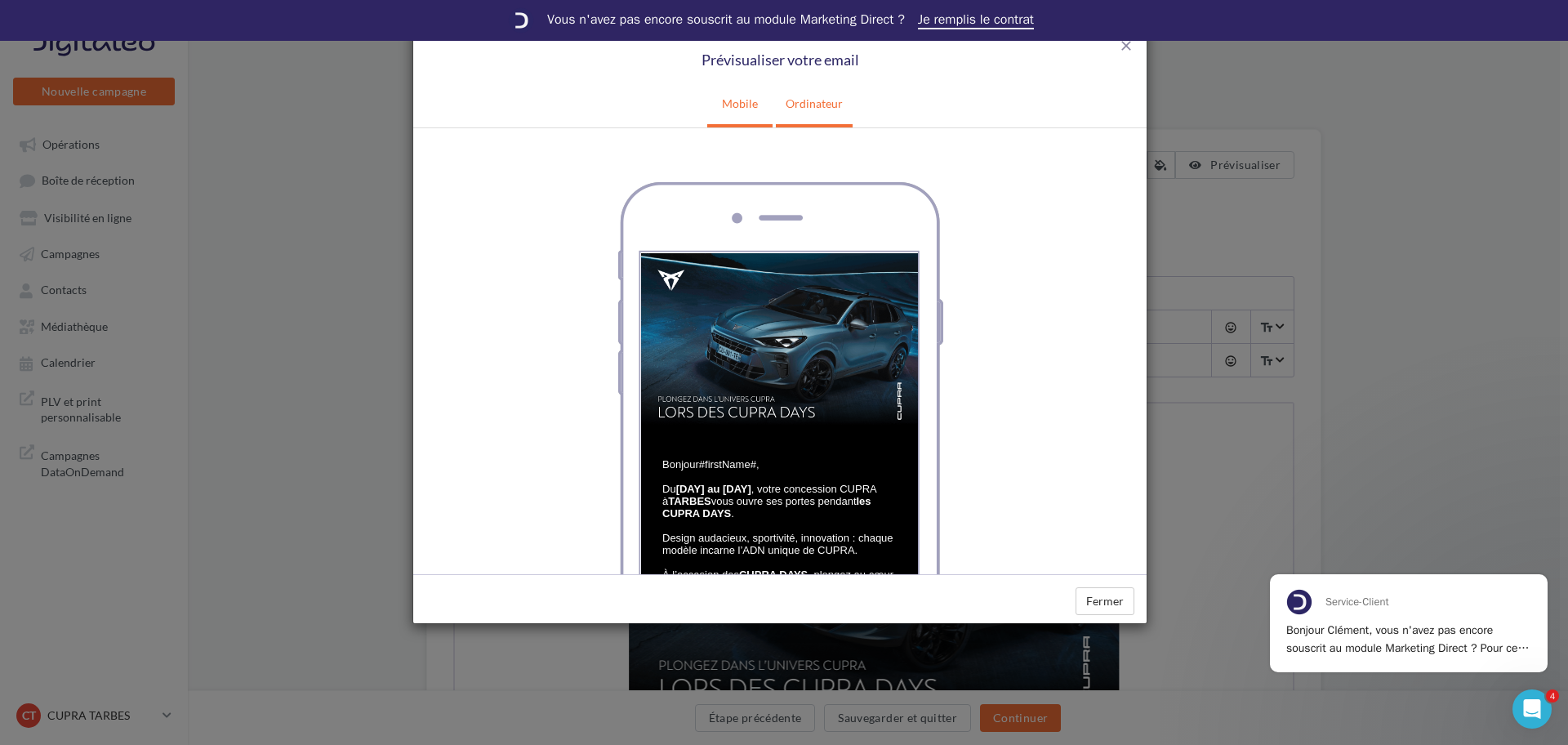 click on "Ordinateur" at bounding box center (740, 104) 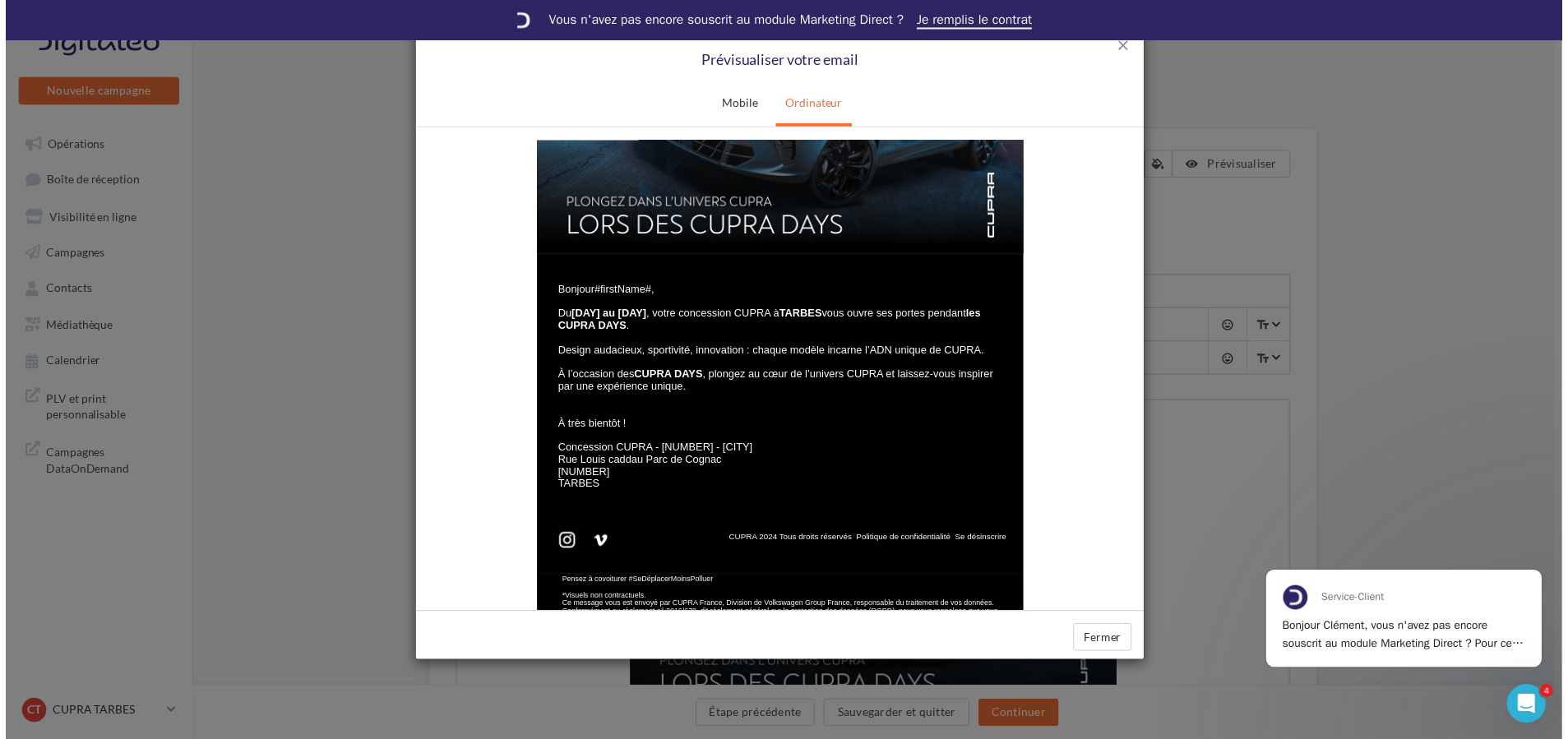 scroll, scrollTop: 0, scrollLeft: 0, axis: both 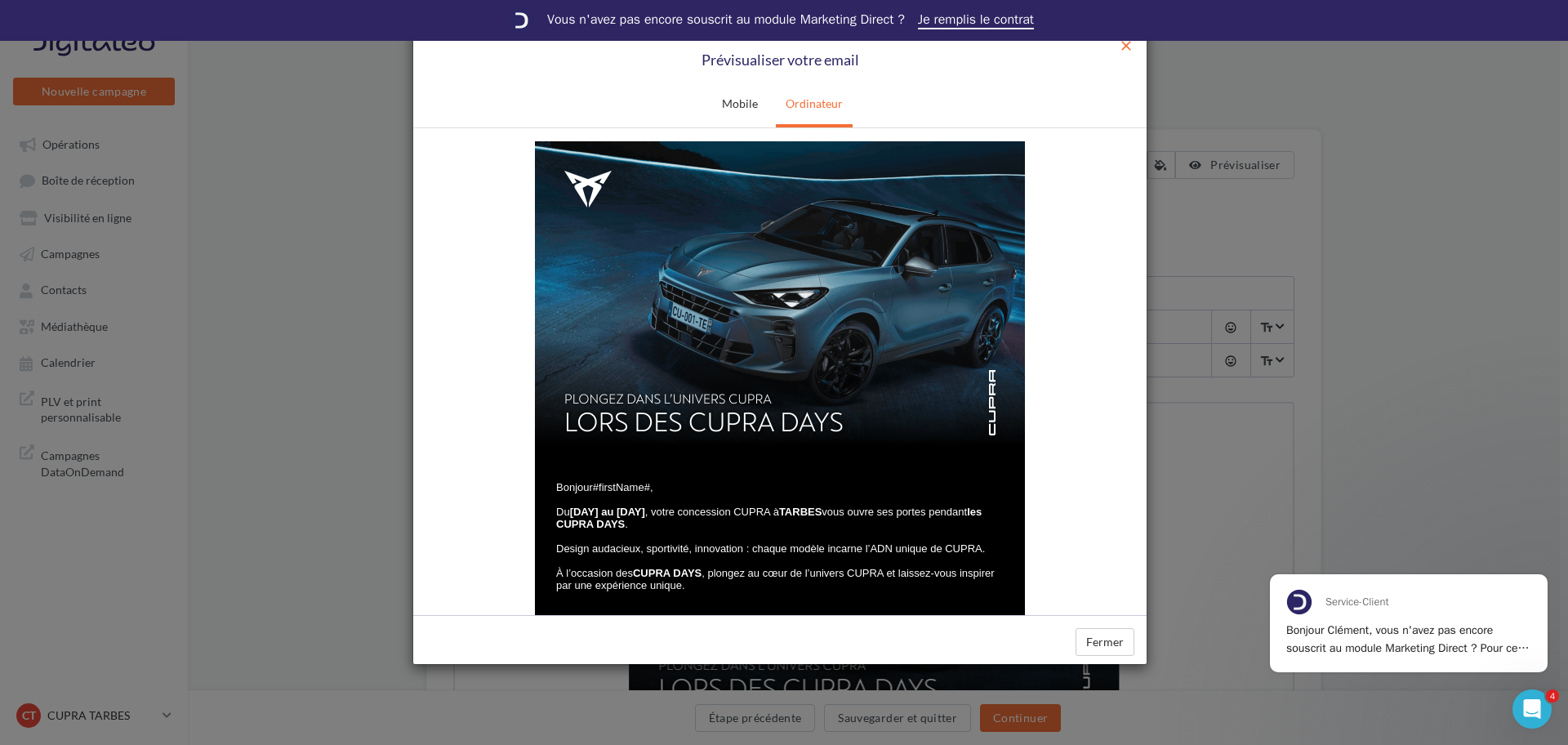click on "close" at bounding box center [1126, 46] 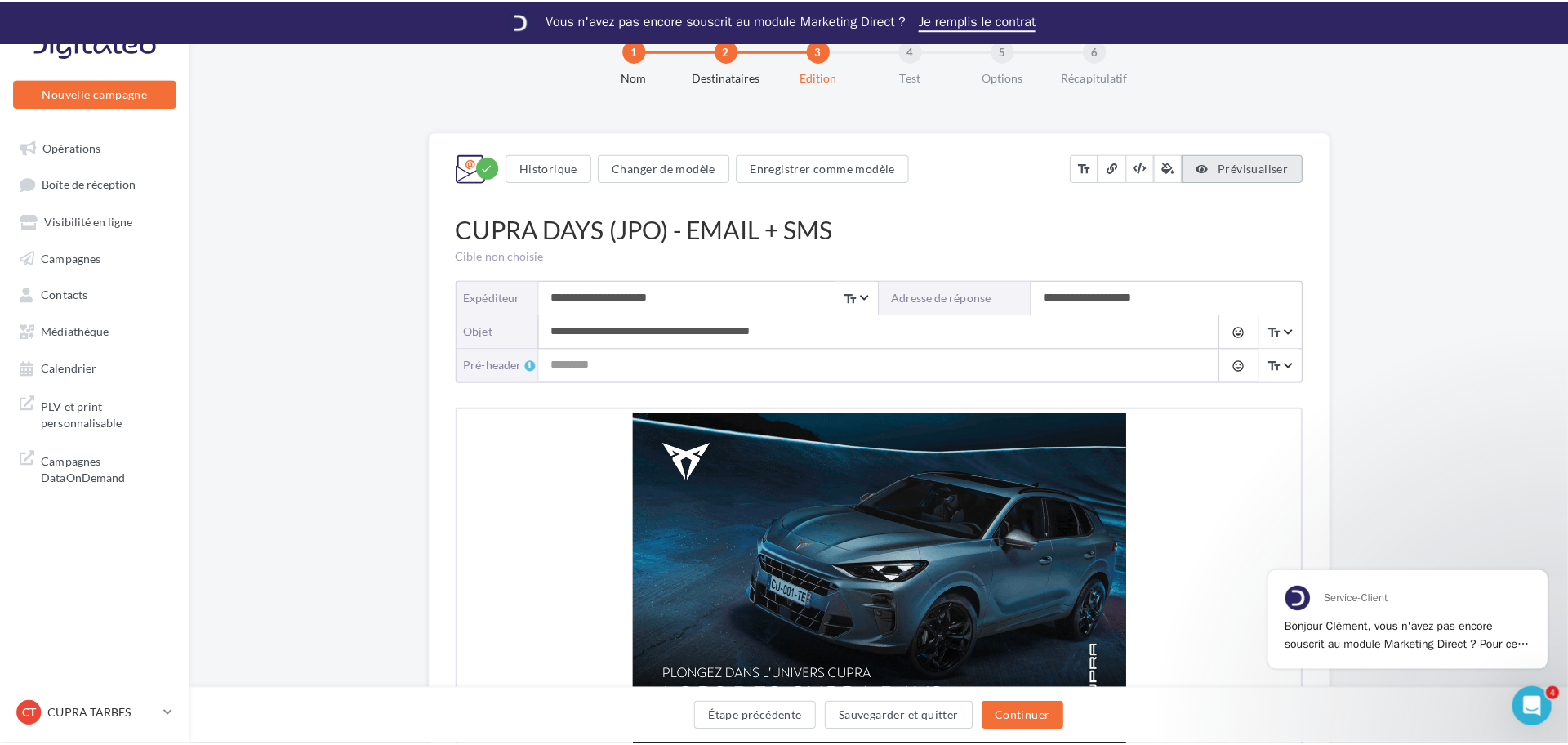 scroll, scrollTop: 0, scrollLeft: 0, axis: both 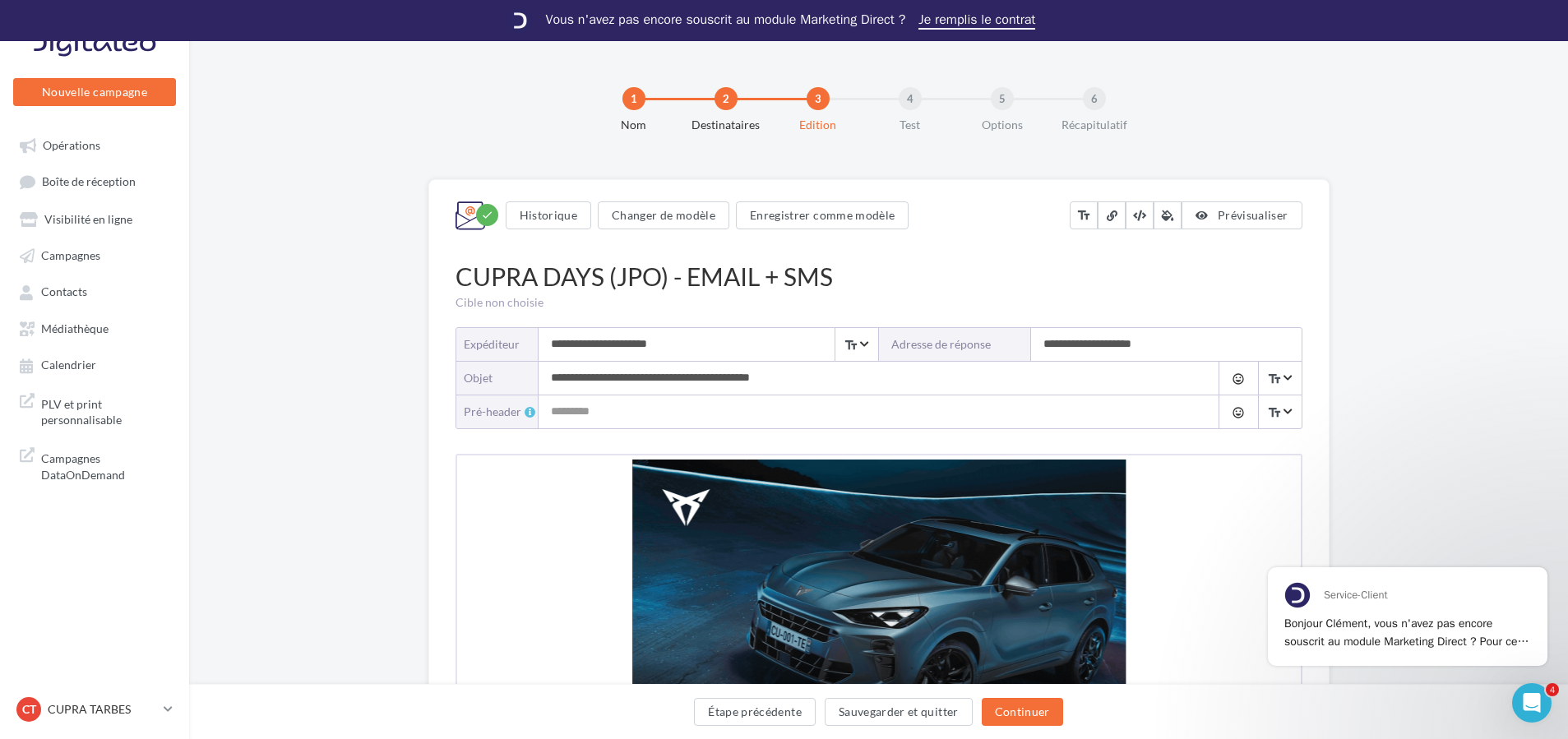 click on "Test" at bounding box center (910, 125) 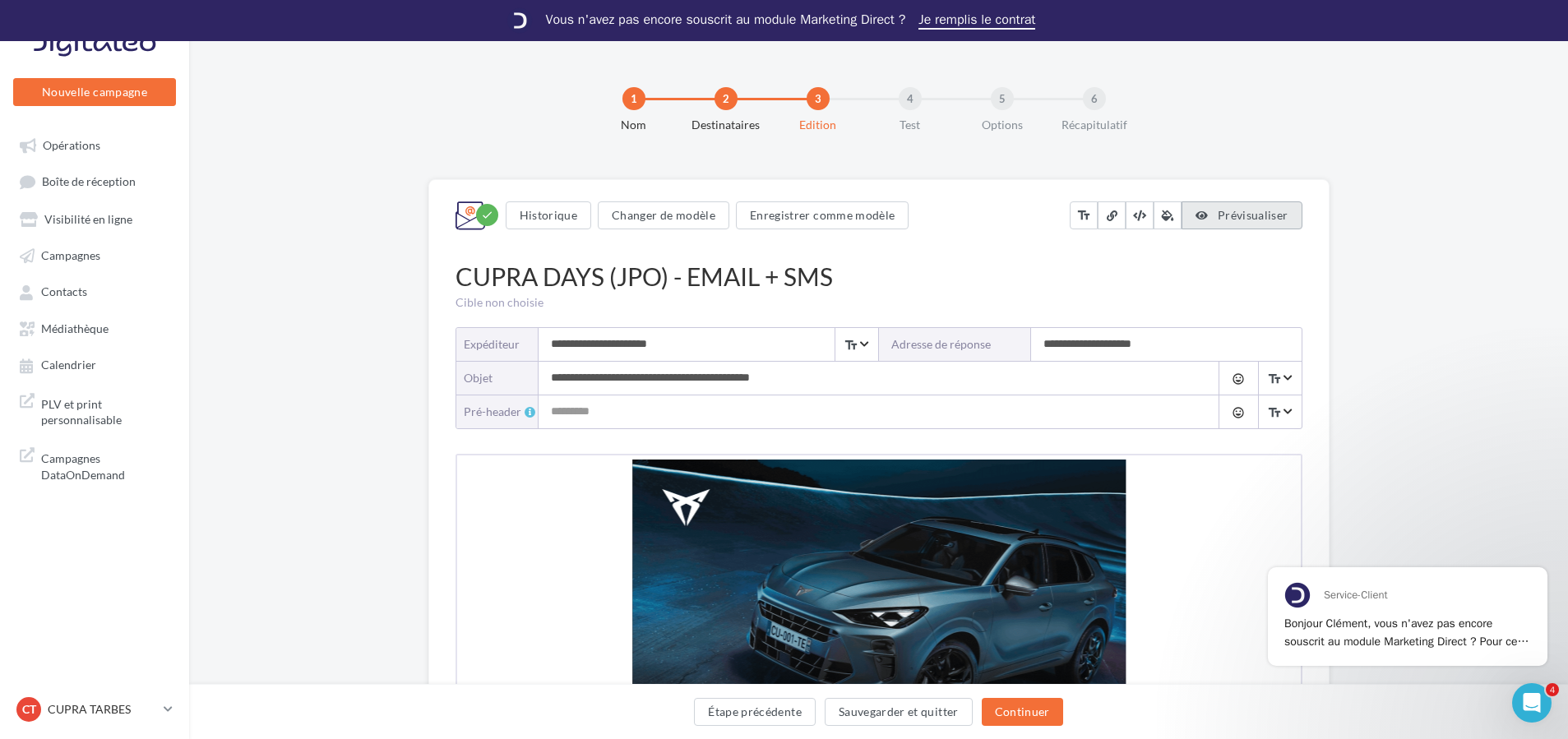 click on "Prévisualiser" at bounding box center [1253, 215] 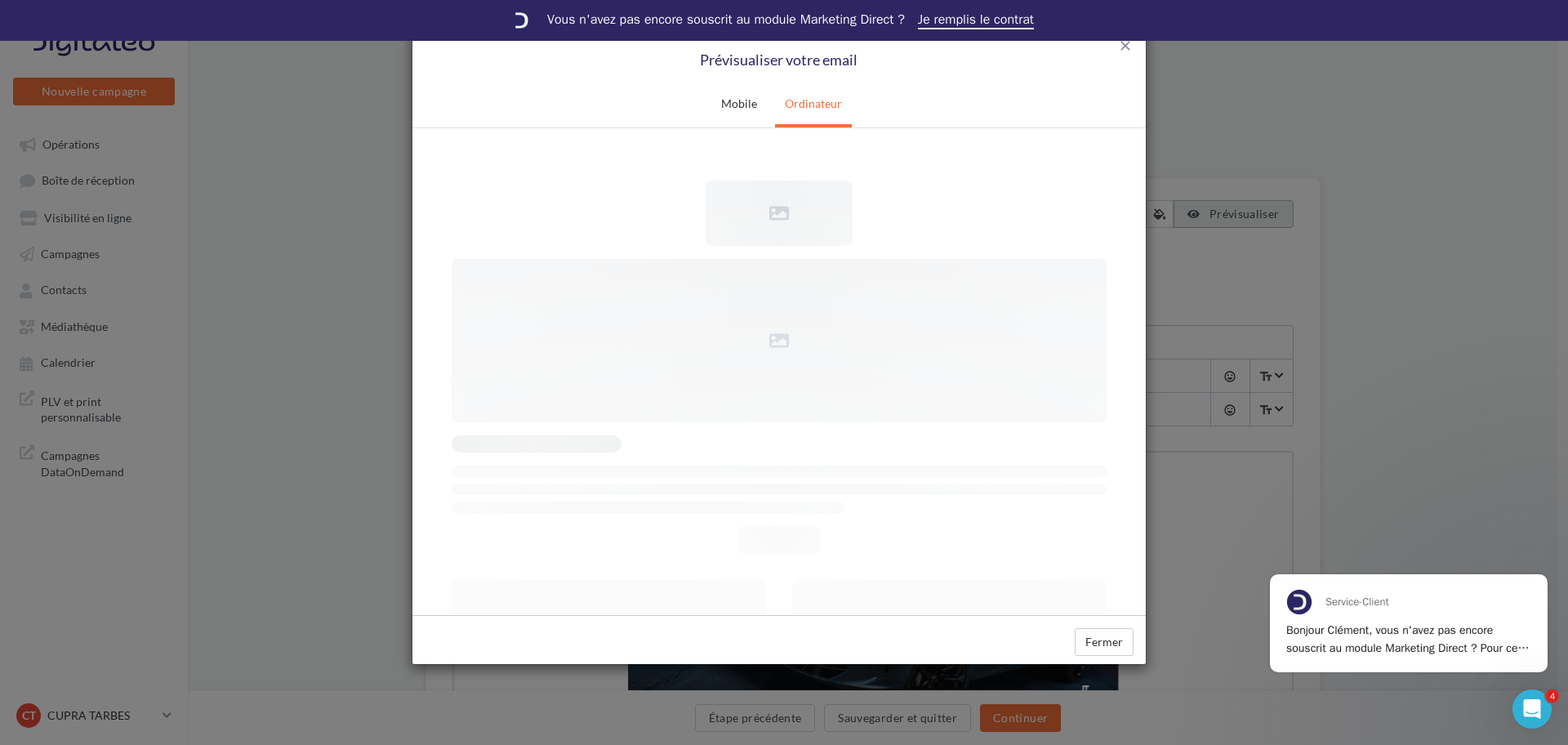 scroll, scrollTop: 0, scrollLeft: 0, axis: both 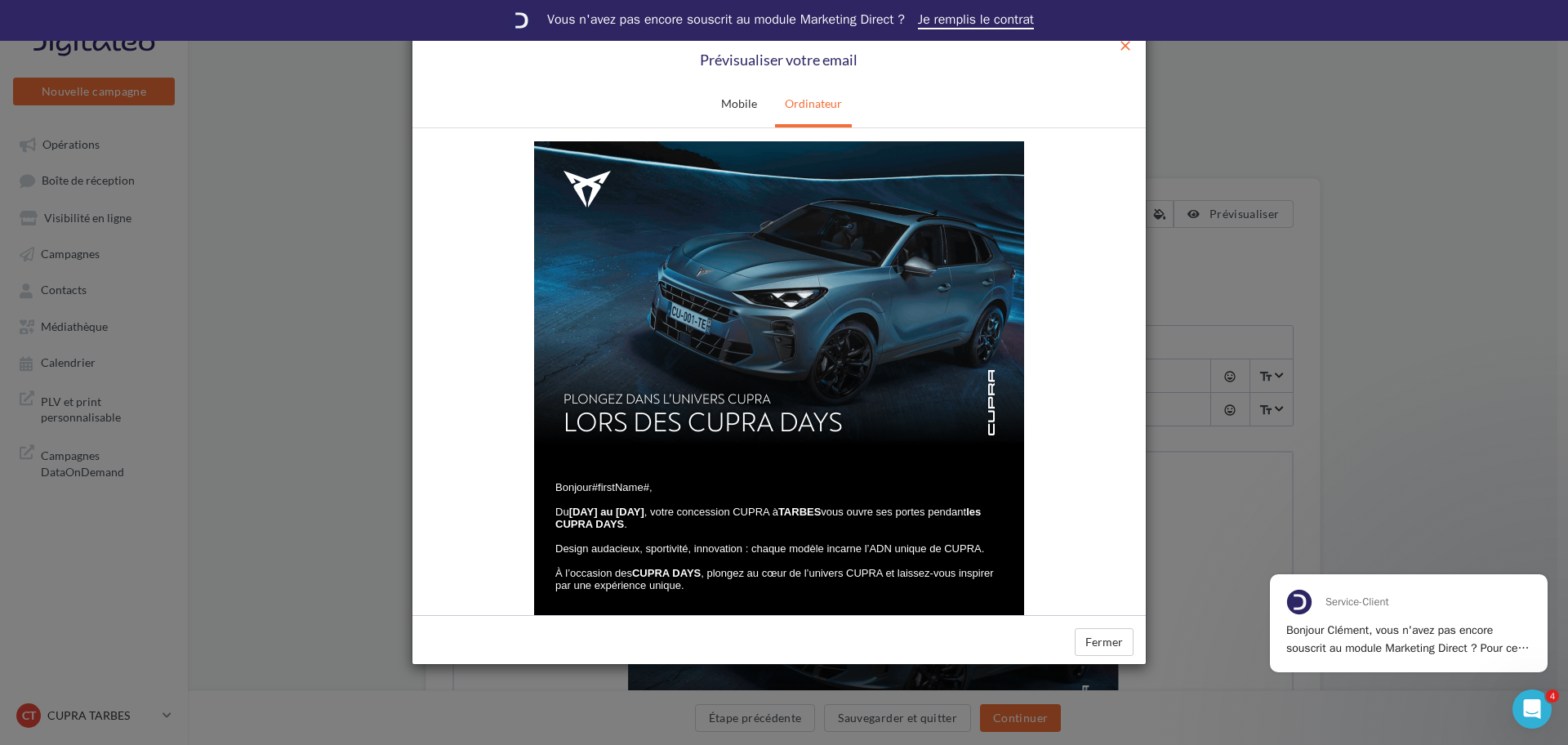 click on "close" at bounding box center (1125, 46) 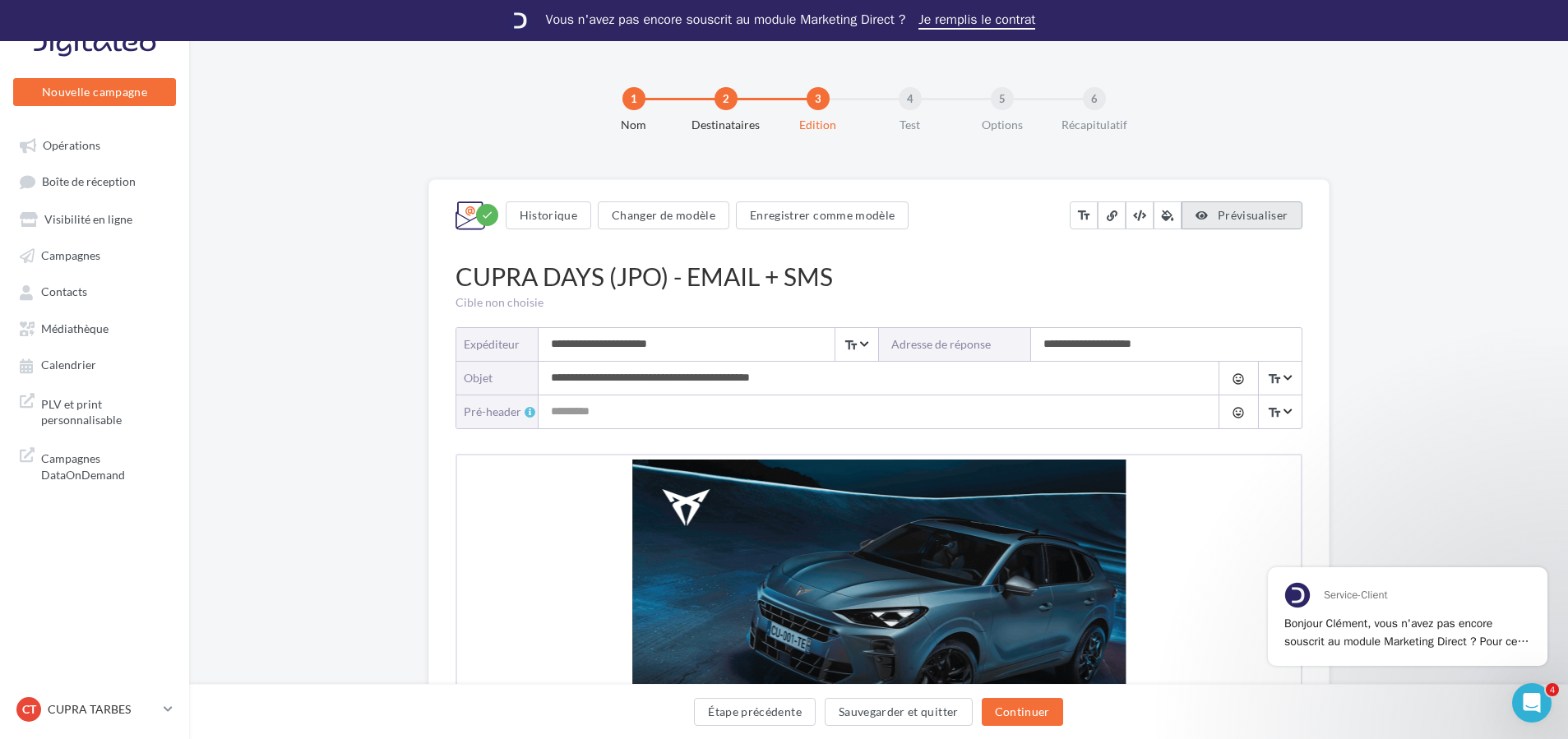 click on "Prévisualiser" at bounding box center (1253, 215) 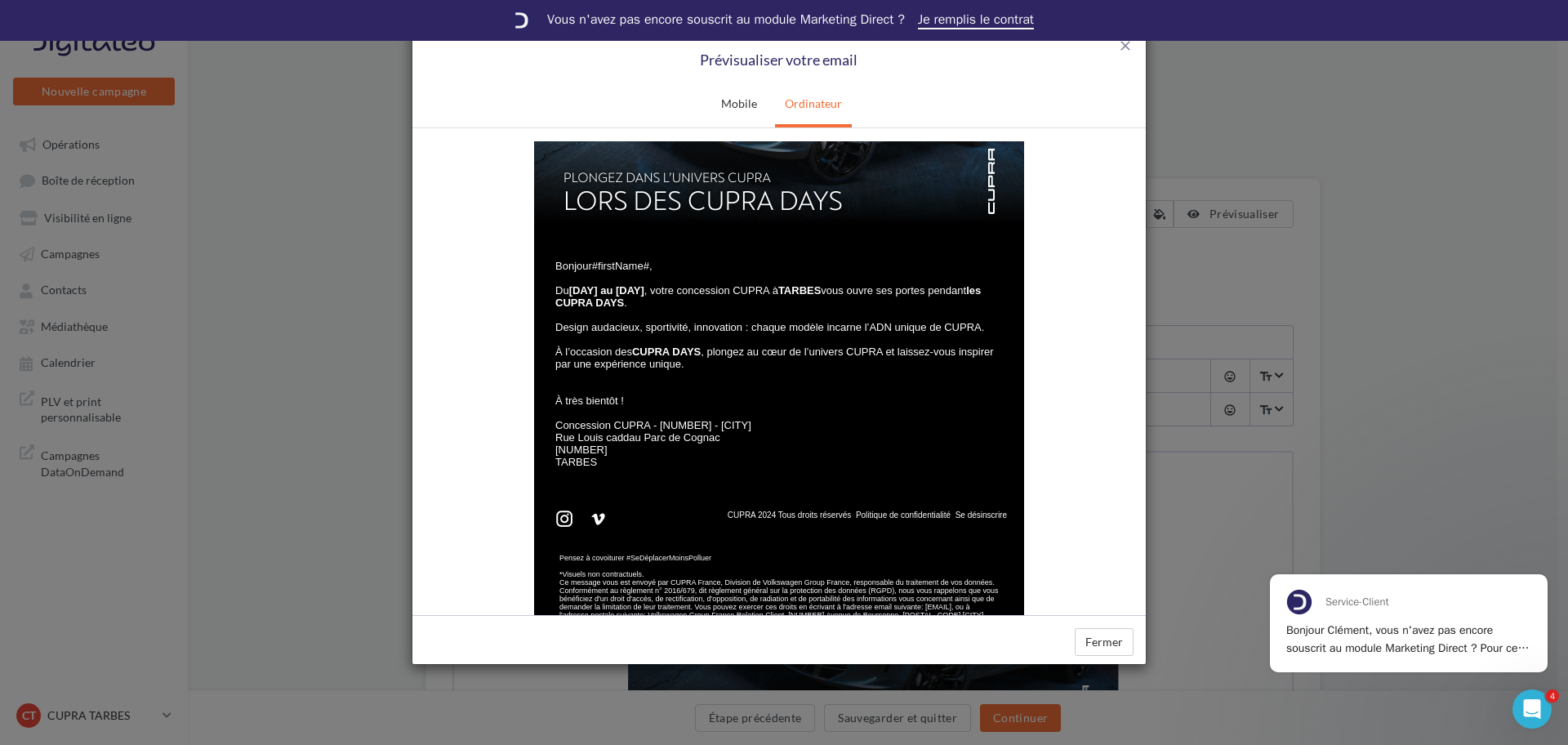 scroll, scrollTop: 308, scrollLeft: 0, axis: vertical 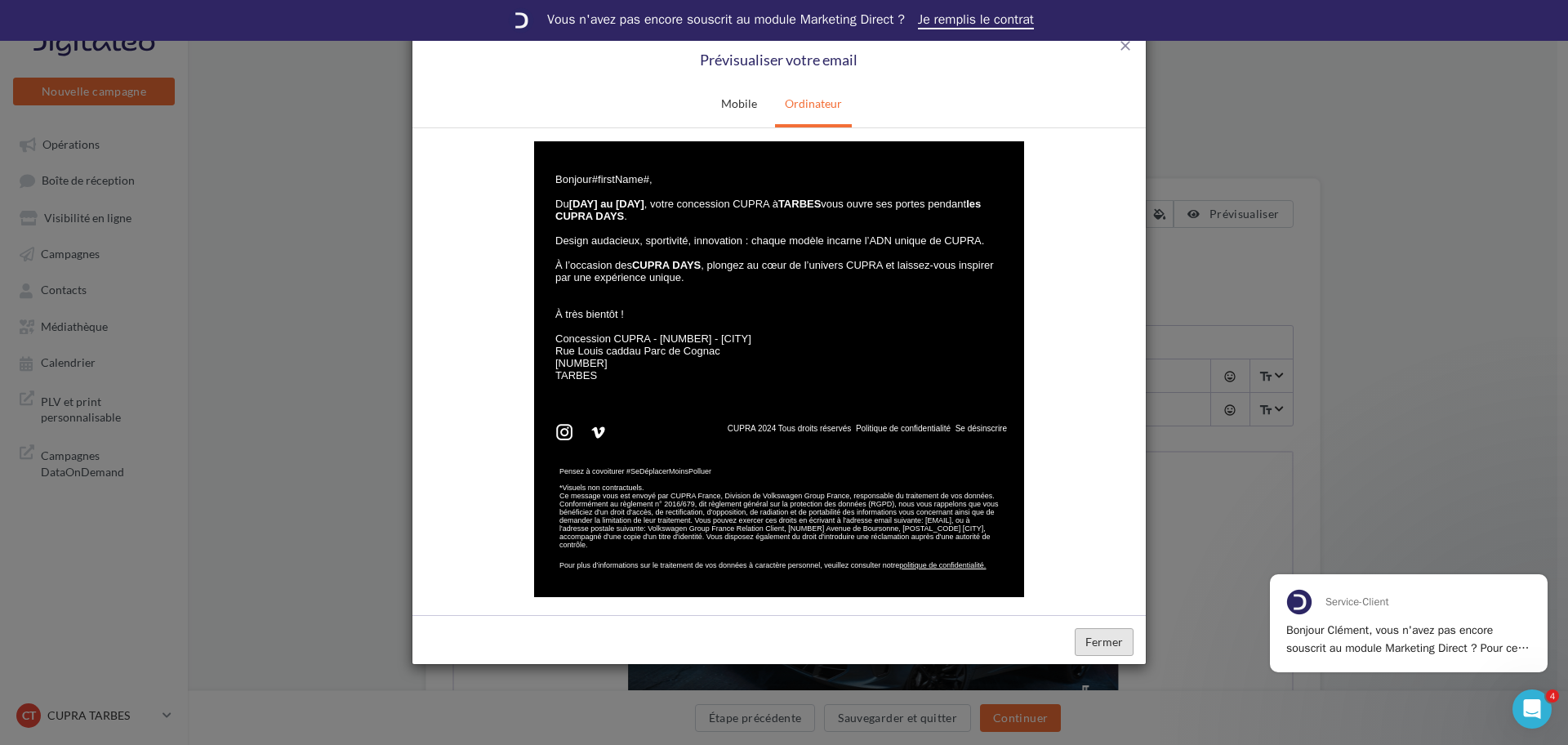 click on "Fermer" at bounding box center (1104, 642) 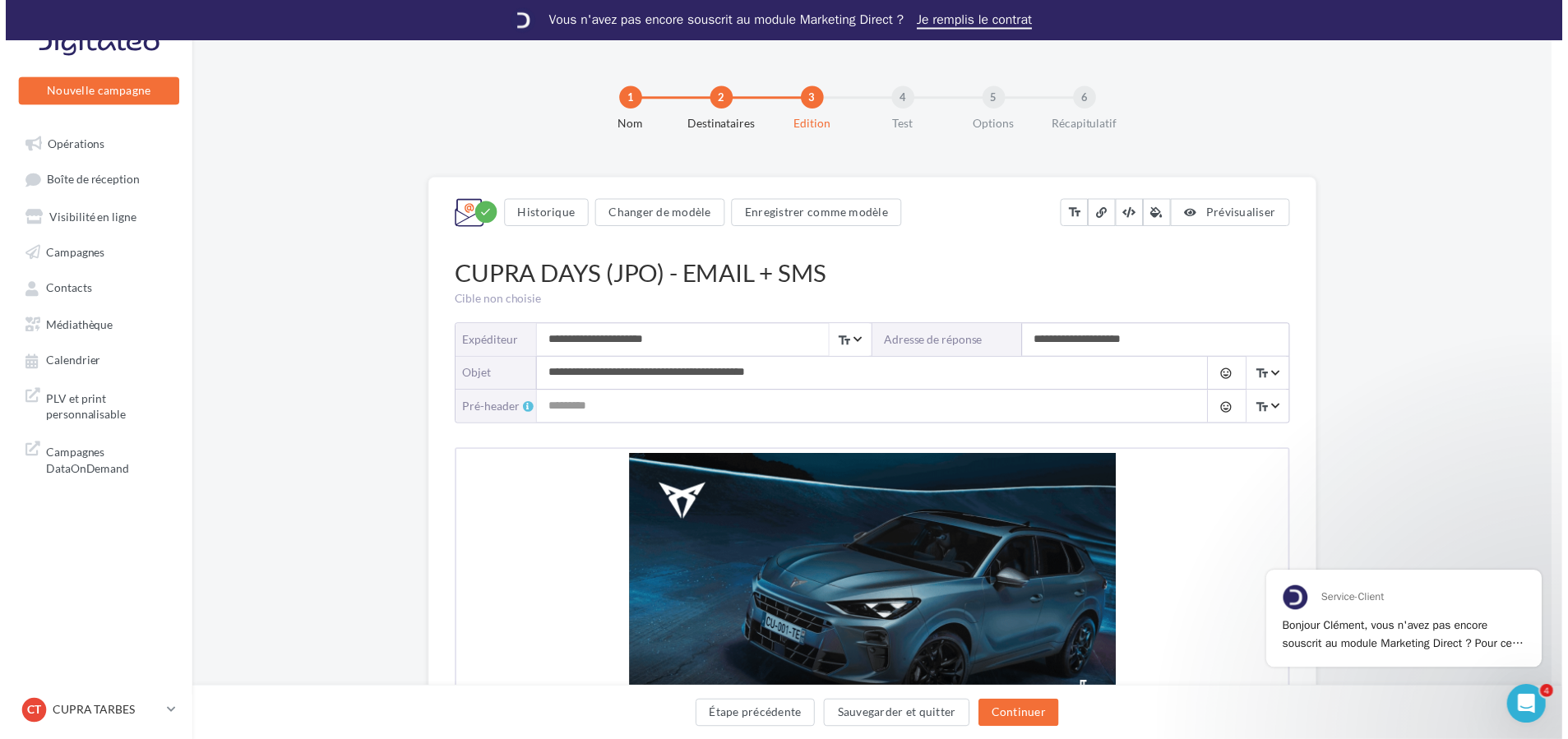 scroll, scrollTop: 0, scrollLeft: 0, axis: both 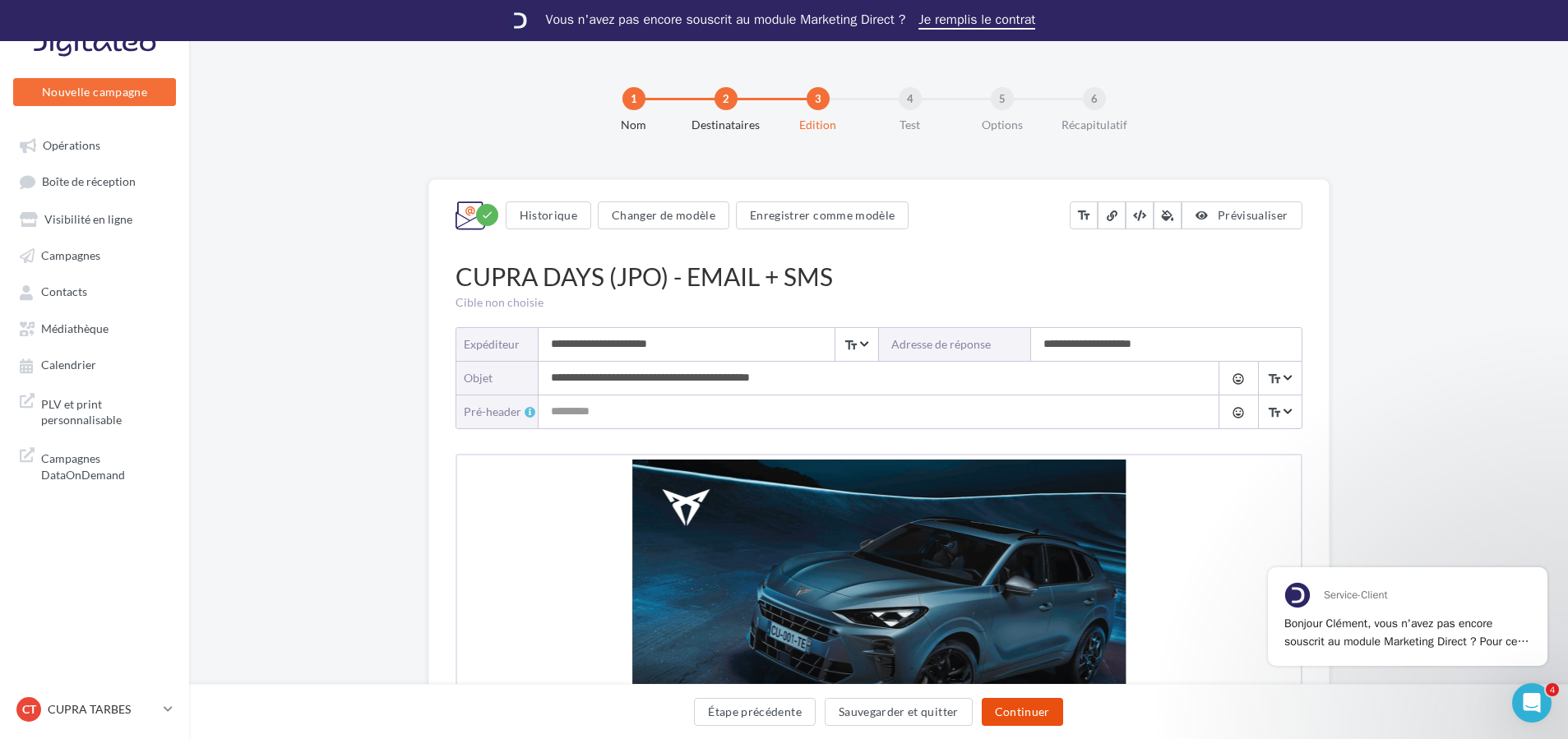 click on "Continuer" at bounding box center (1022, 712) 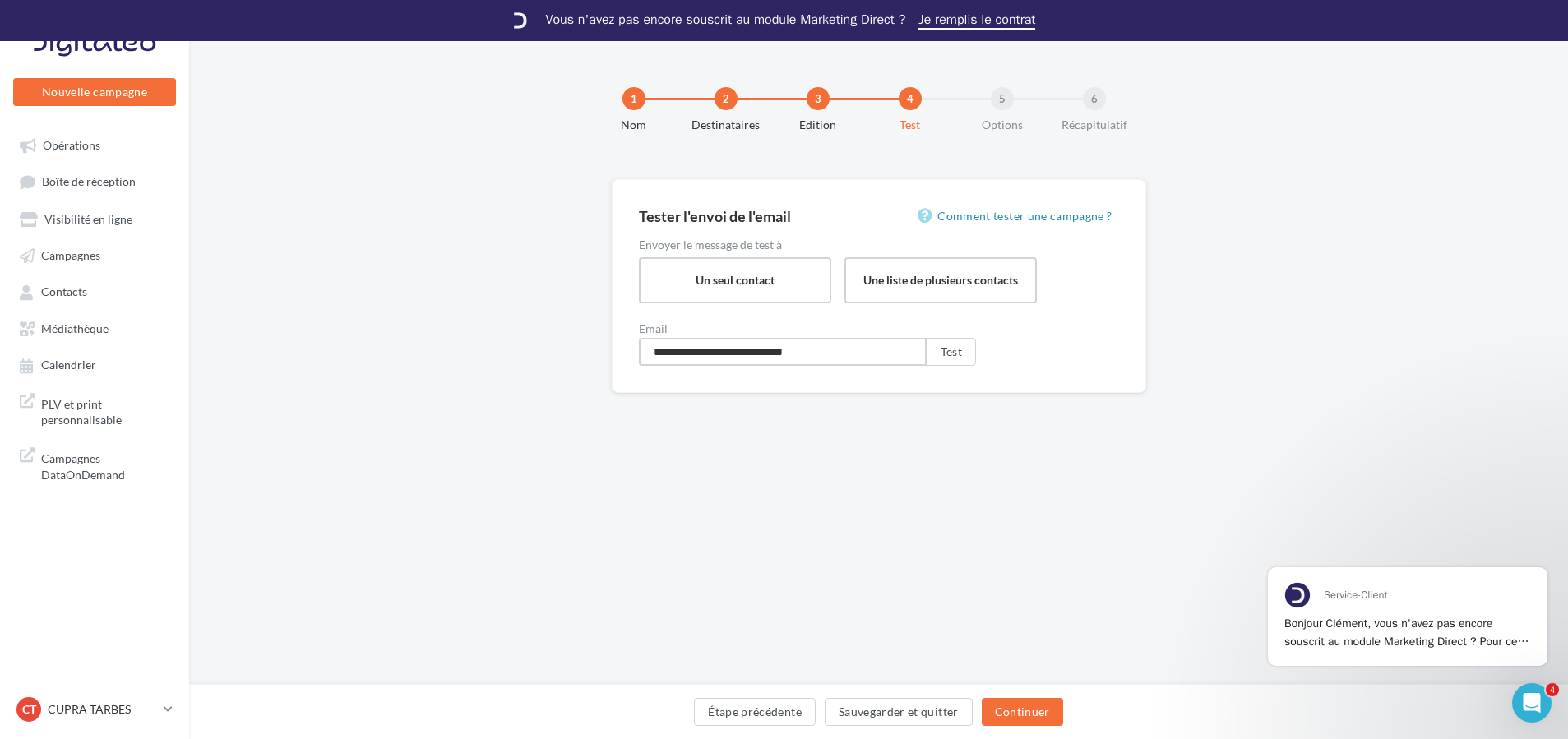 drag, startPoint x: 841, startPoint y: 344, endPoint x: 638, endPoint y: 330, distance: 203.482 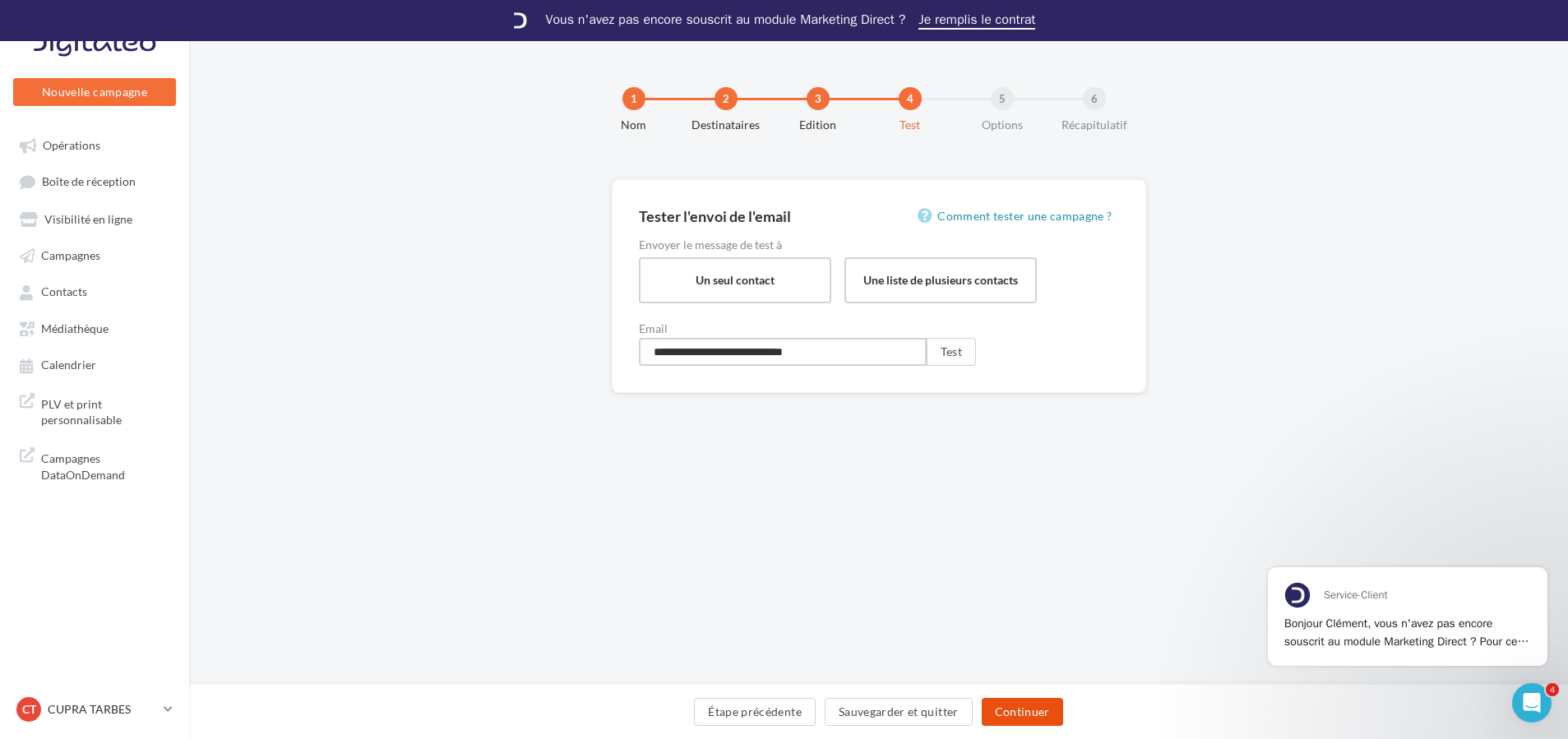 type on "**********" 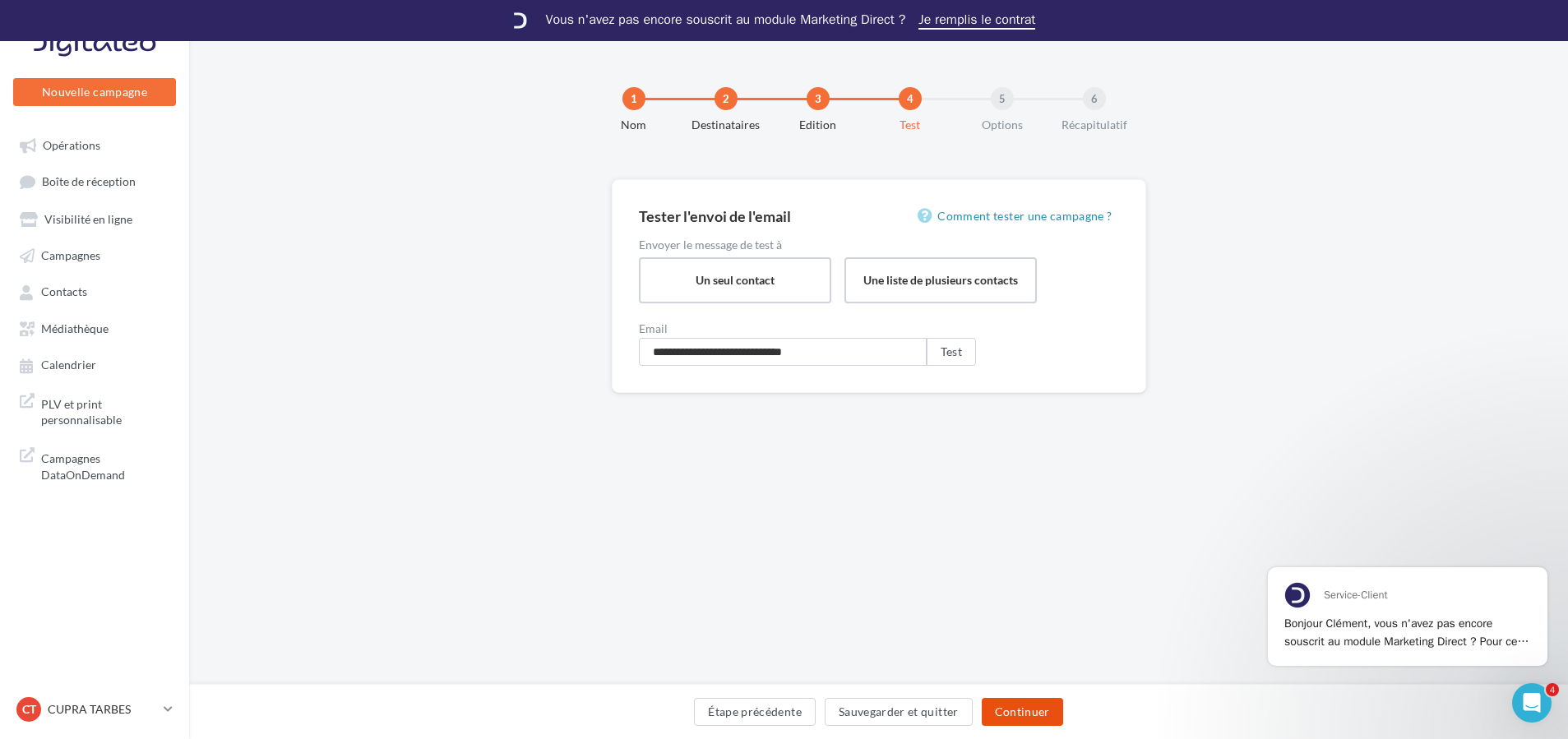click on "Continuer" at bounding box center [1022, 712] 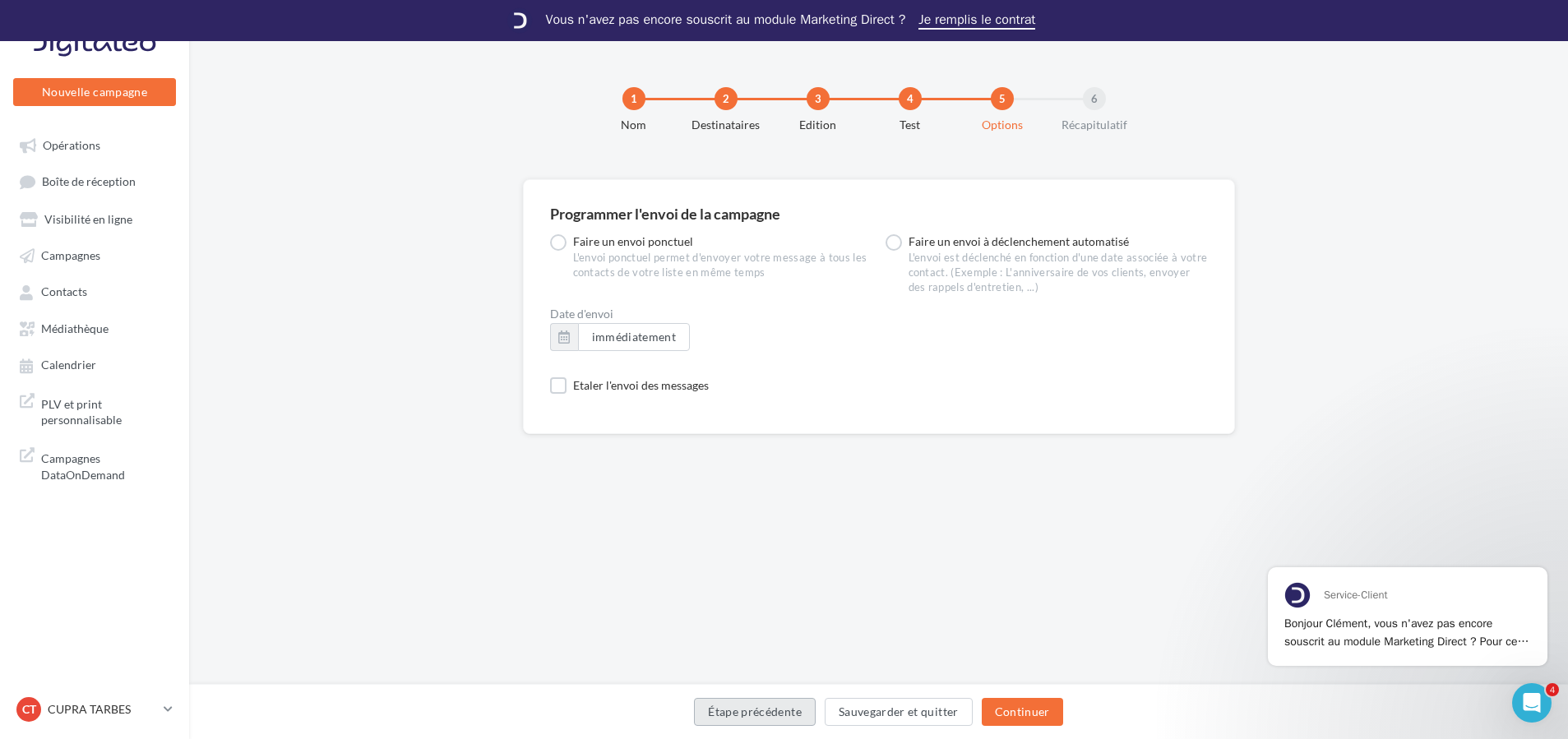 click on "Étape précédente" at bounding box center (755, 712) 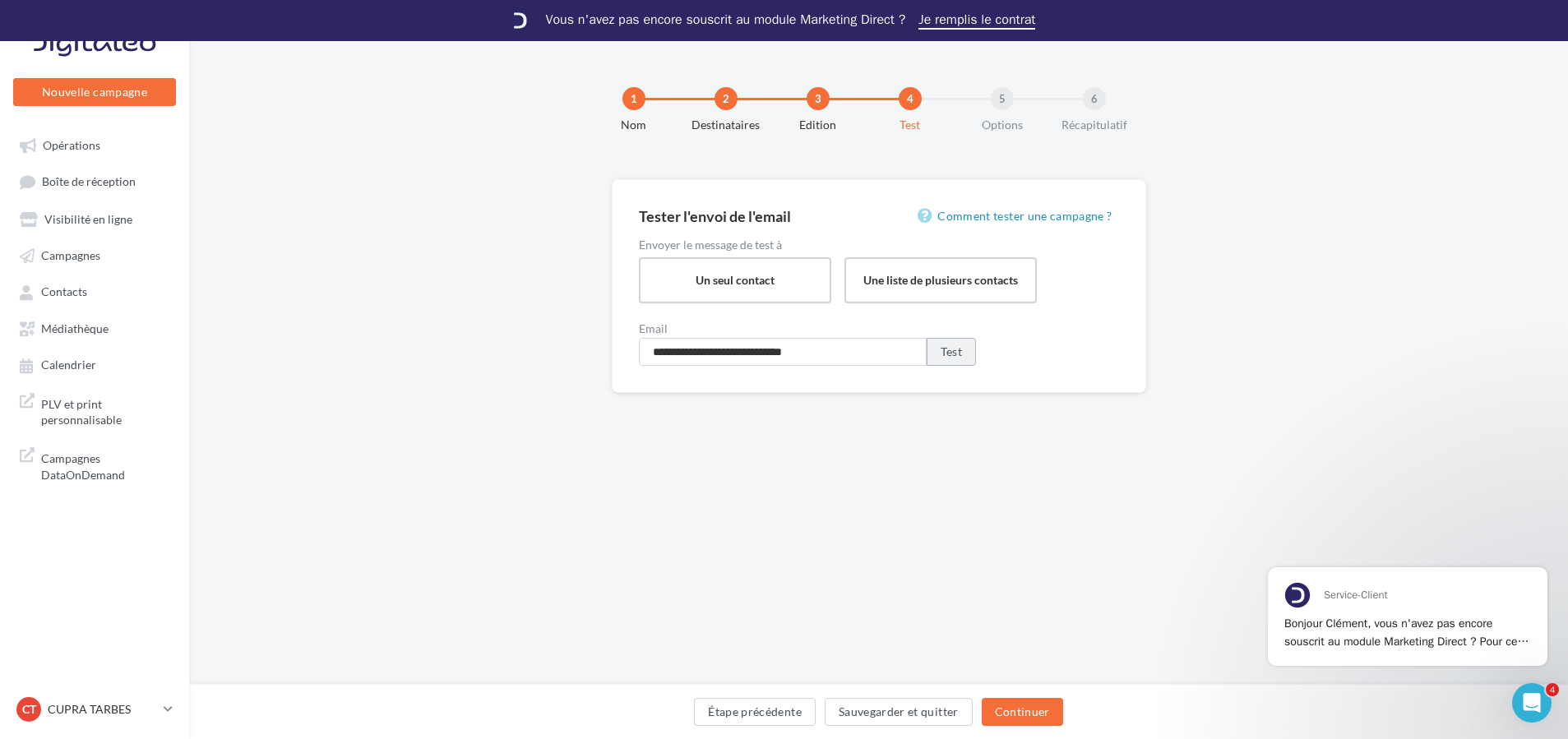 click on "Test" at bounding box center (951, 352) 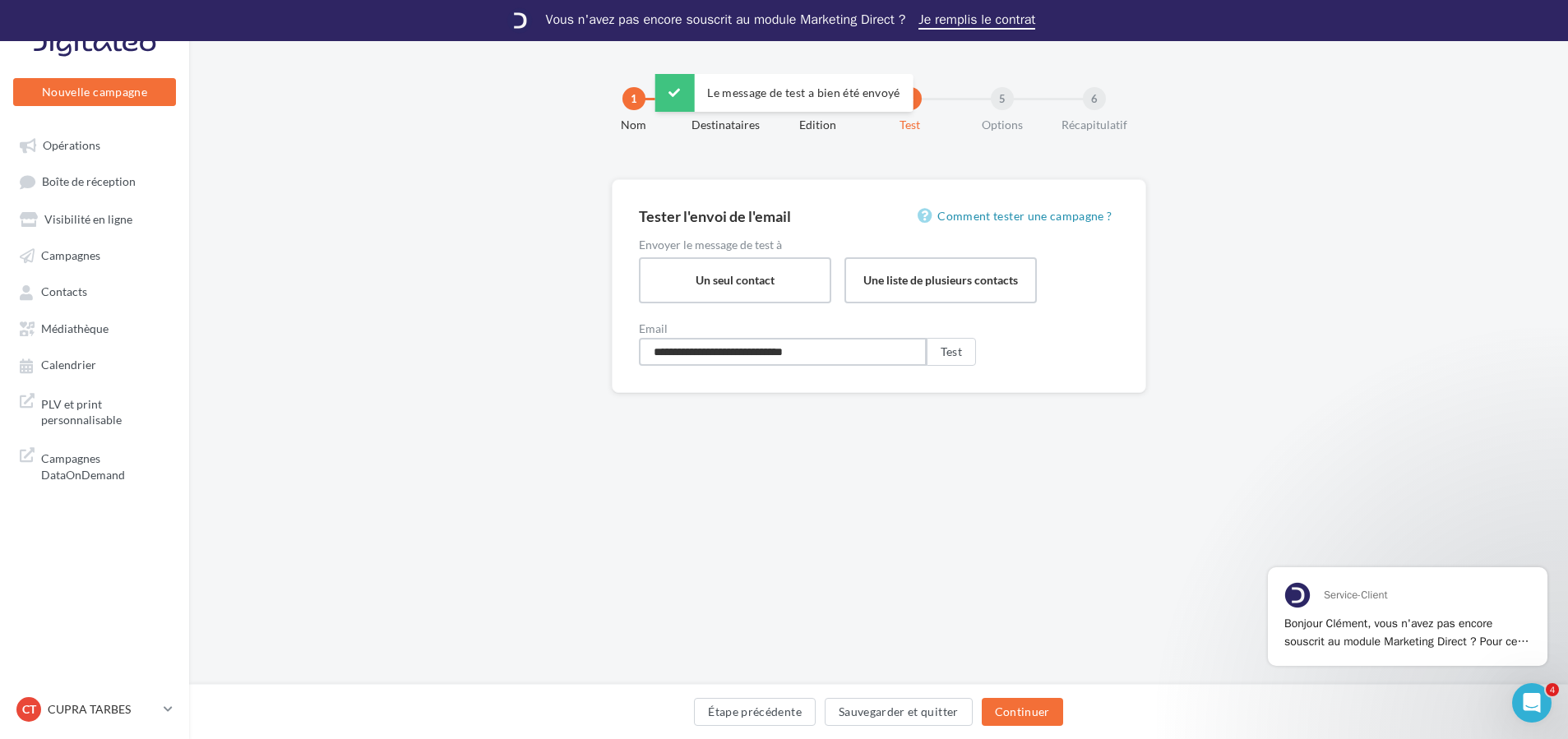 drag, startPoint x: 738, startPoint y: 356, endPoint x: 601, endPoint y: 350, distance: 137.13132 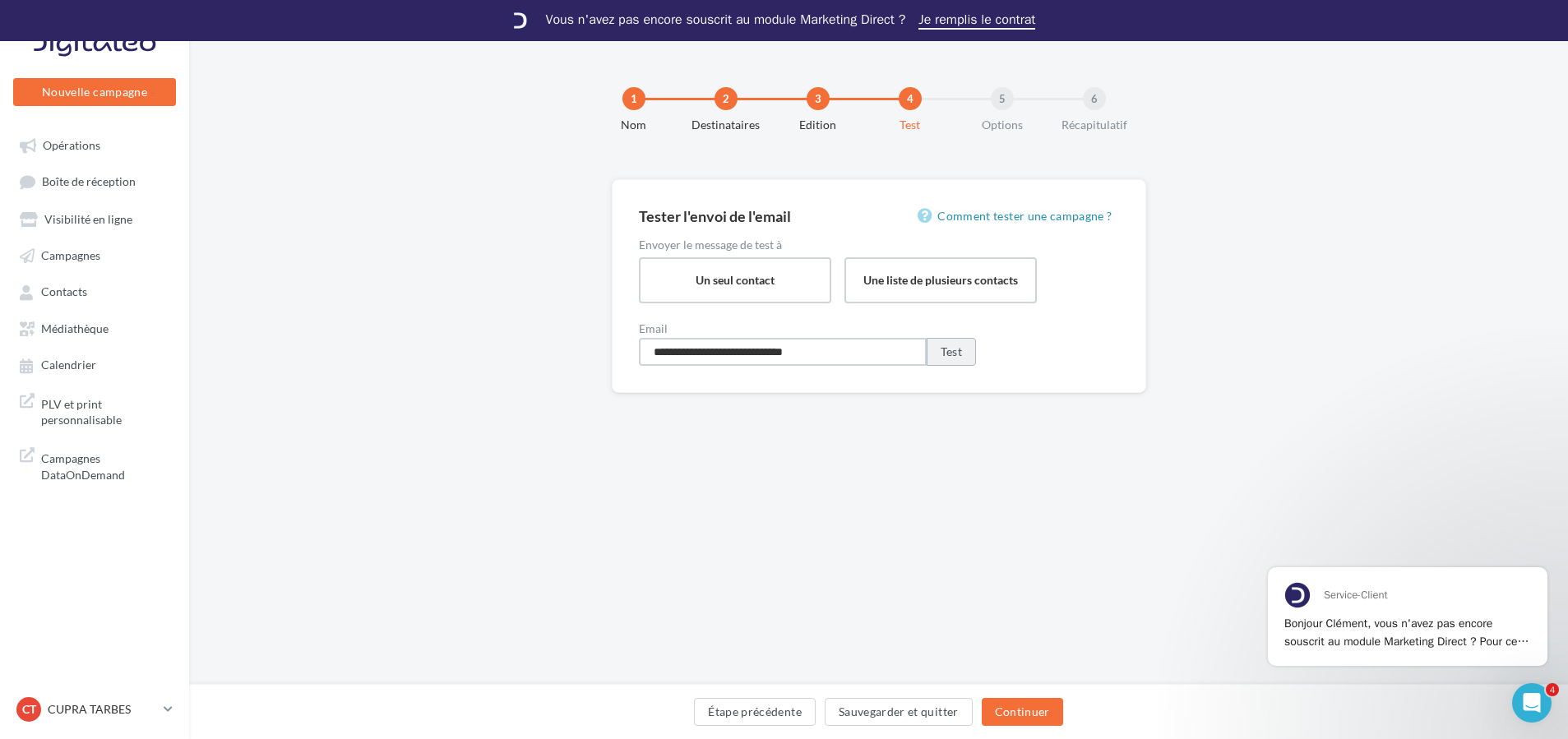 type on "**********" 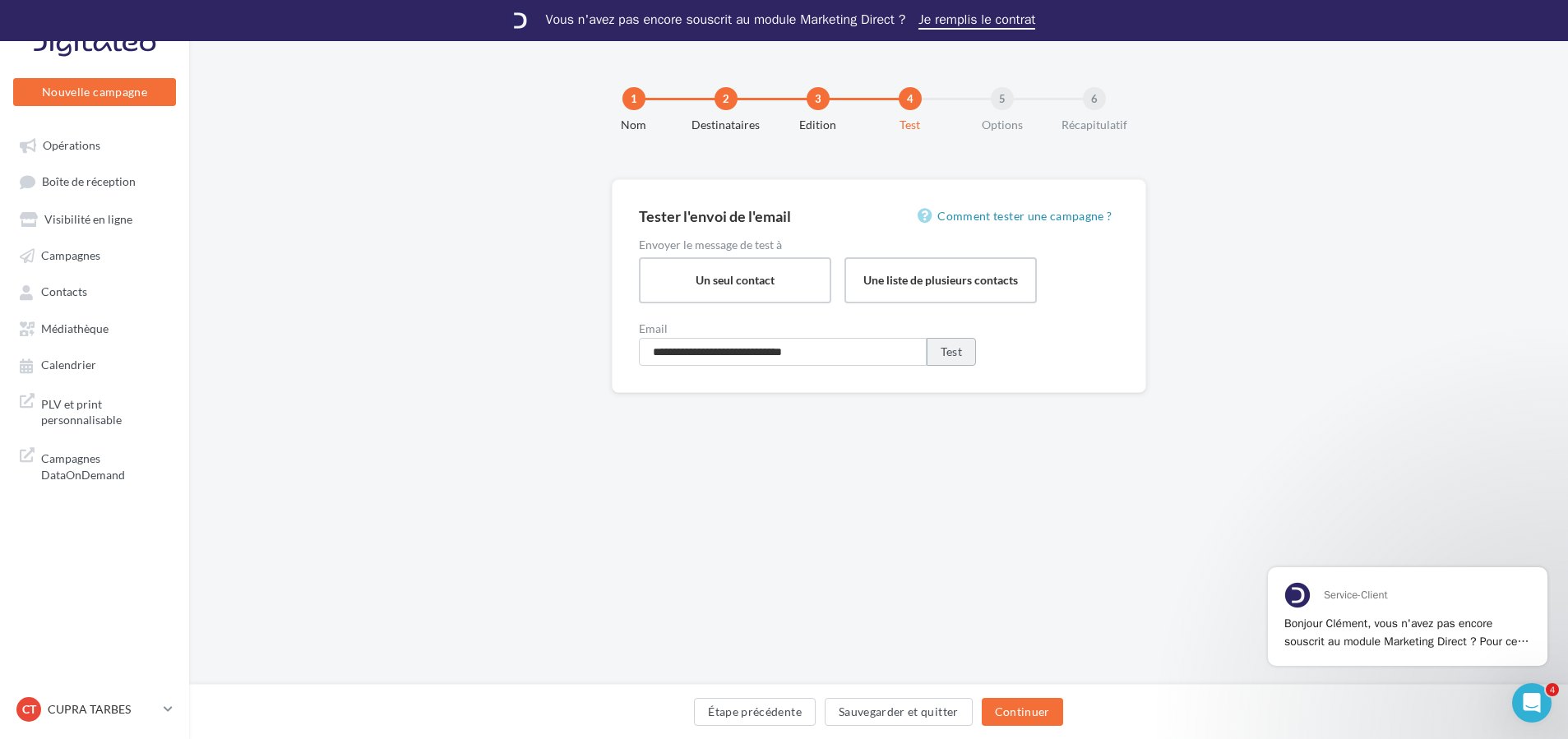 click on "Test" at bounding box center [951, 352] 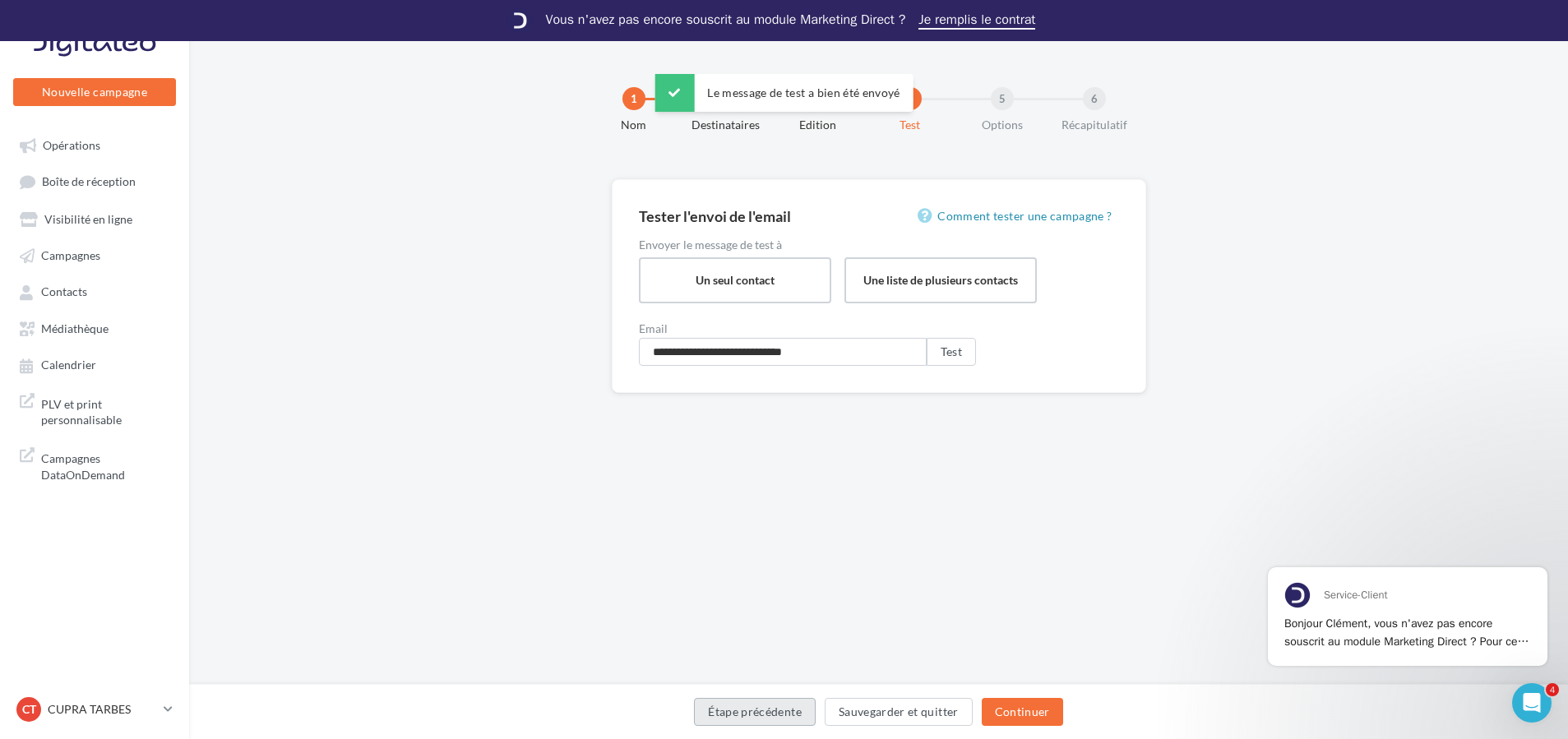 click on "Étape précédente" at bounding box center (755, 712) 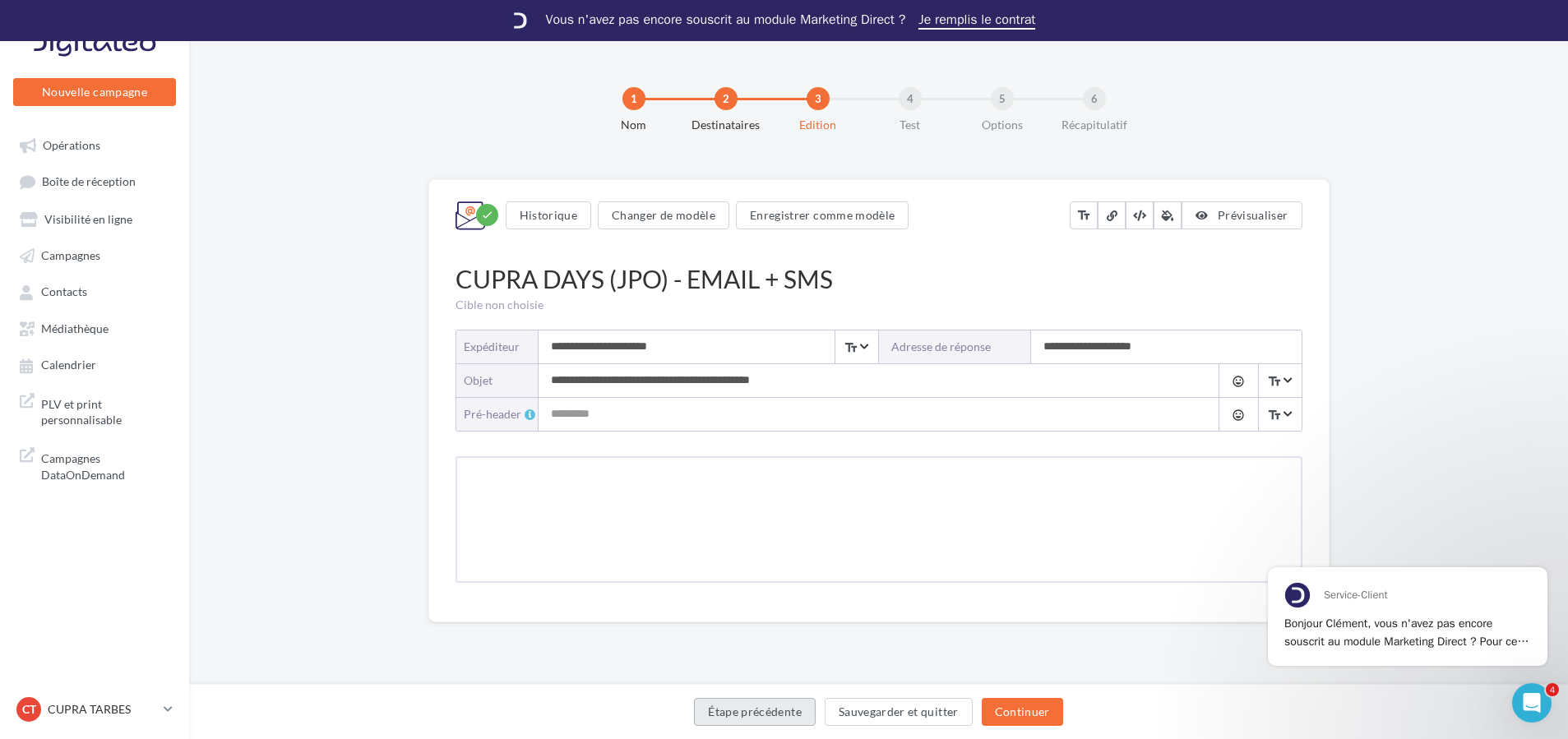 click on "Étape précédente" at bounding box center (755, 712) 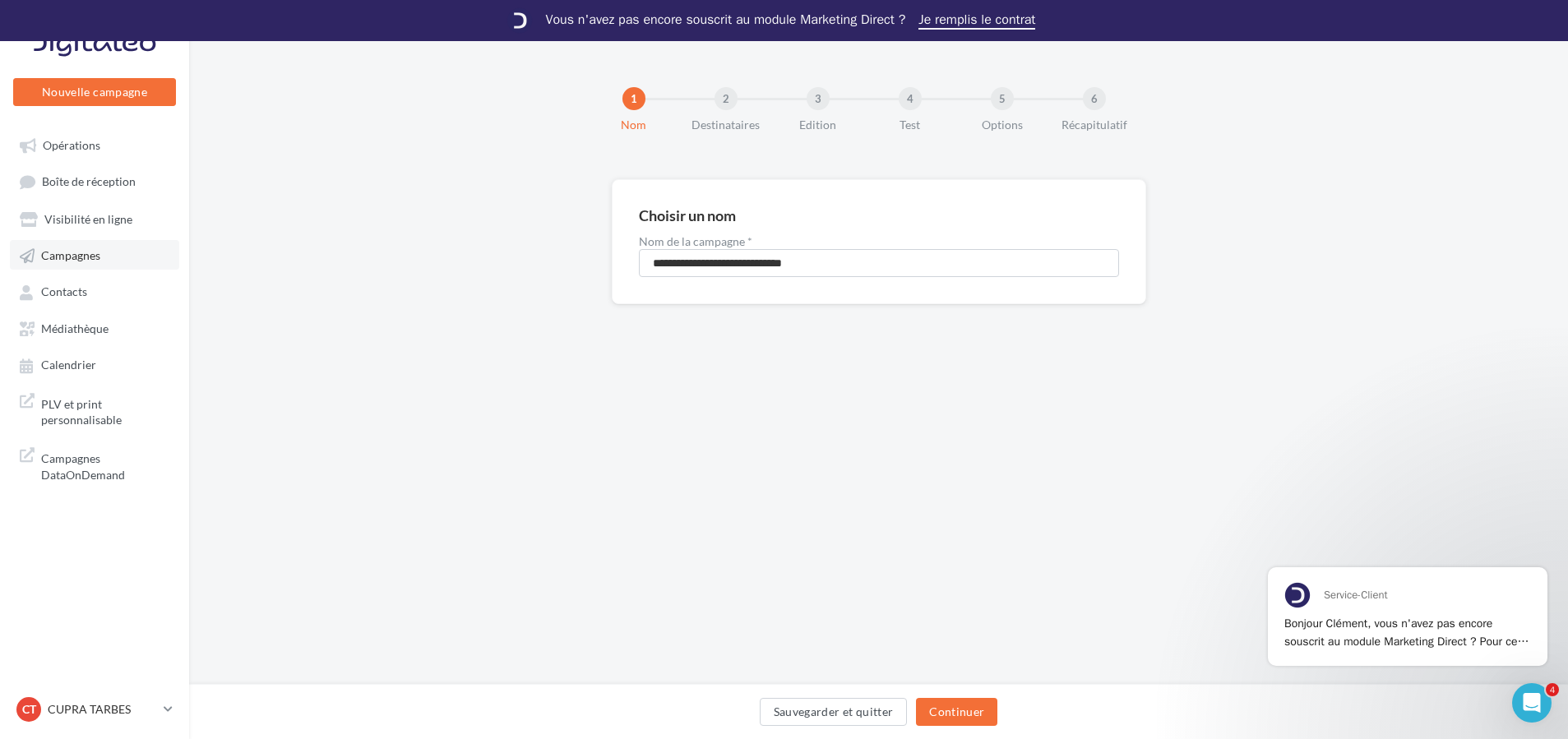 click on "Campagnes" at bounding box center (71, 255) 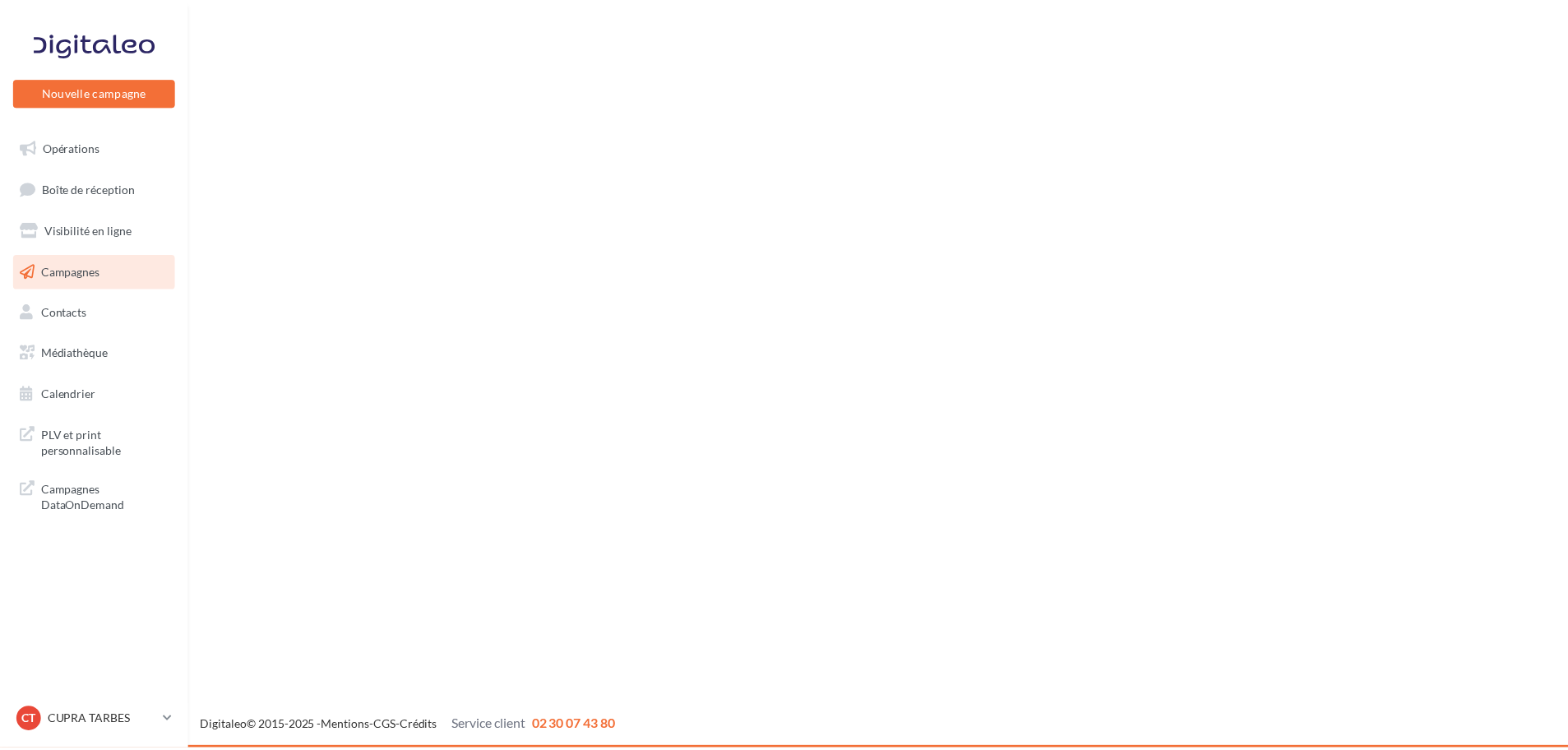 scroll, scrollTop: 0, scrollLeft: 0, axis: both 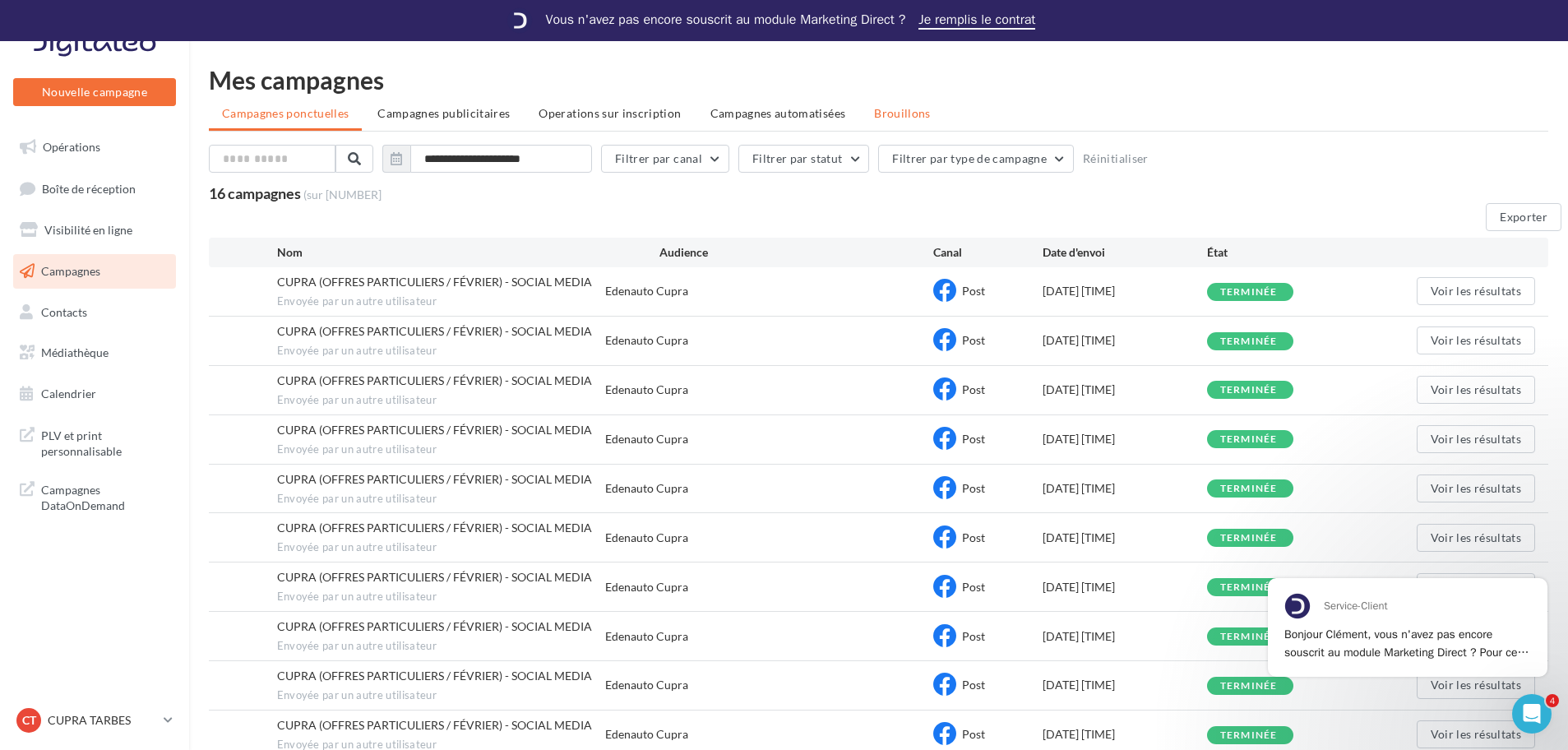 click on "Brouillons" at bounding box center [285, 113] 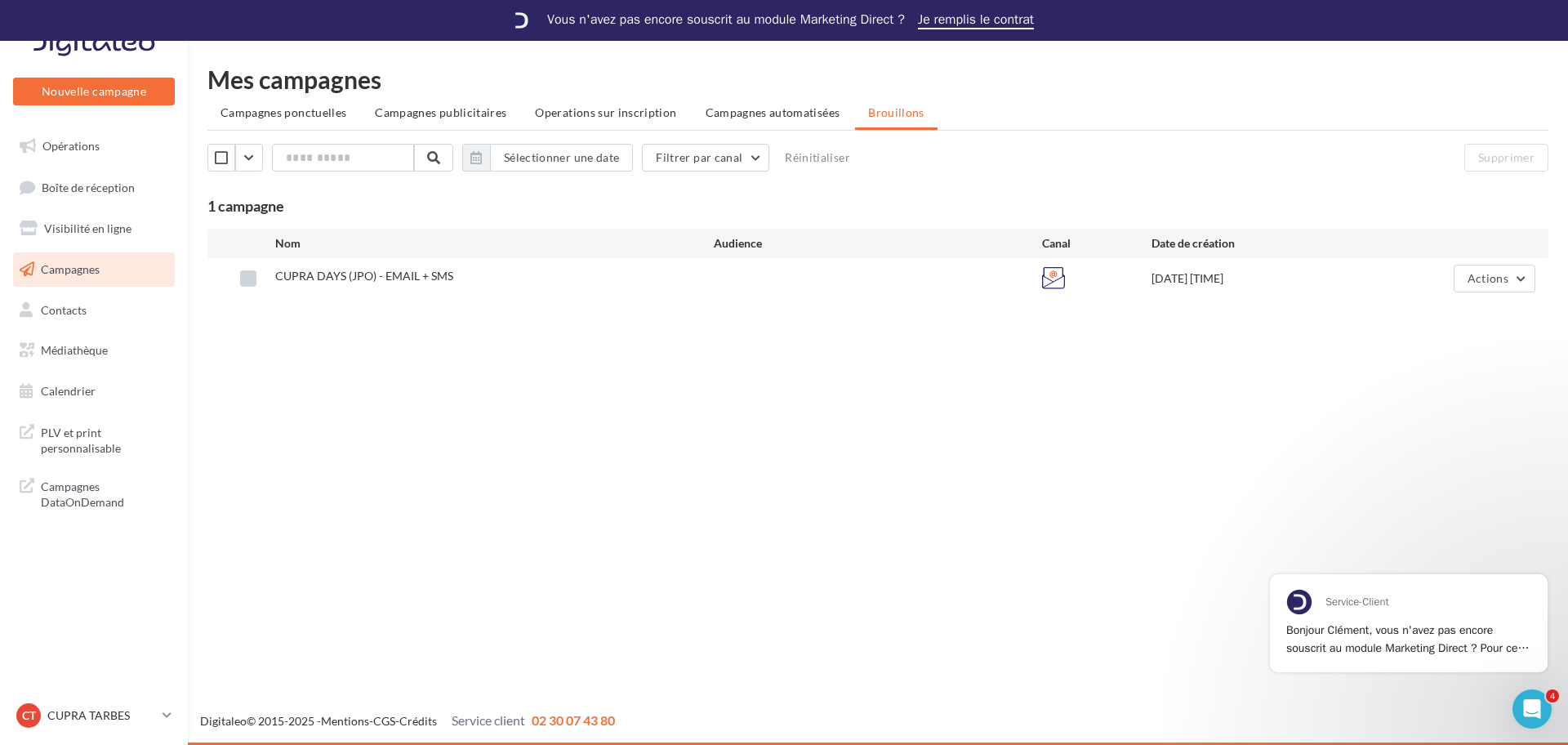 click at bounding box center (248, 279) 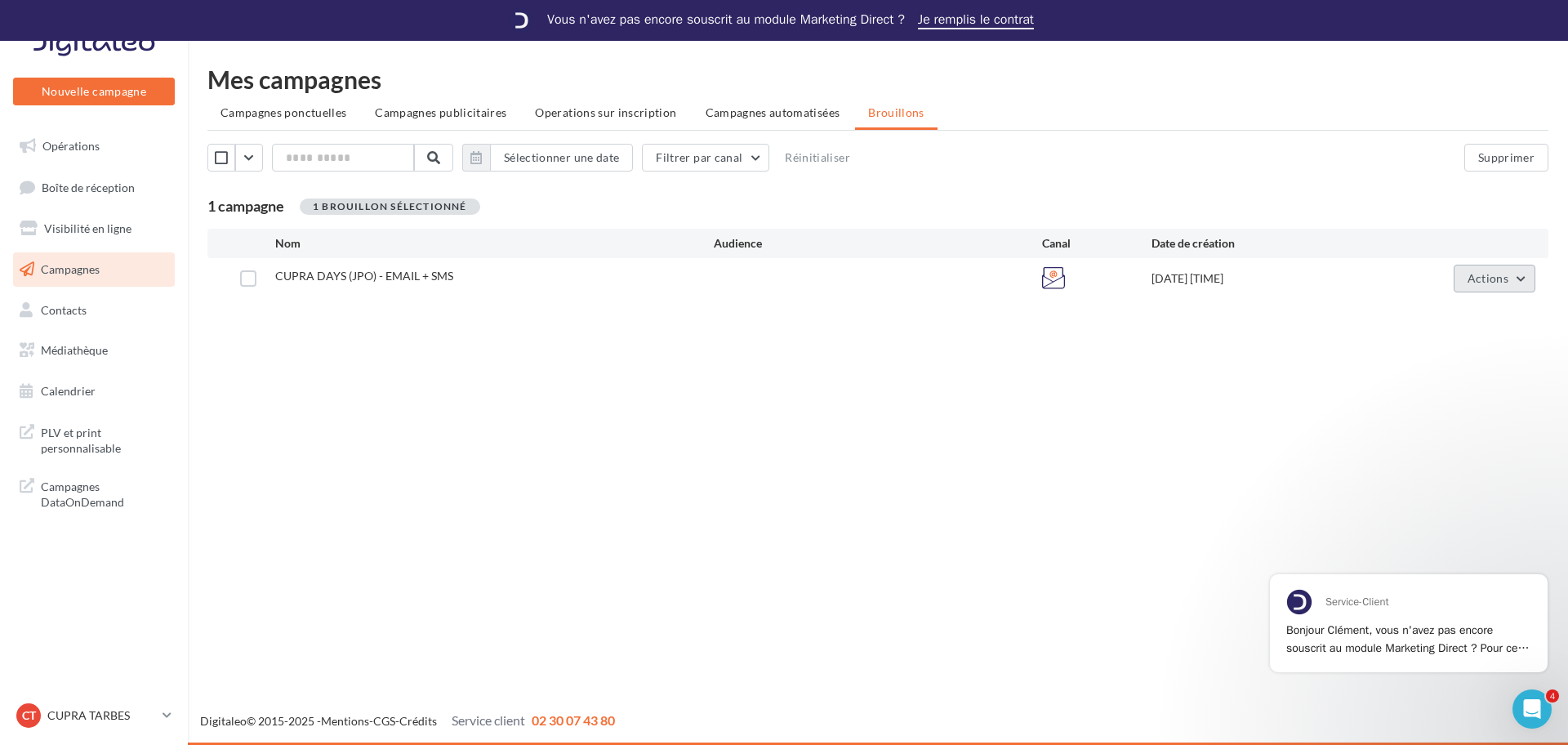 click on "Actions" at bounding box center [1488, 278] 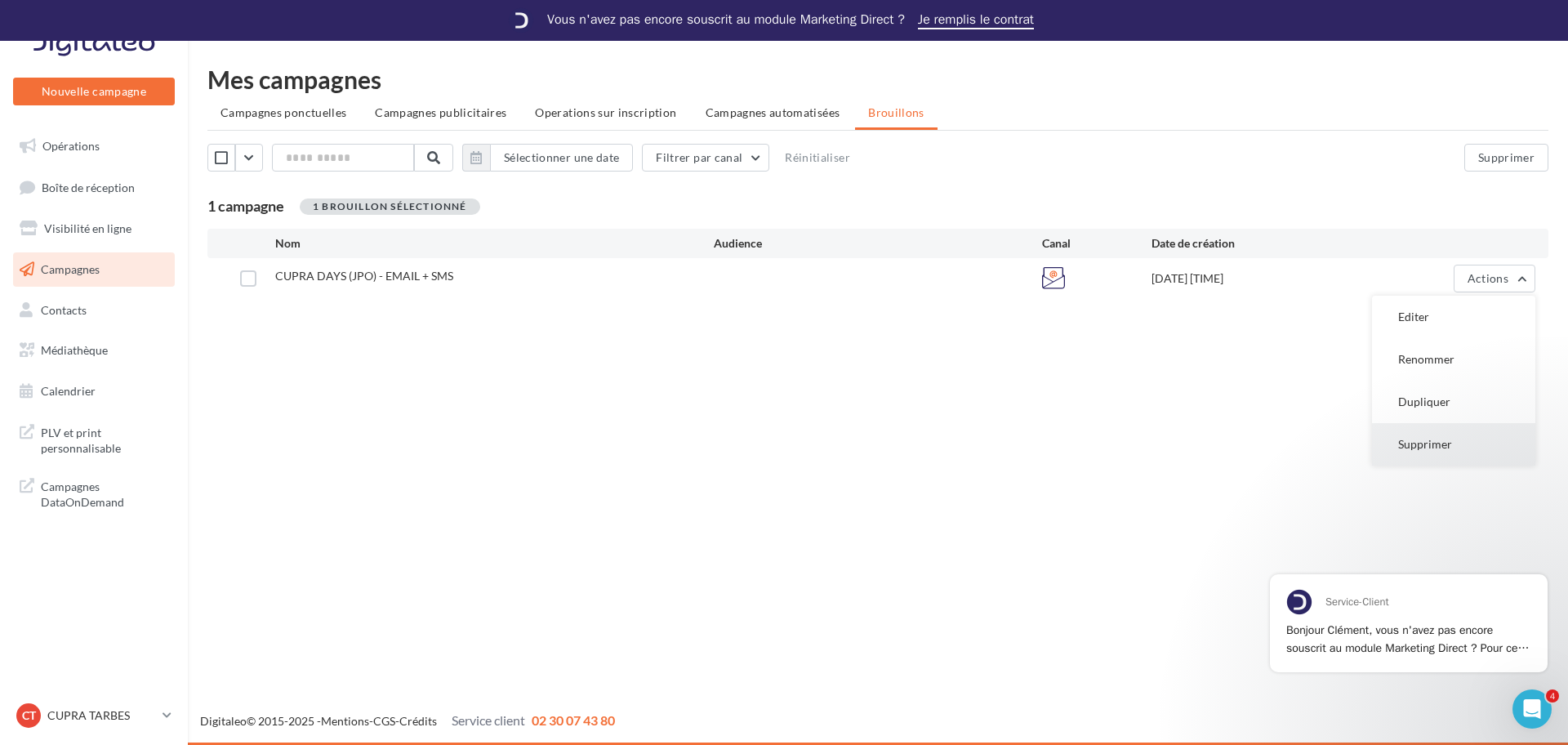 click on "Supprimer" at bounding box center (1454, 317) 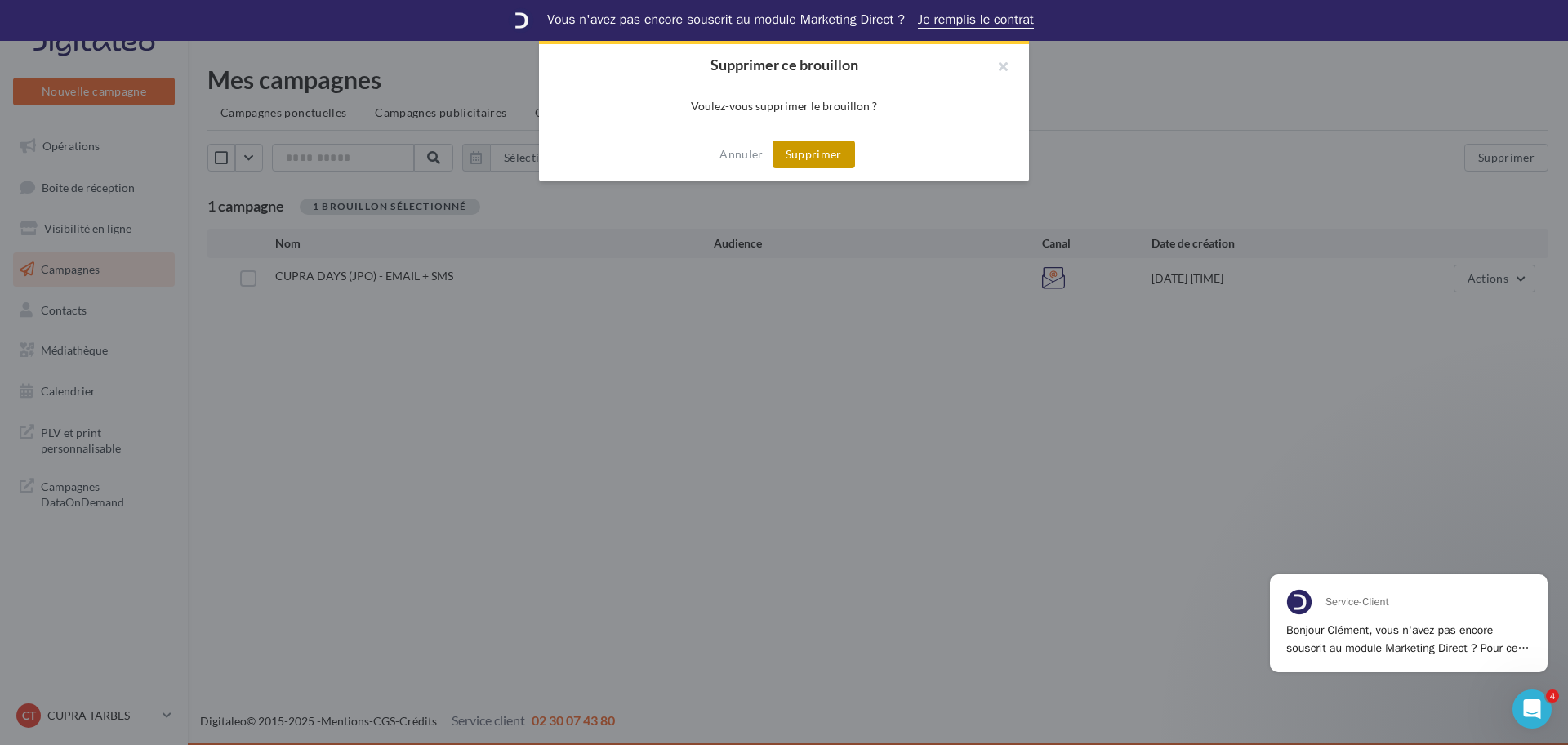 click on "Supprimer" at bounding box center [813, 154] 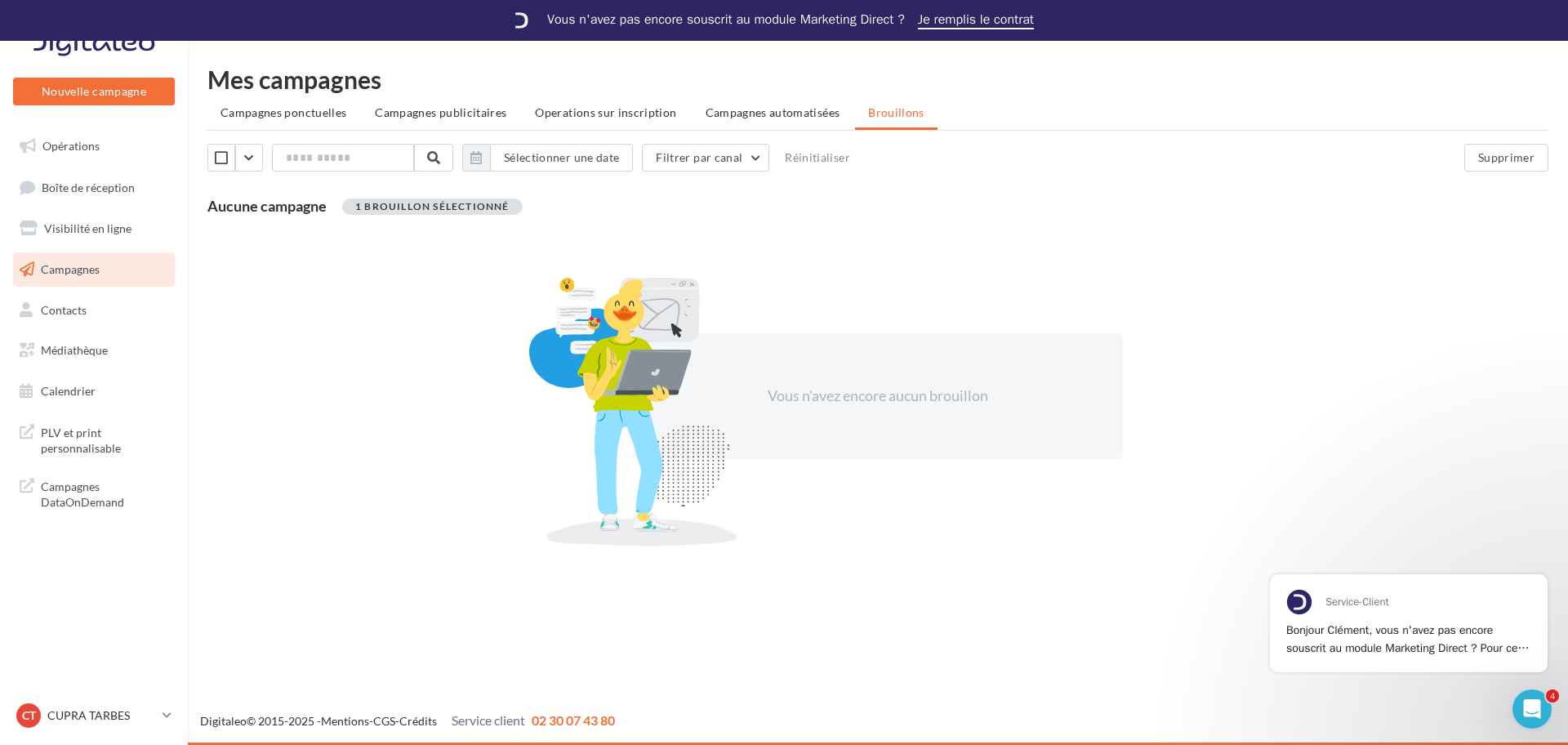 click on "Campagnes" at bounding box center [70, 269] 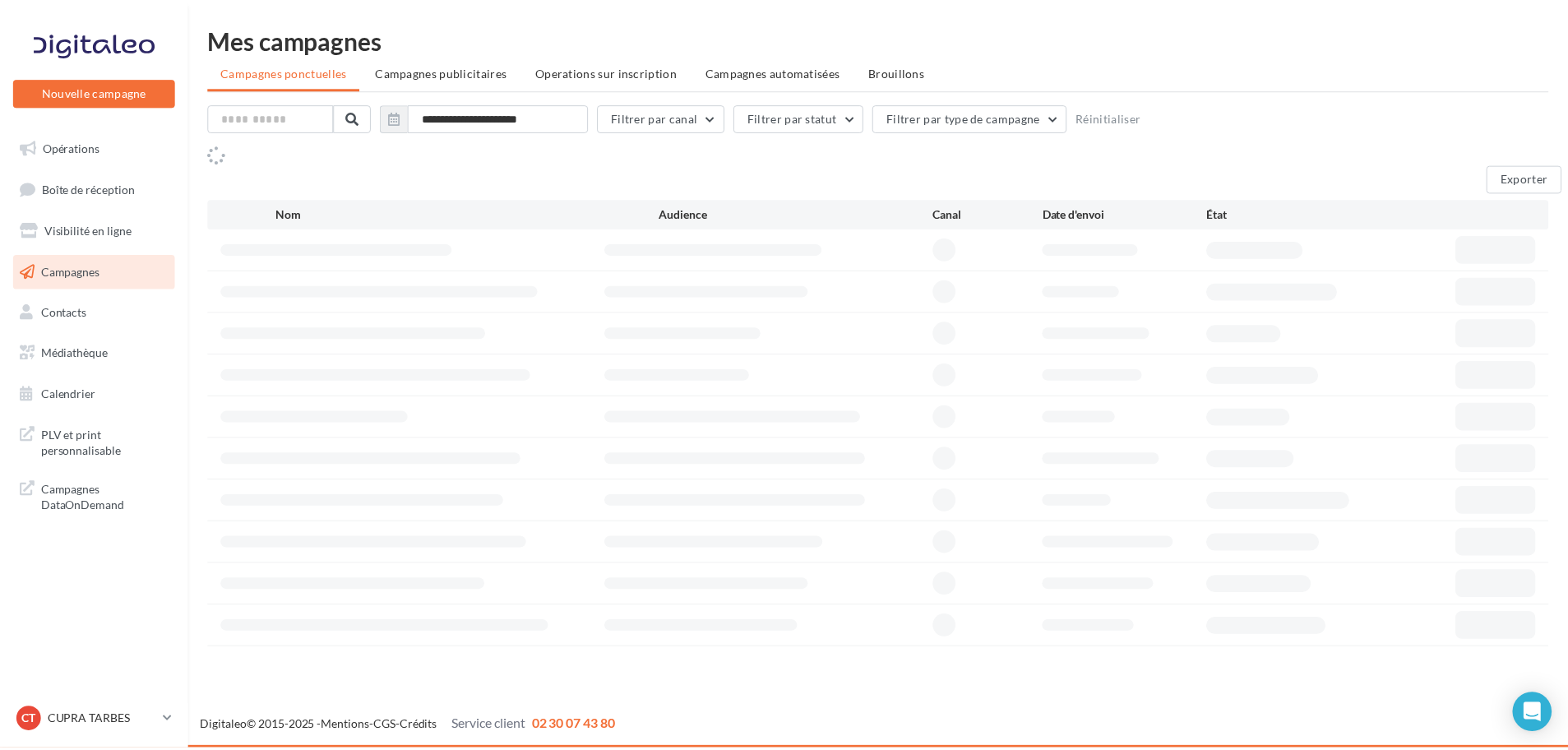 scroll, scrollTop: 0, scrollLeft: 0, axis: both 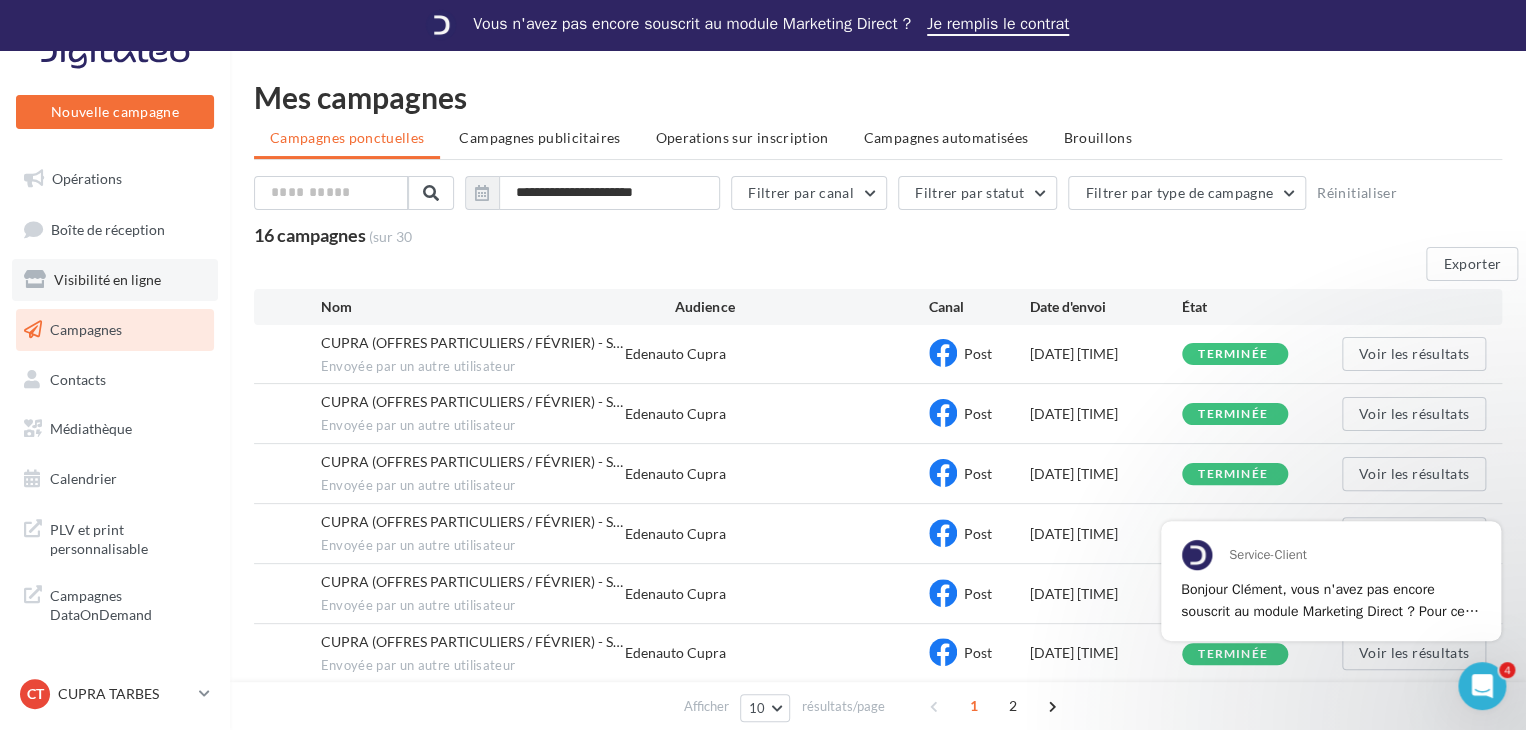 click on "Visibilité en ligne" at bounding box center (107, 279) 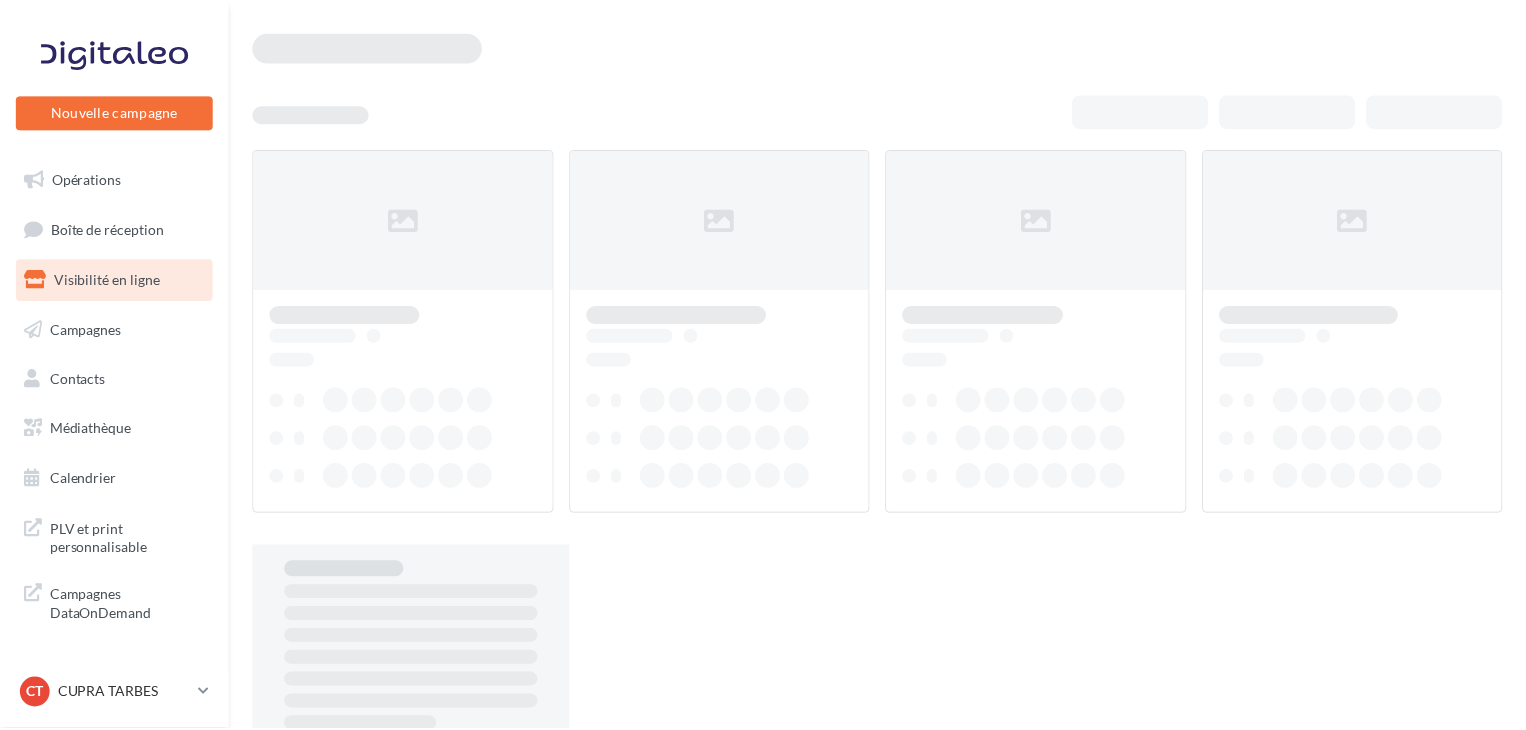 scroll, scrollTop: 0, scrollLeft: 0, axis: both 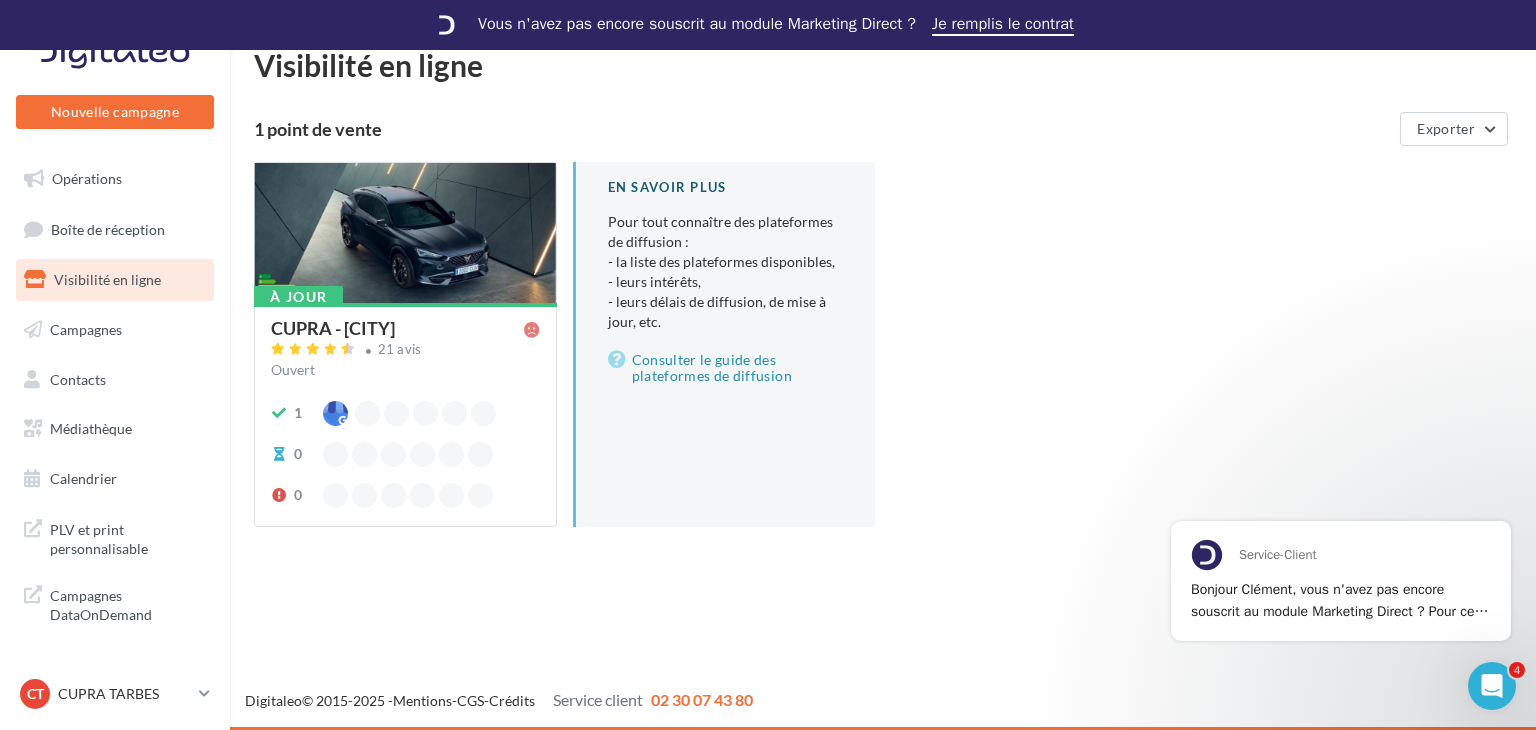 click on "CUPRA - [CITY]" at bounding box center (333, 328) 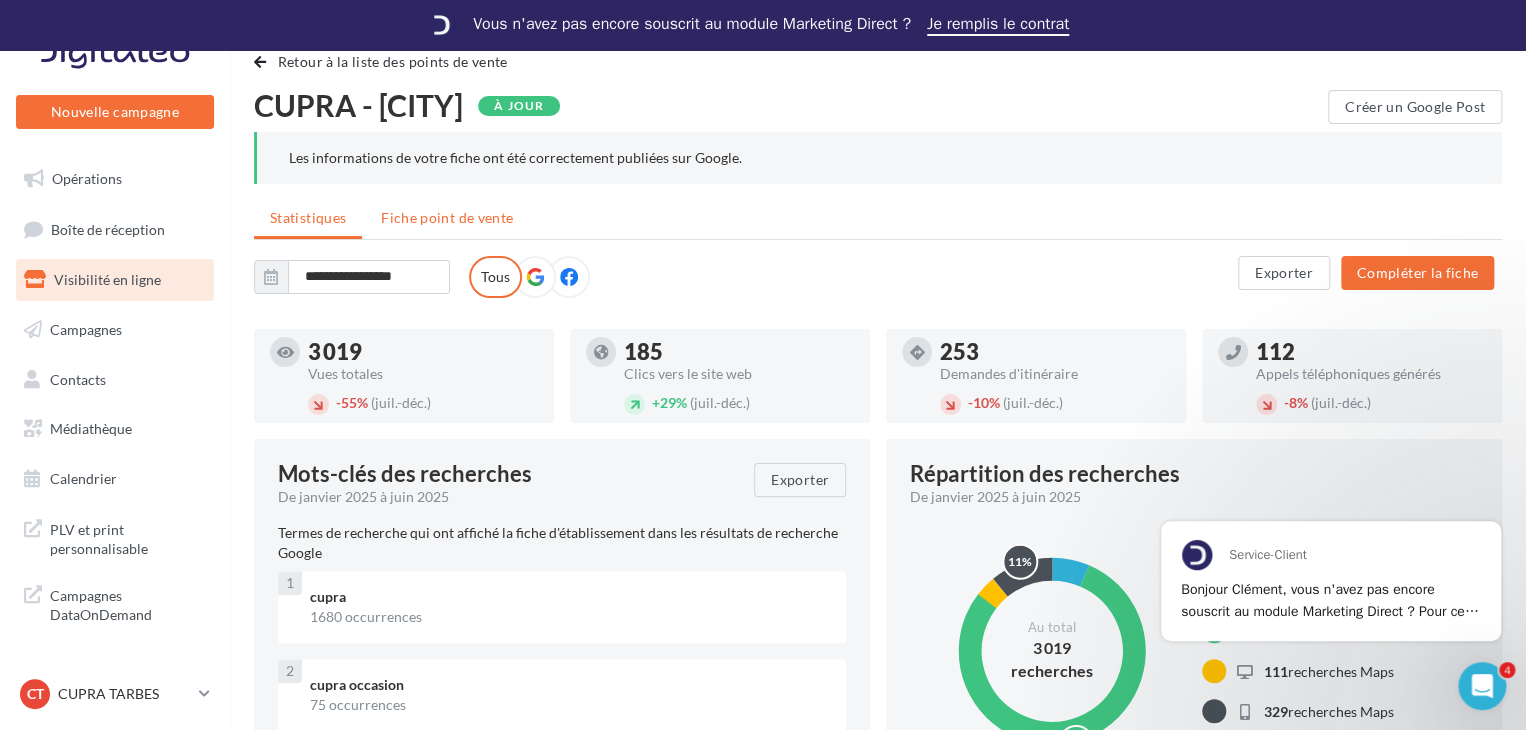 click on "Fiche point de vente" at bounding box center [308, 217] 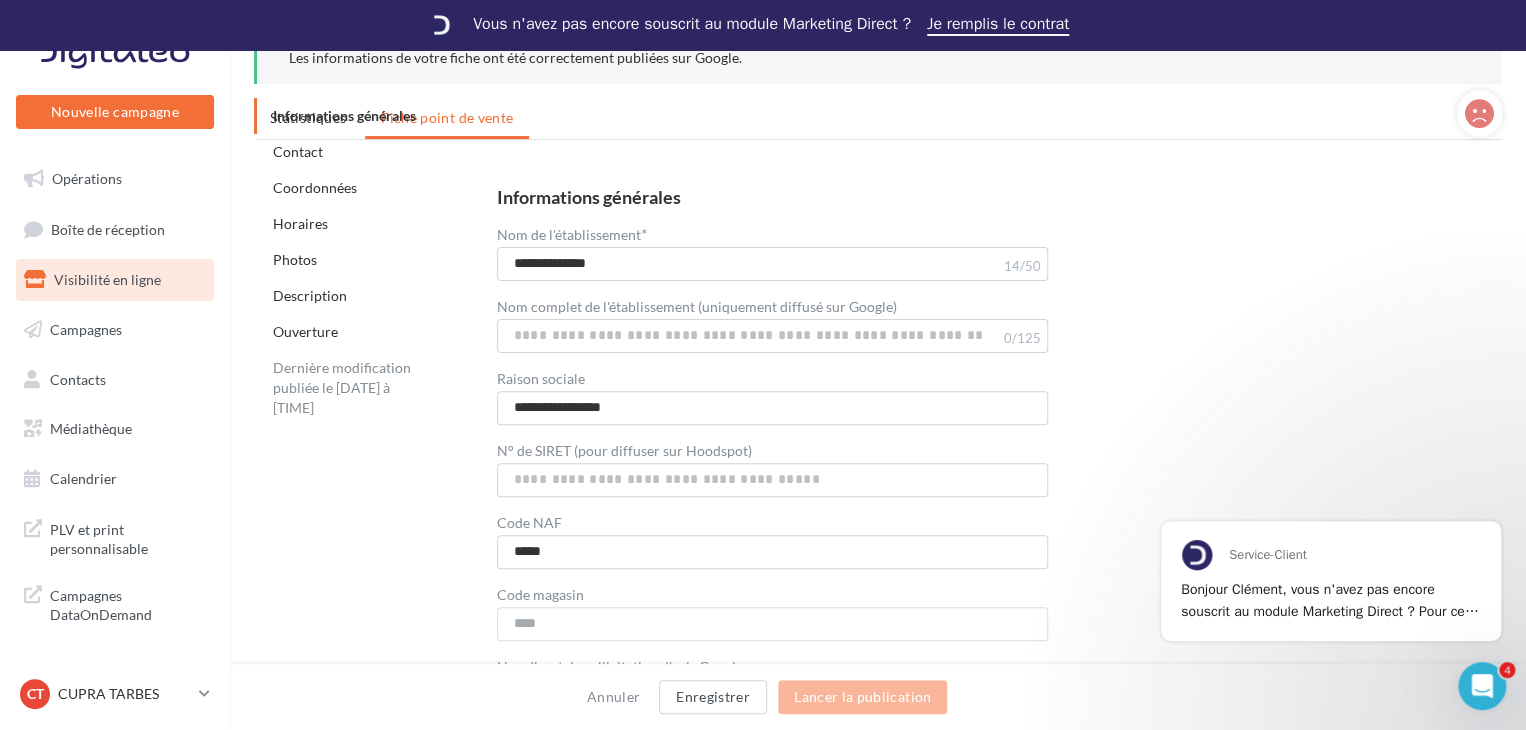 scroll, scrollTop: 88, scrollLeft: 0, axis: vertical 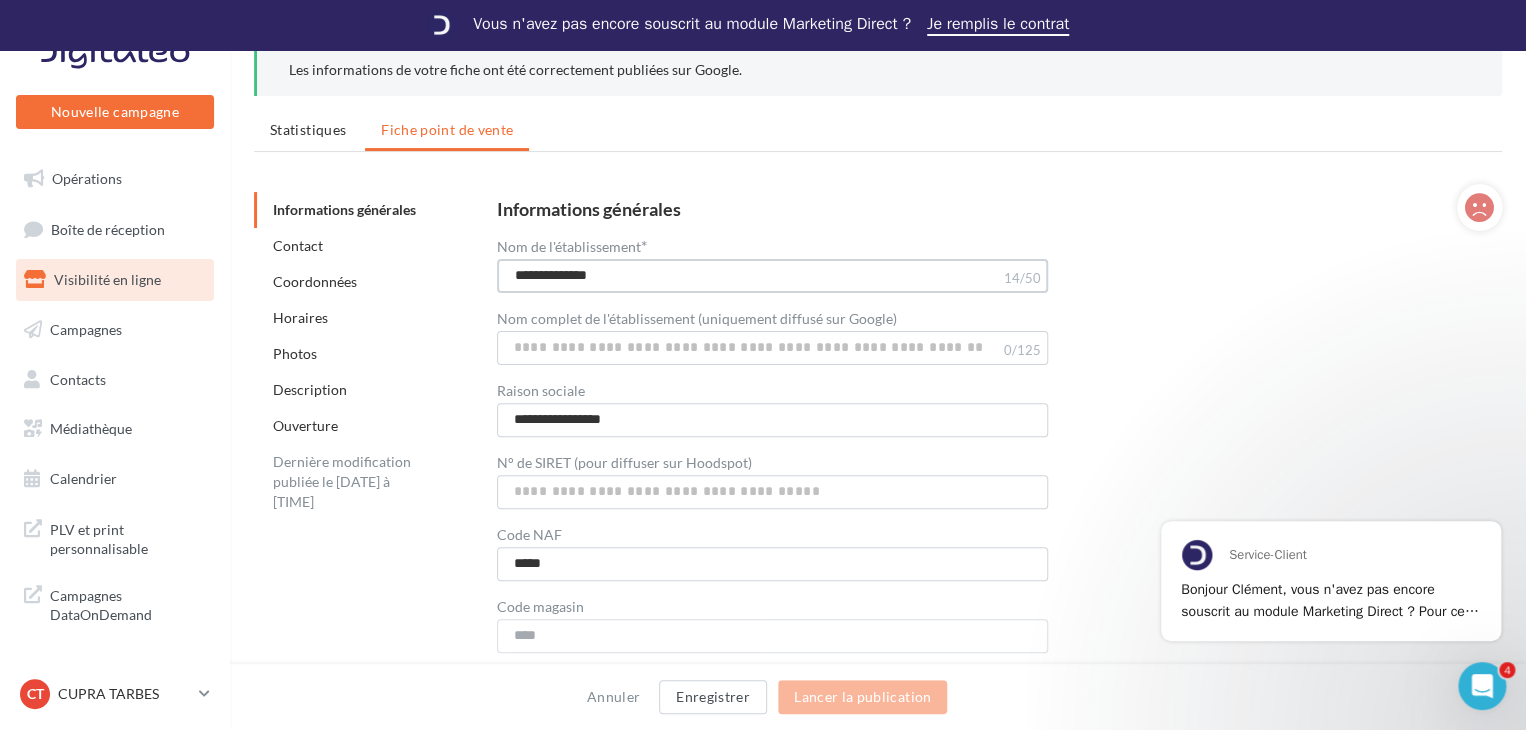 click on "**********" at bounding box center (773, 276) 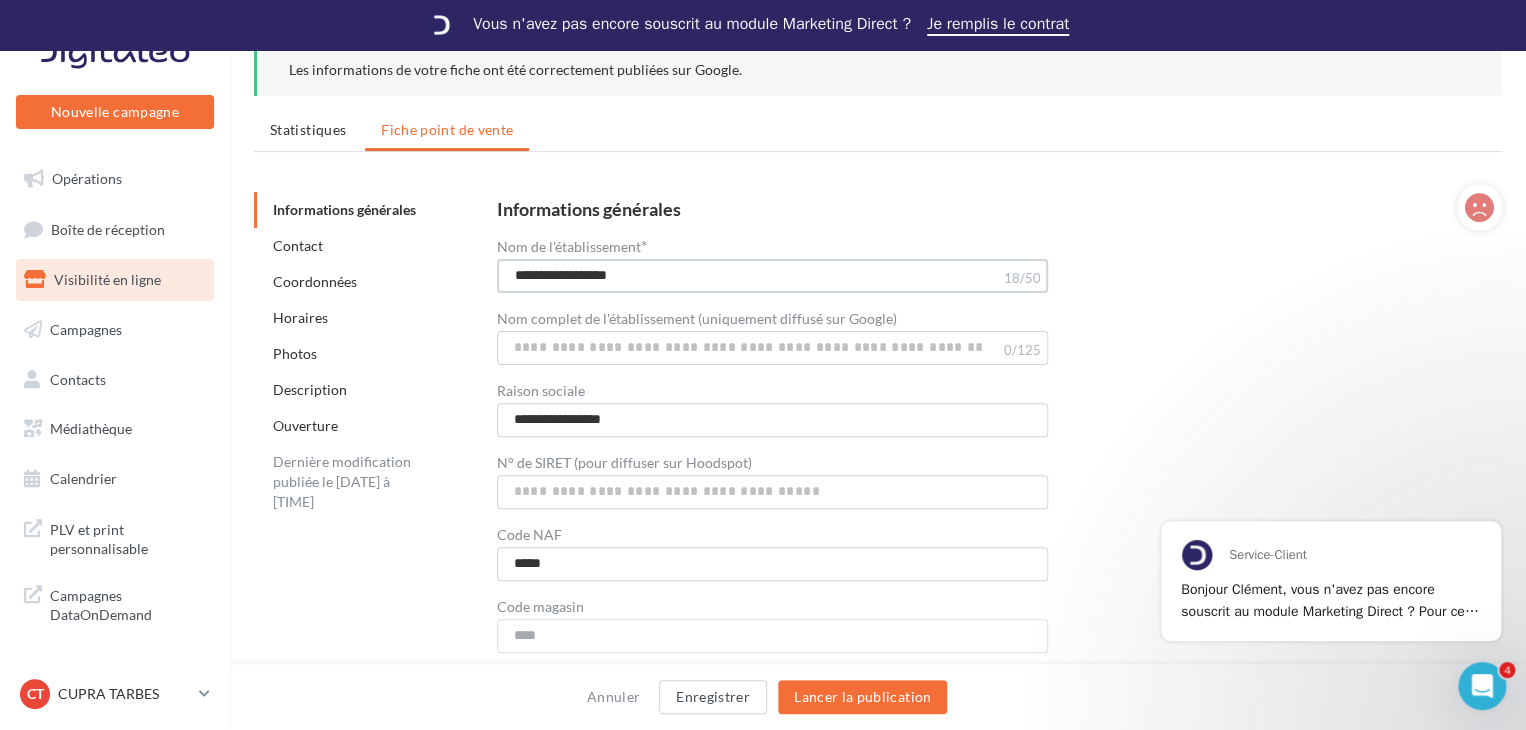 type on "**********" 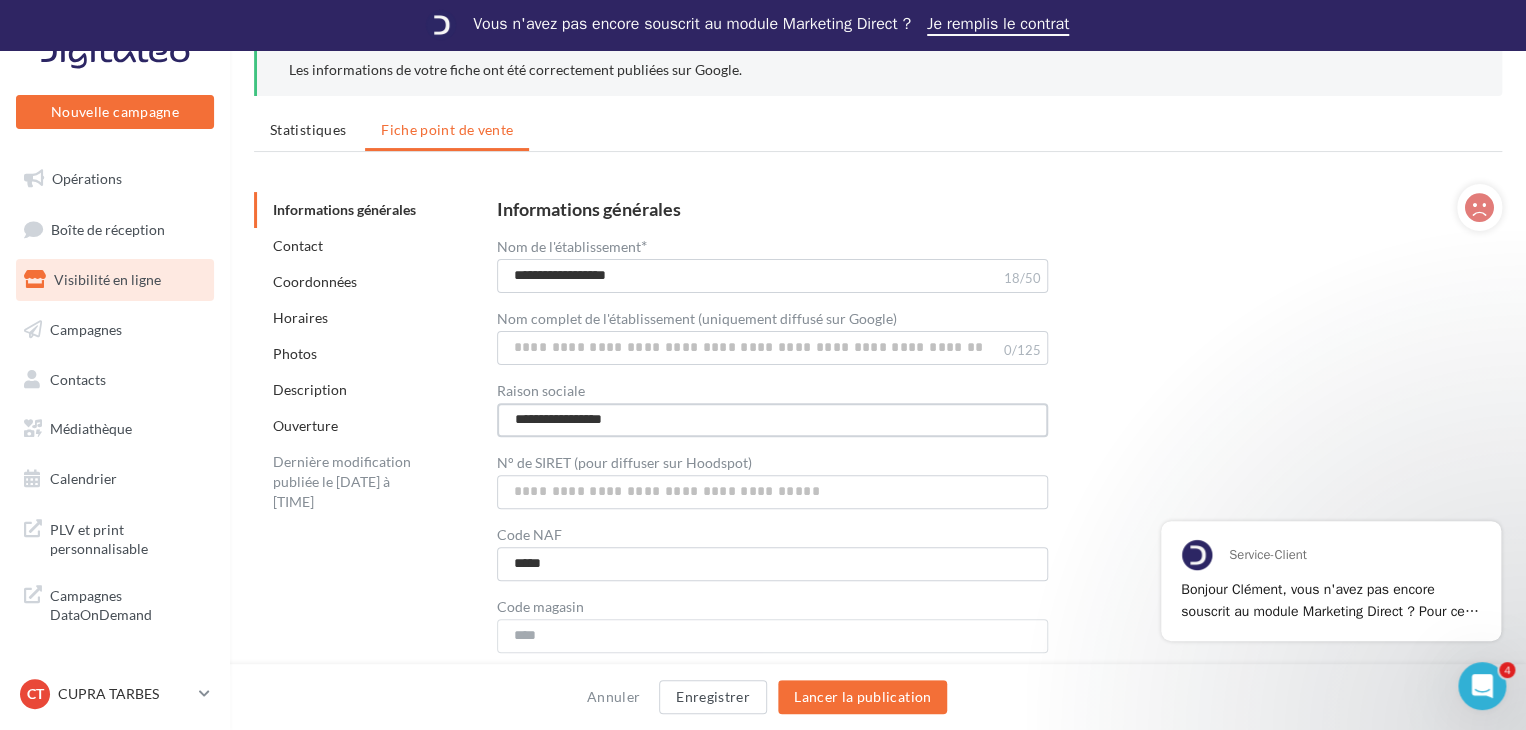 drag, startPoint x: 670, startPoint y: 407, endPoint x: 465, endPoint y: 413, distance: 205.08778 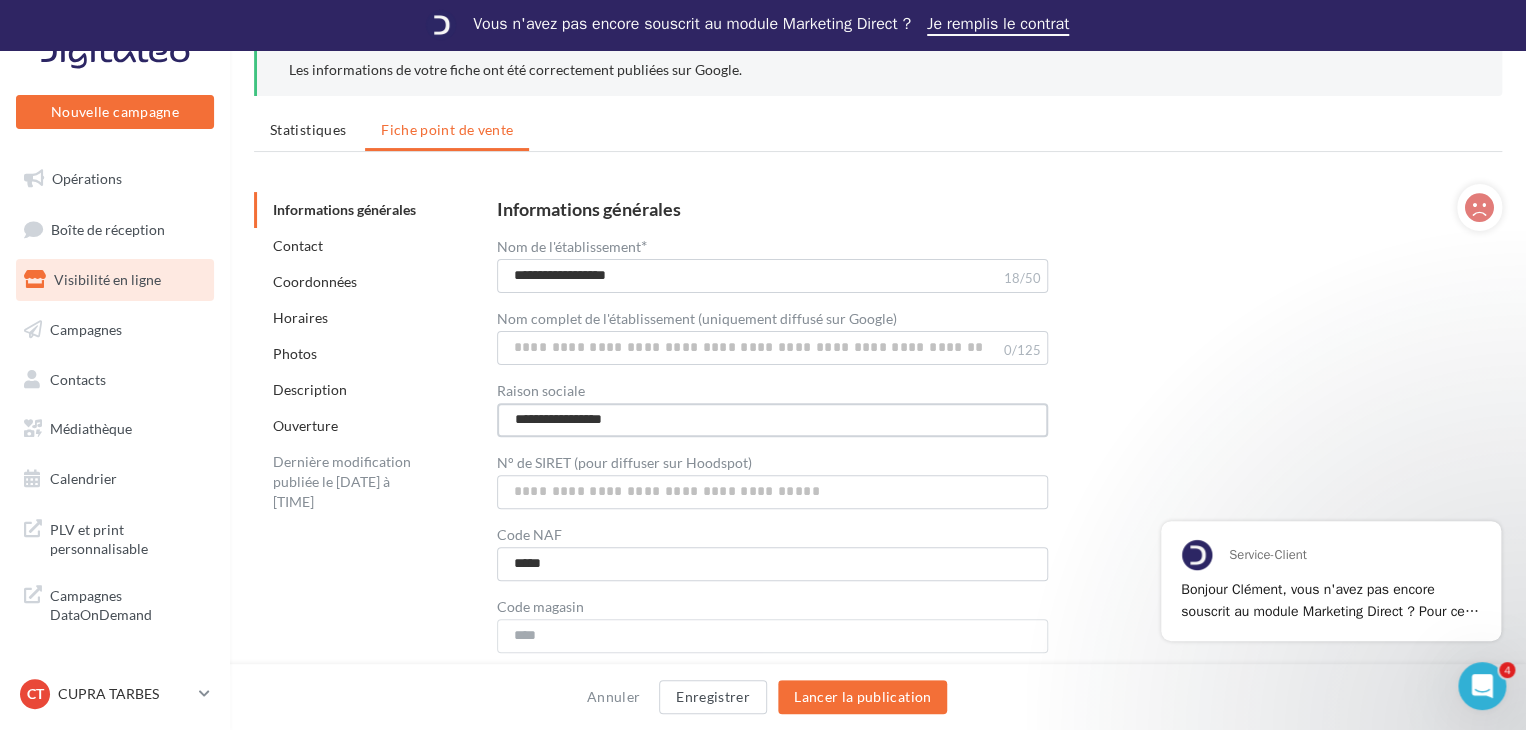 click on "**********" at bounding box center [983, 462] 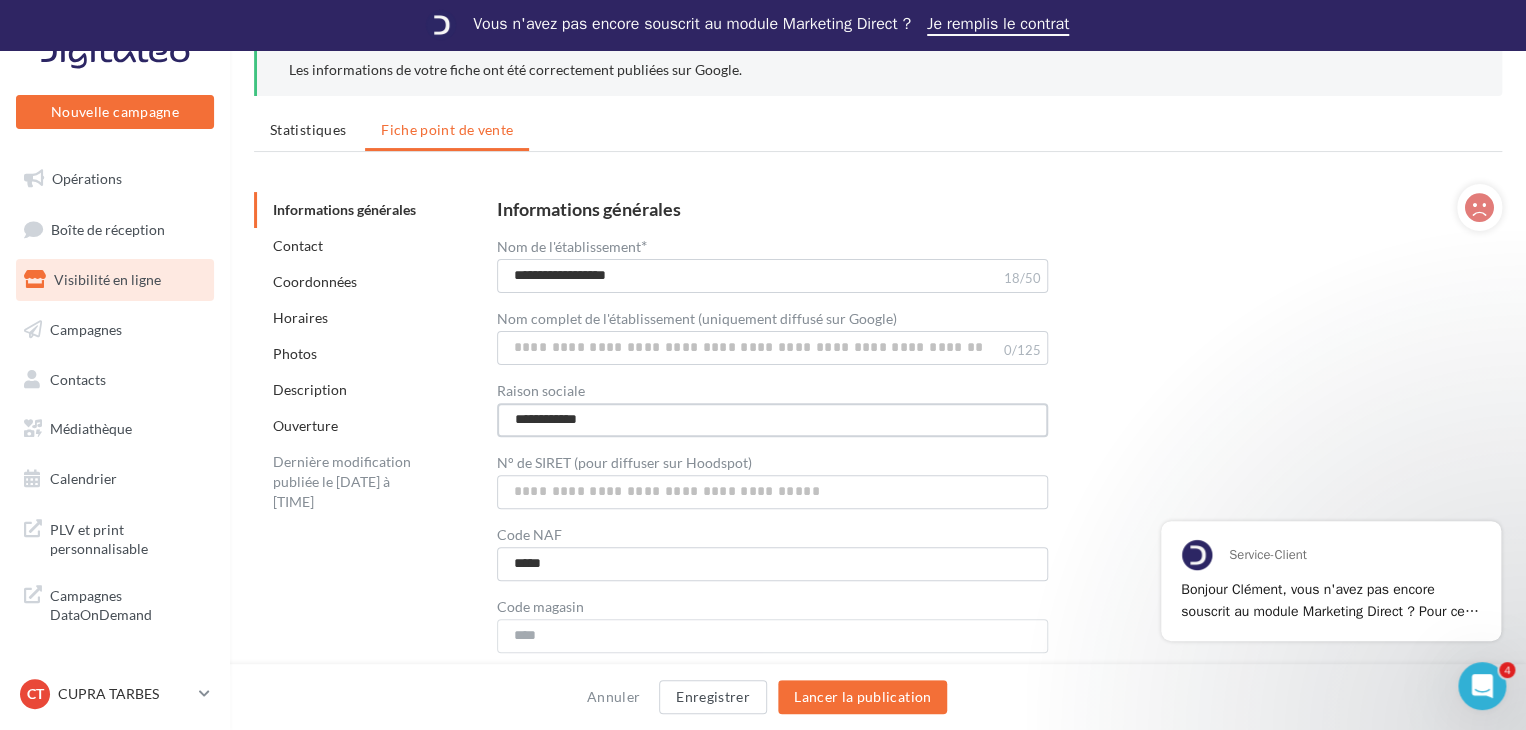 type on "**********" 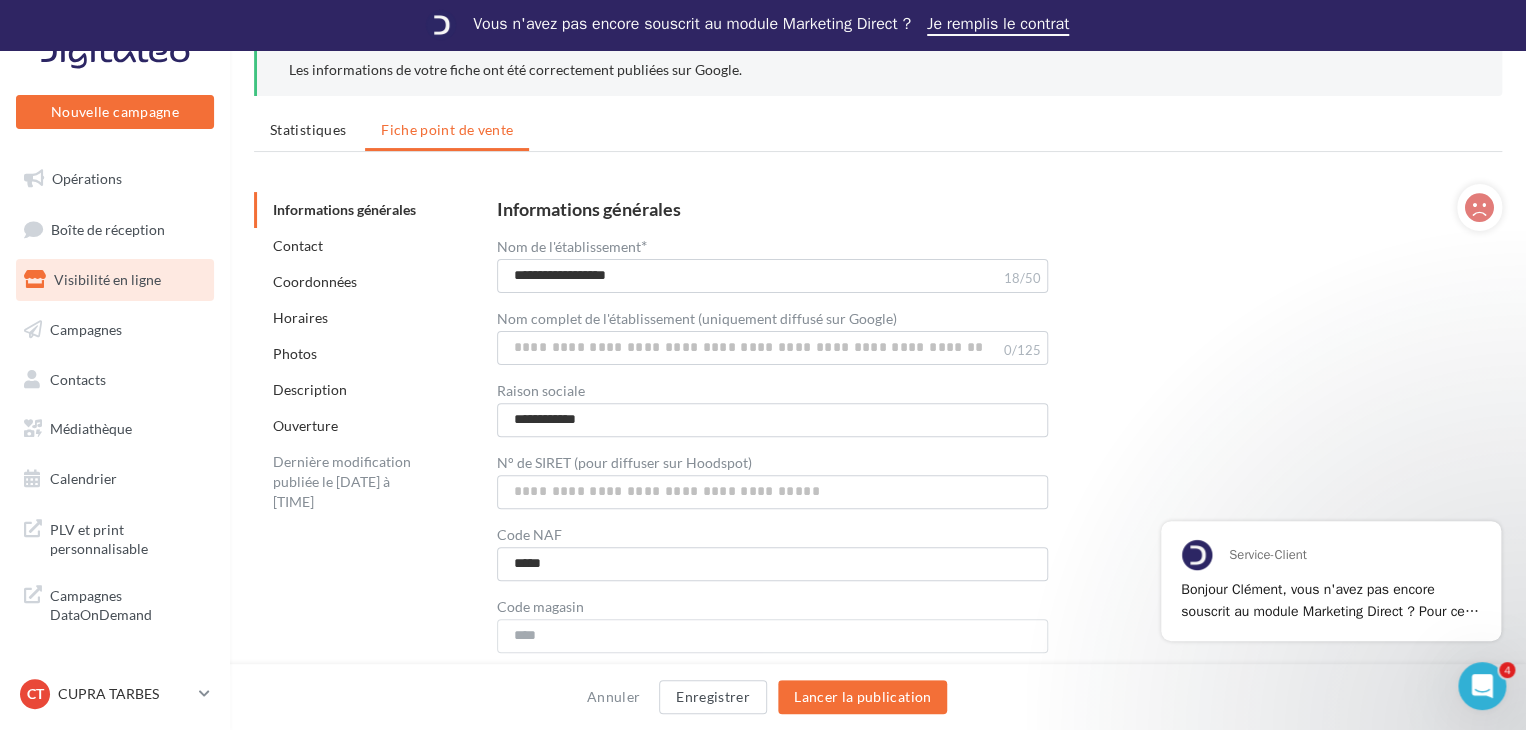 click on "Informations générales Contact Coordonnées Horaires Photos Description Ouverture
Dernière modification publiée le [DATE] à [TIME]" at bounding box center (404, 352) 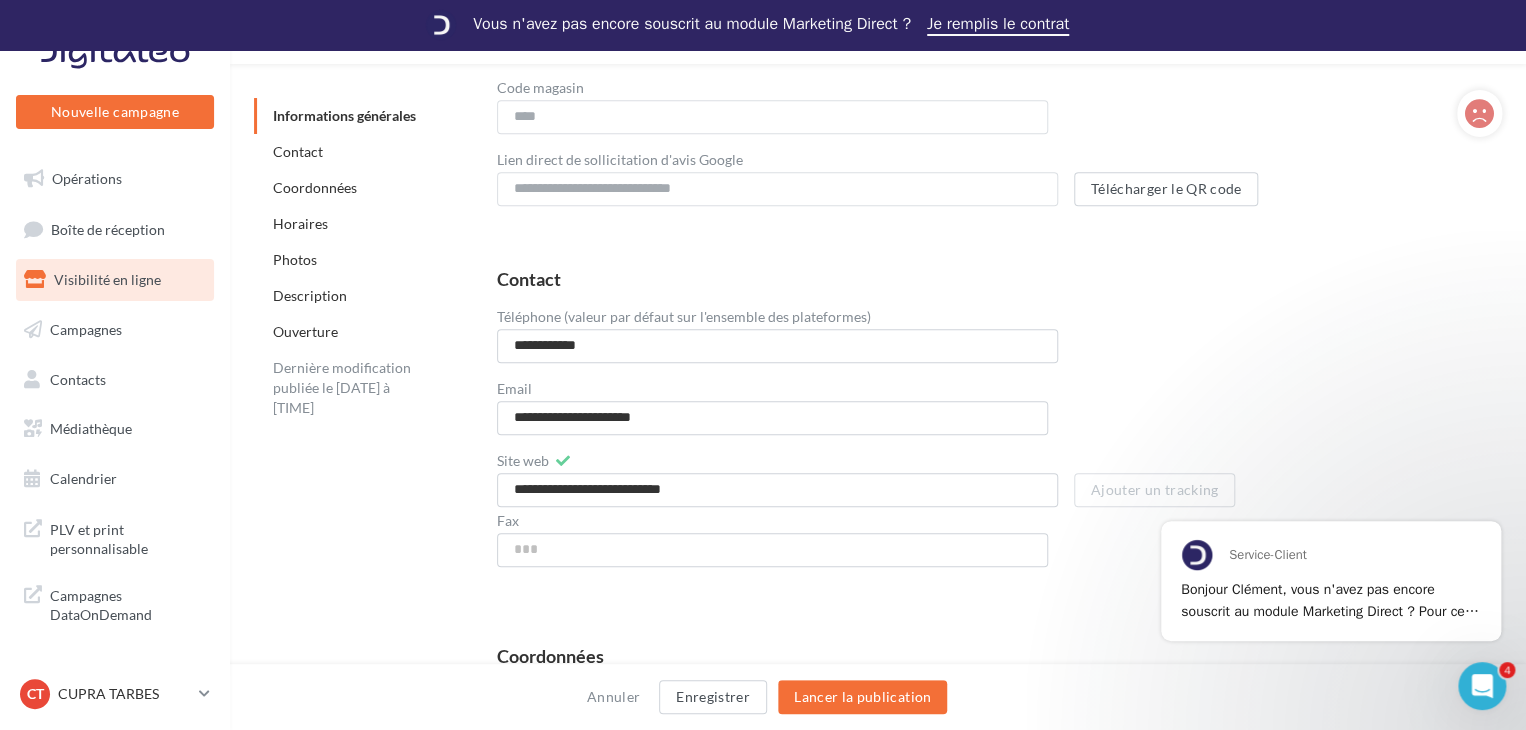 scroll, scrollTop: 684, scrollLeft: 0, axis: vertical 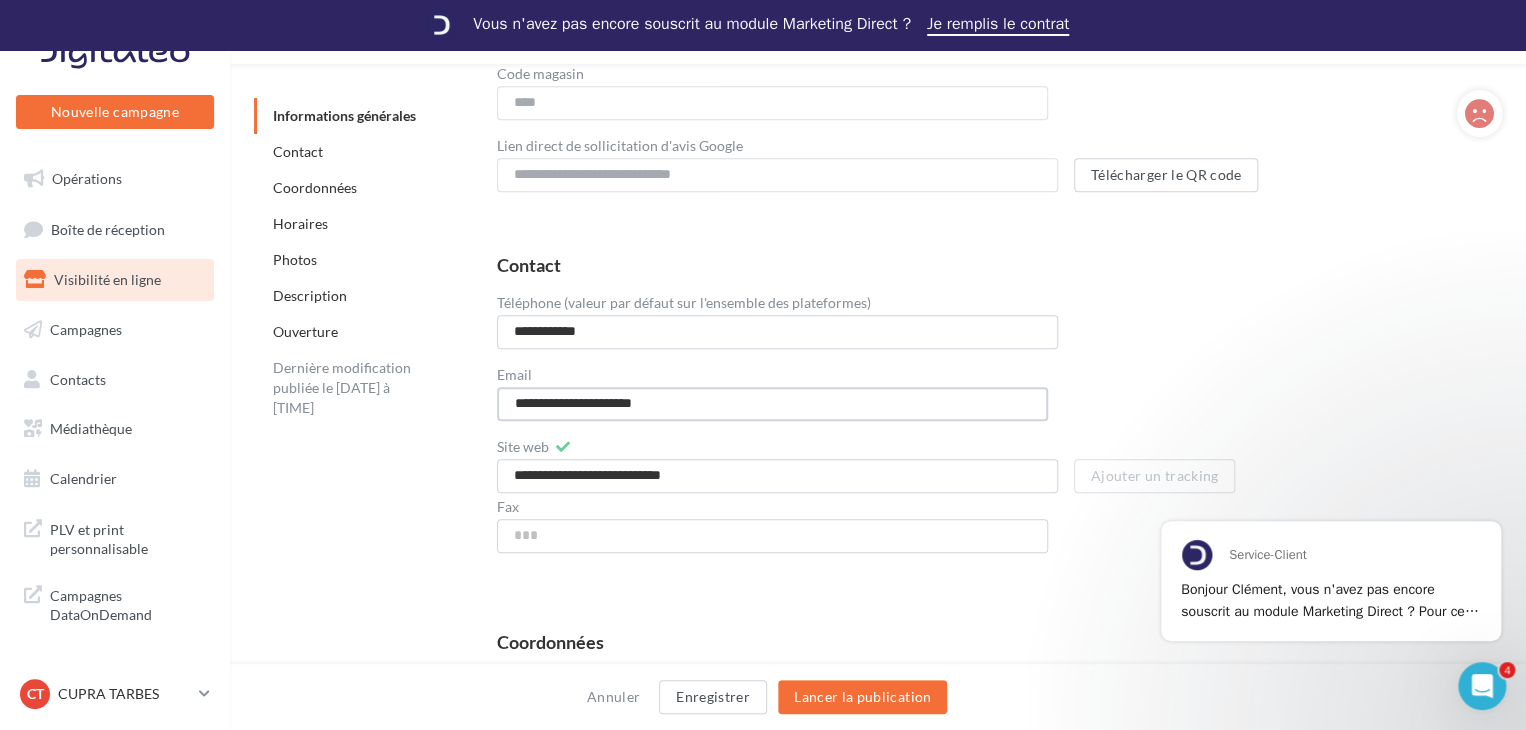 drag, startPoint x: 706, startPoint y: 398, endPoint x: 470, endPoint y: 399, distance: 236.00212 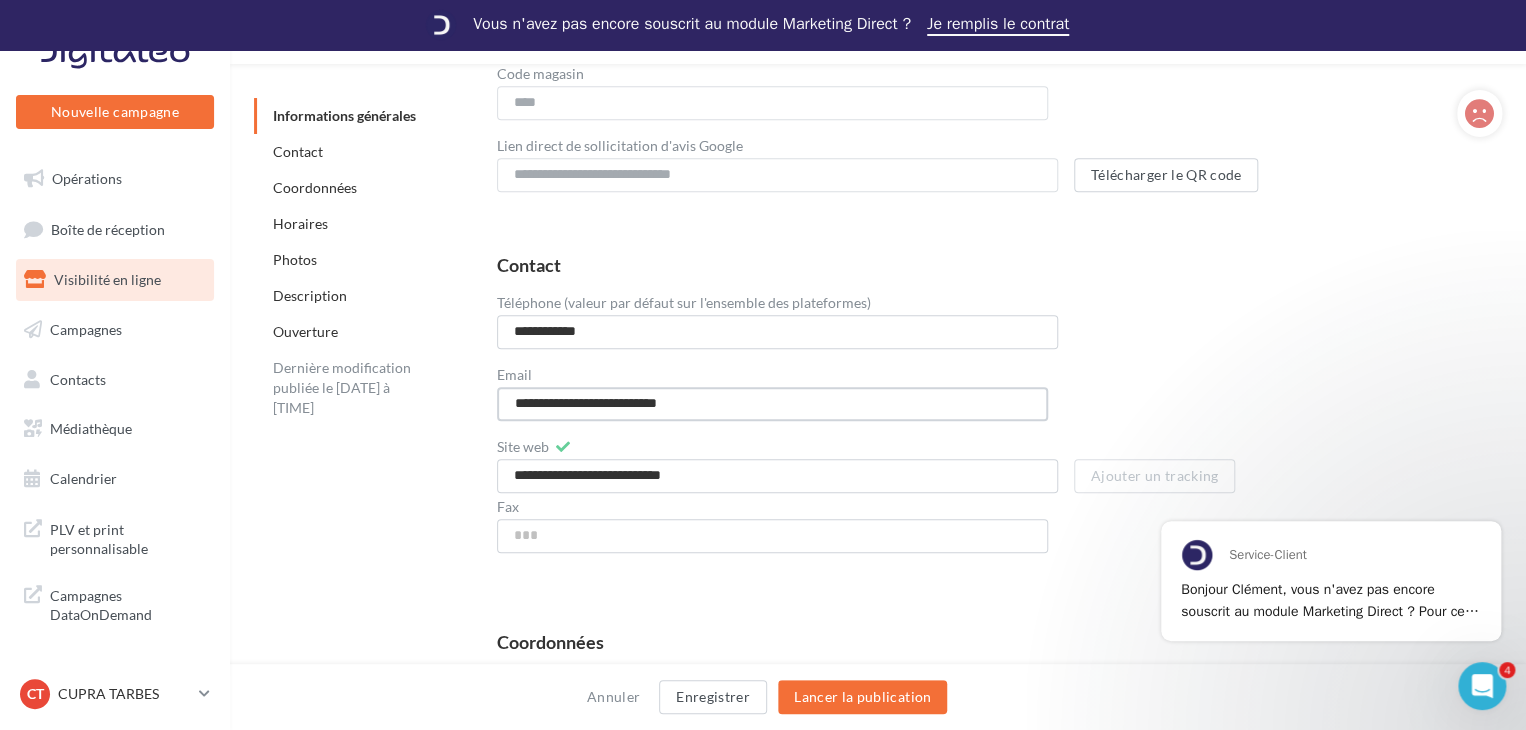 type on "**********" 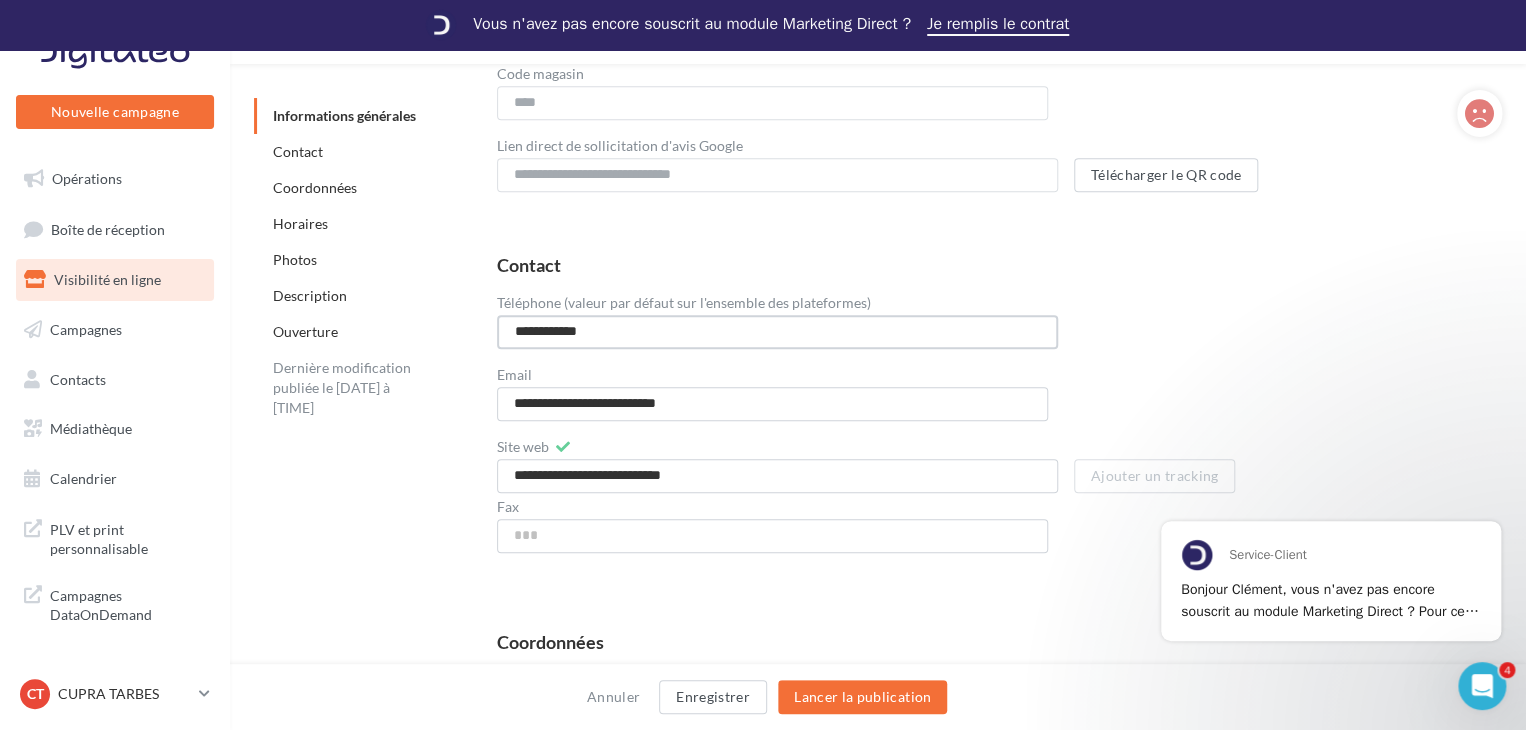 click on "**********" at bounding box center (777, 332) 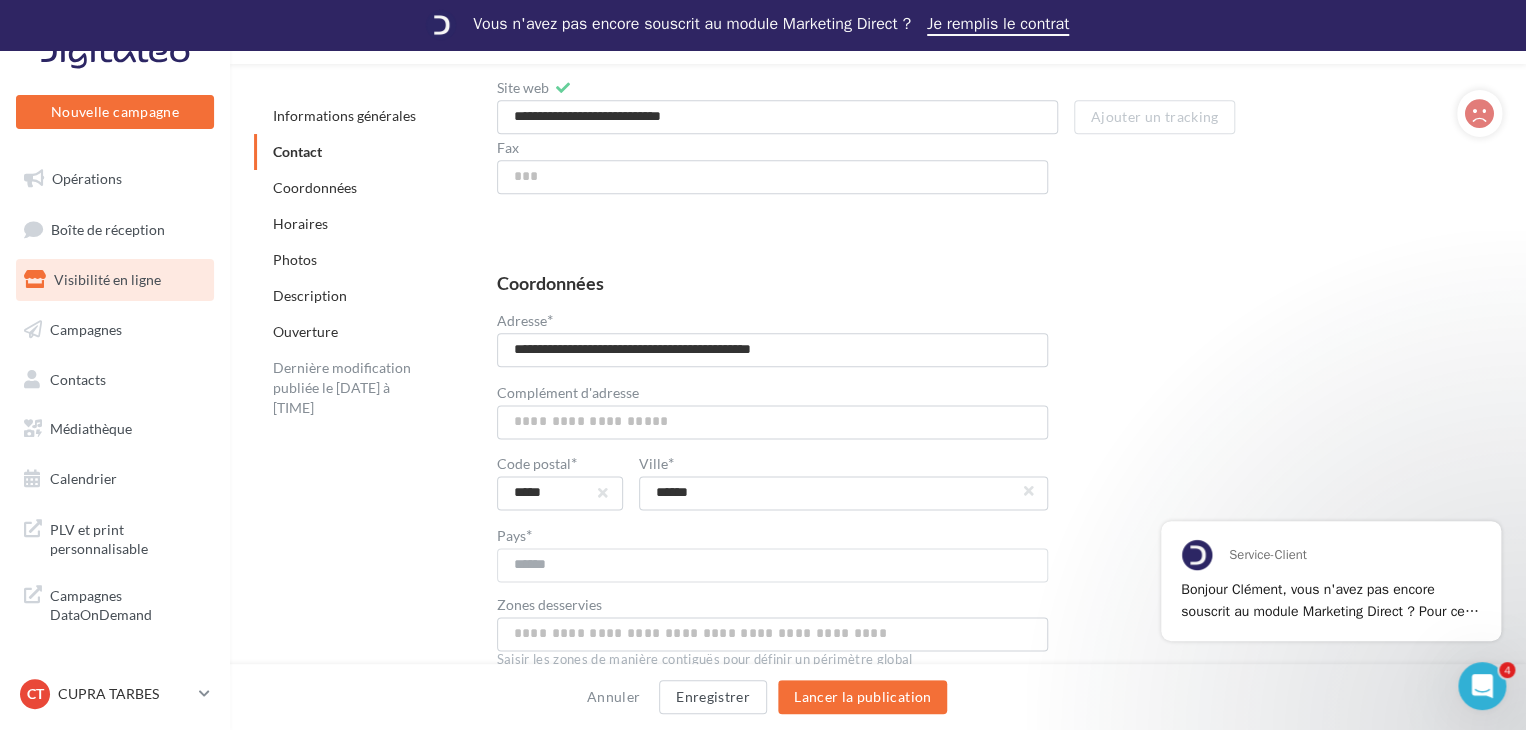 scroll, scrollTop: 1064, scrollLeft: 0, axis: vertical 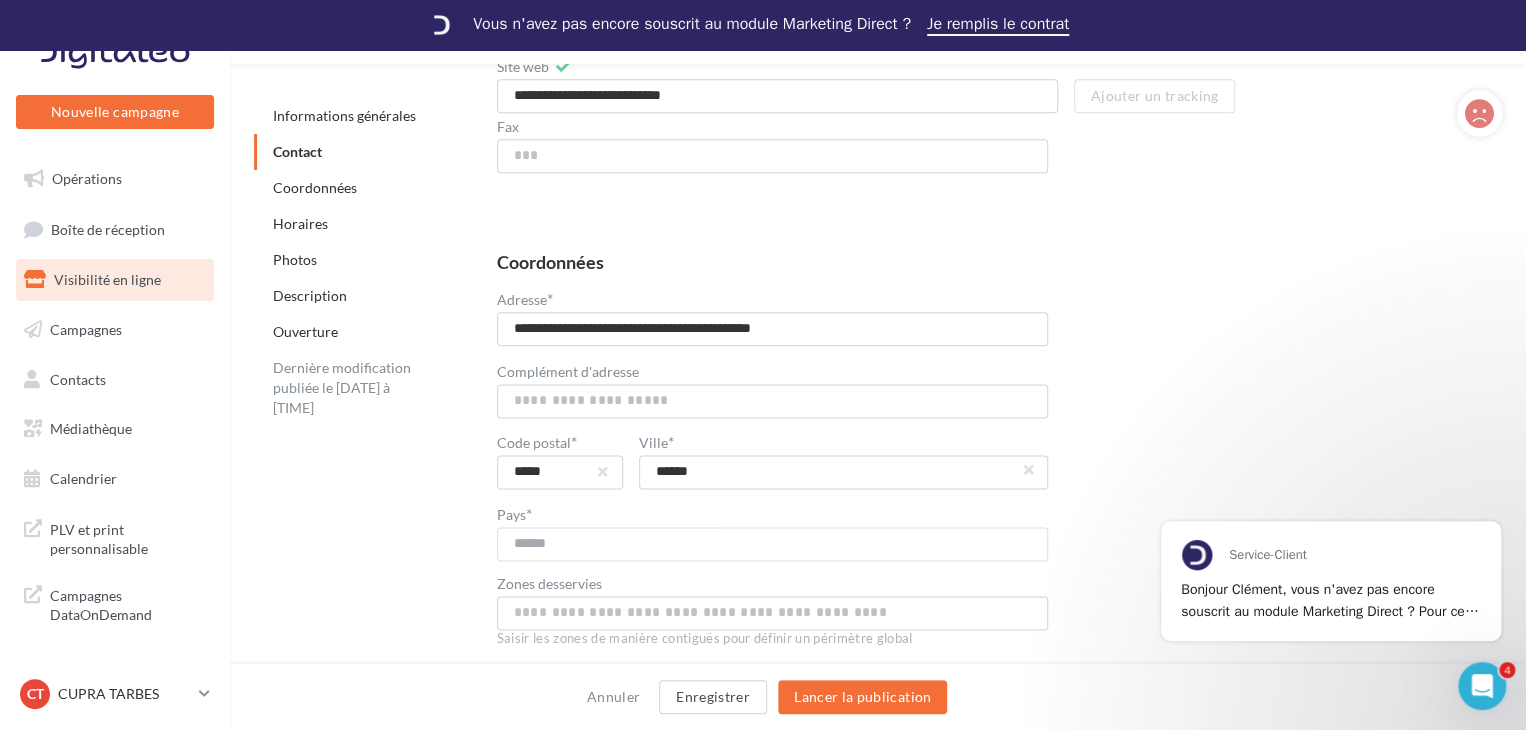 type on "**********" 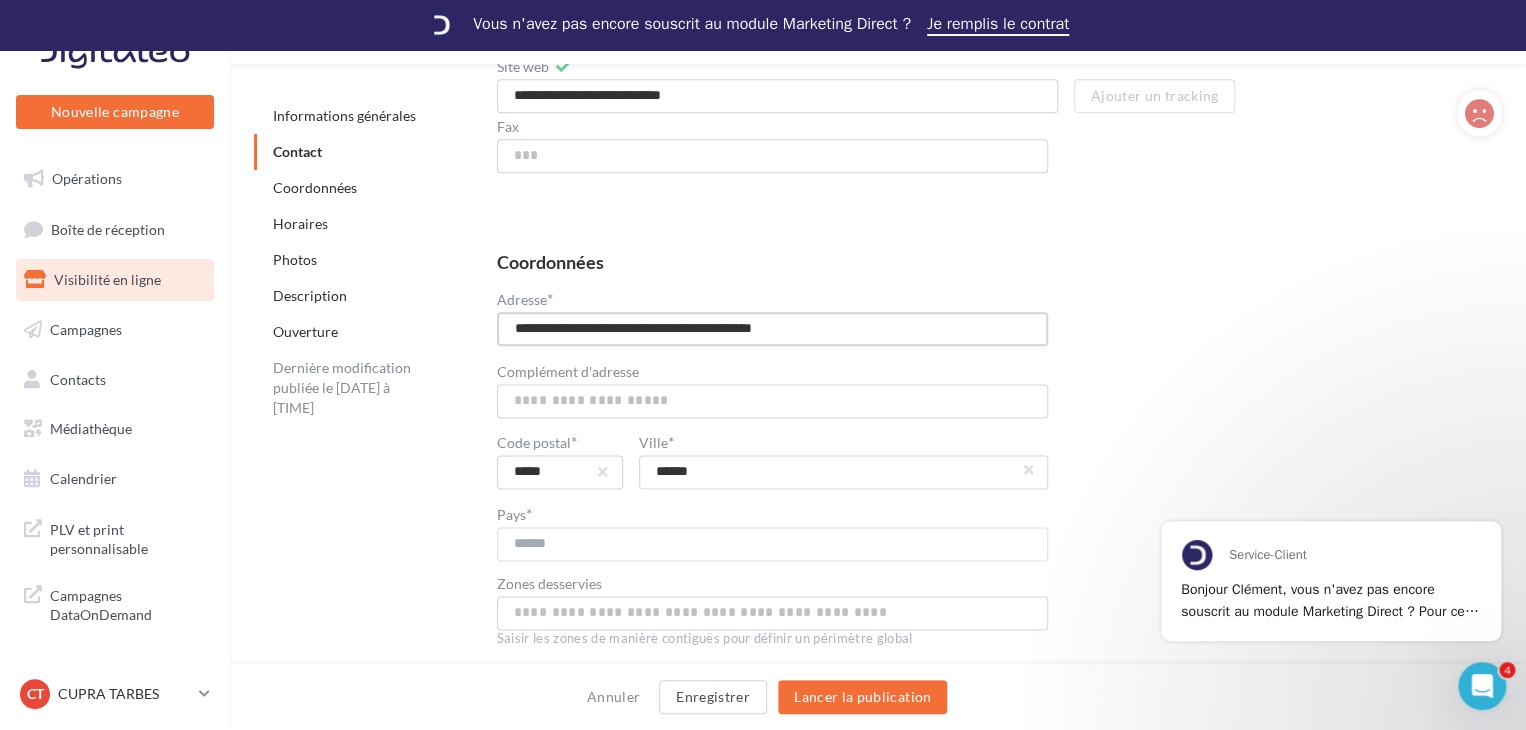 drag, startPoint x: 820, startPoint y: 328, endPoint x: 483, endPoint y: 321, distance: 337.0727 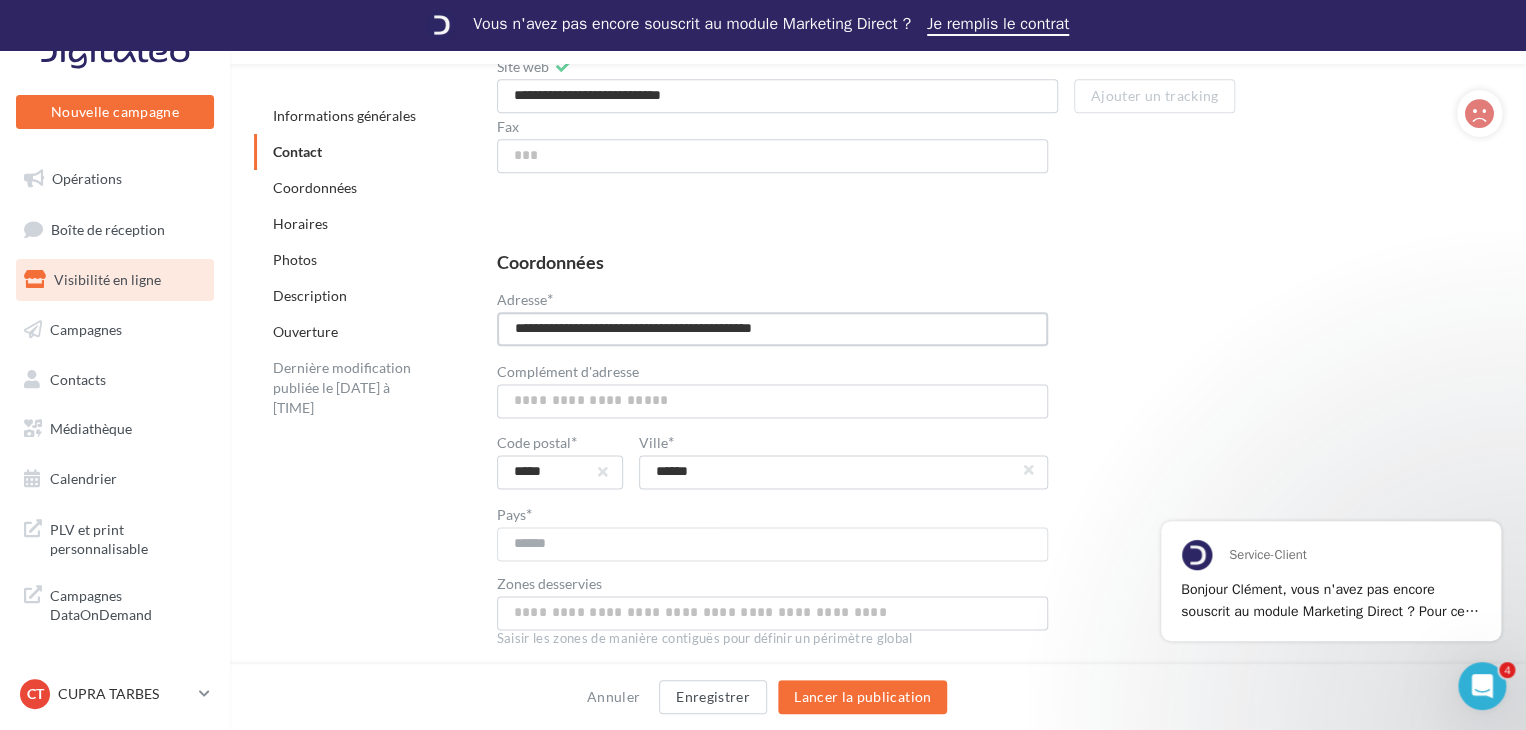 click on "**********" at bounding box center (983, 454) 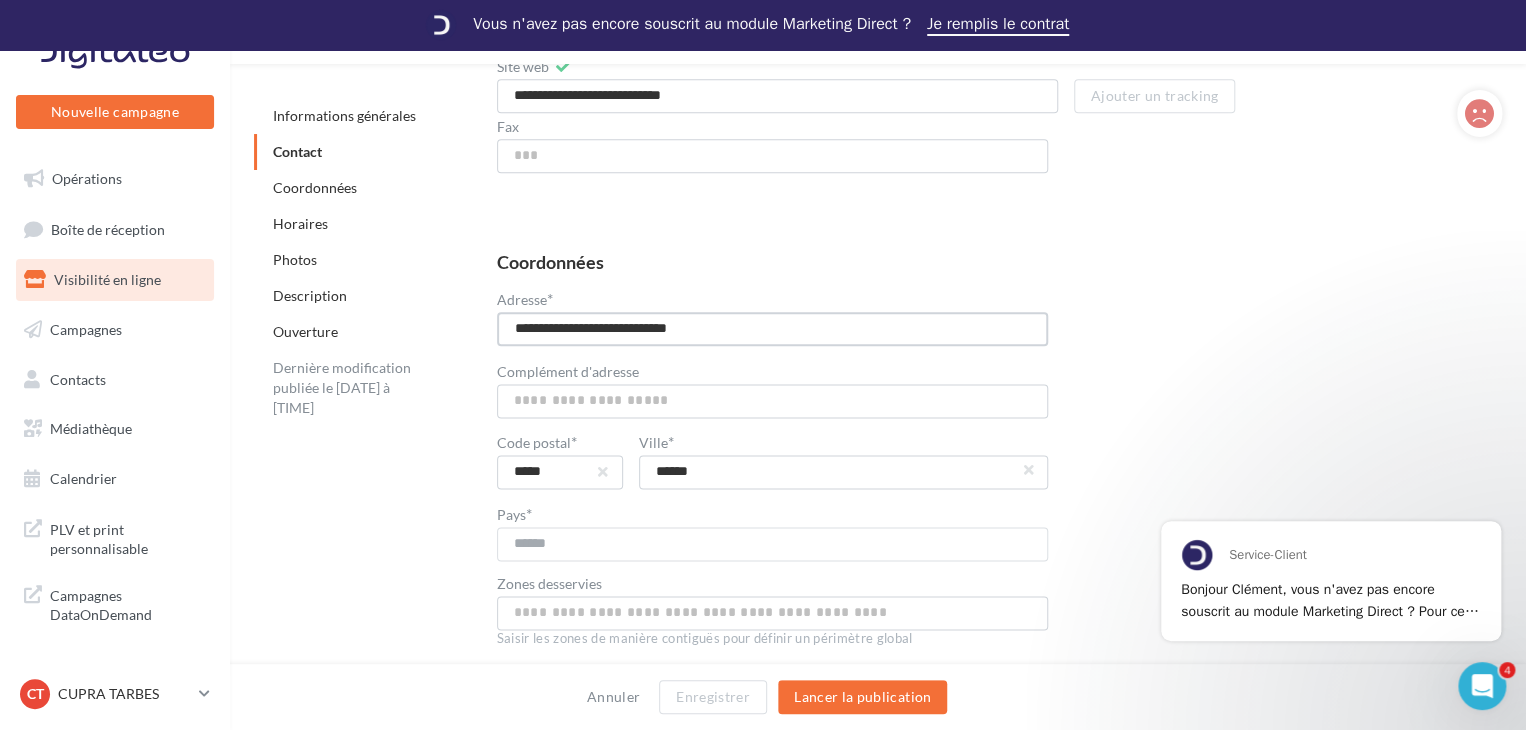 type on "**********" 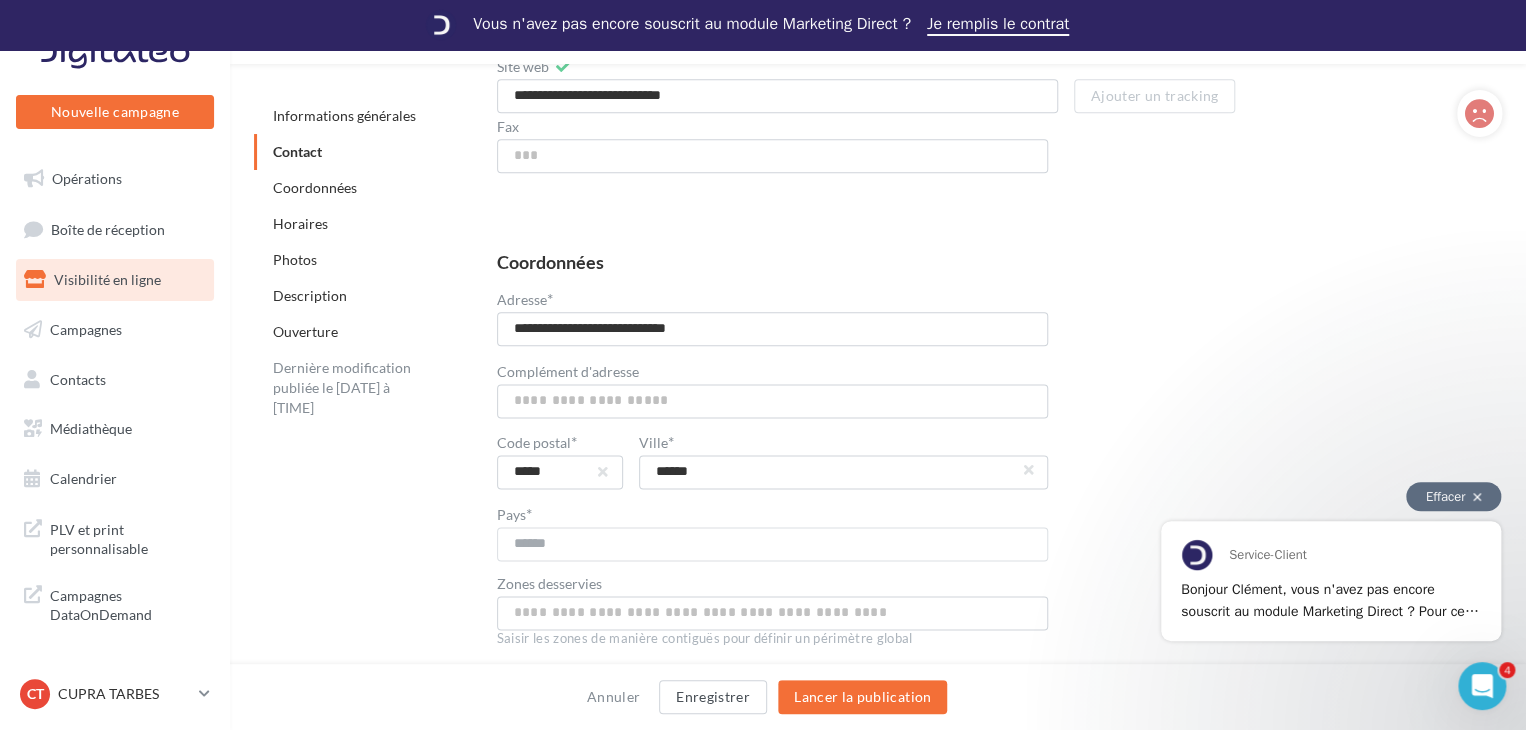 click on "**********" at bounding box center [886, 1821] 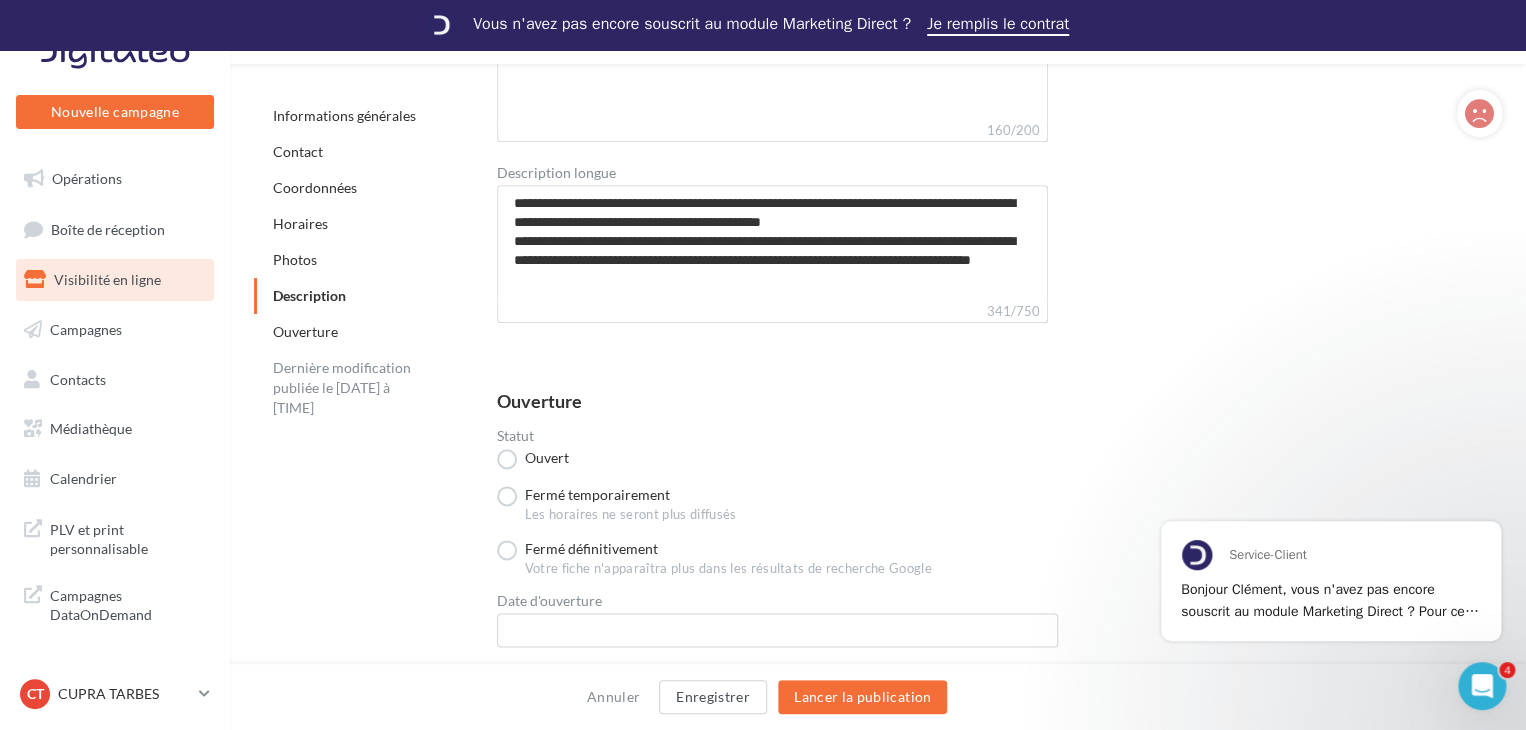 scroll, scrollTop: 4848, scrollLeft: 0, axis: vertical 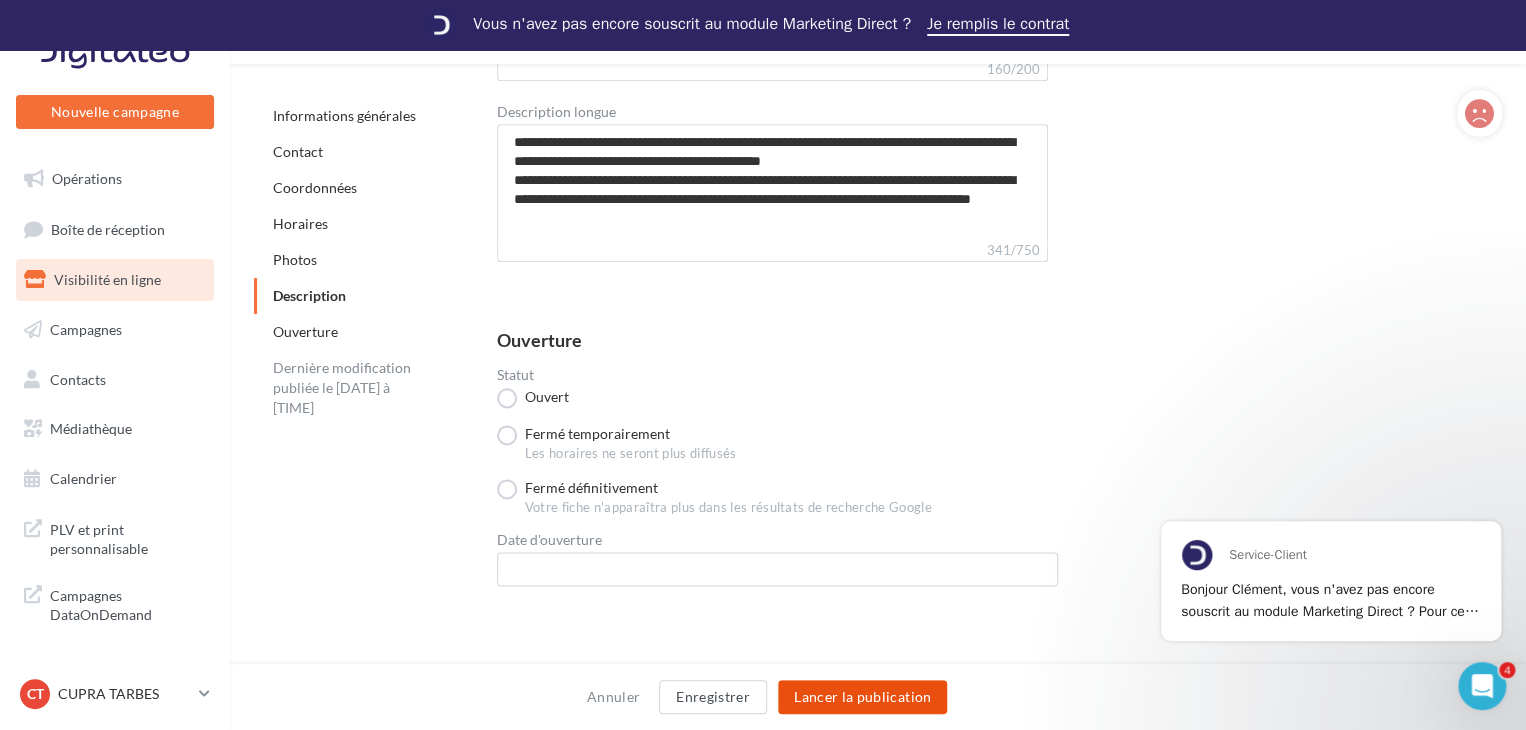 click on "Lancer la publication" at bounding box center [862, 697] 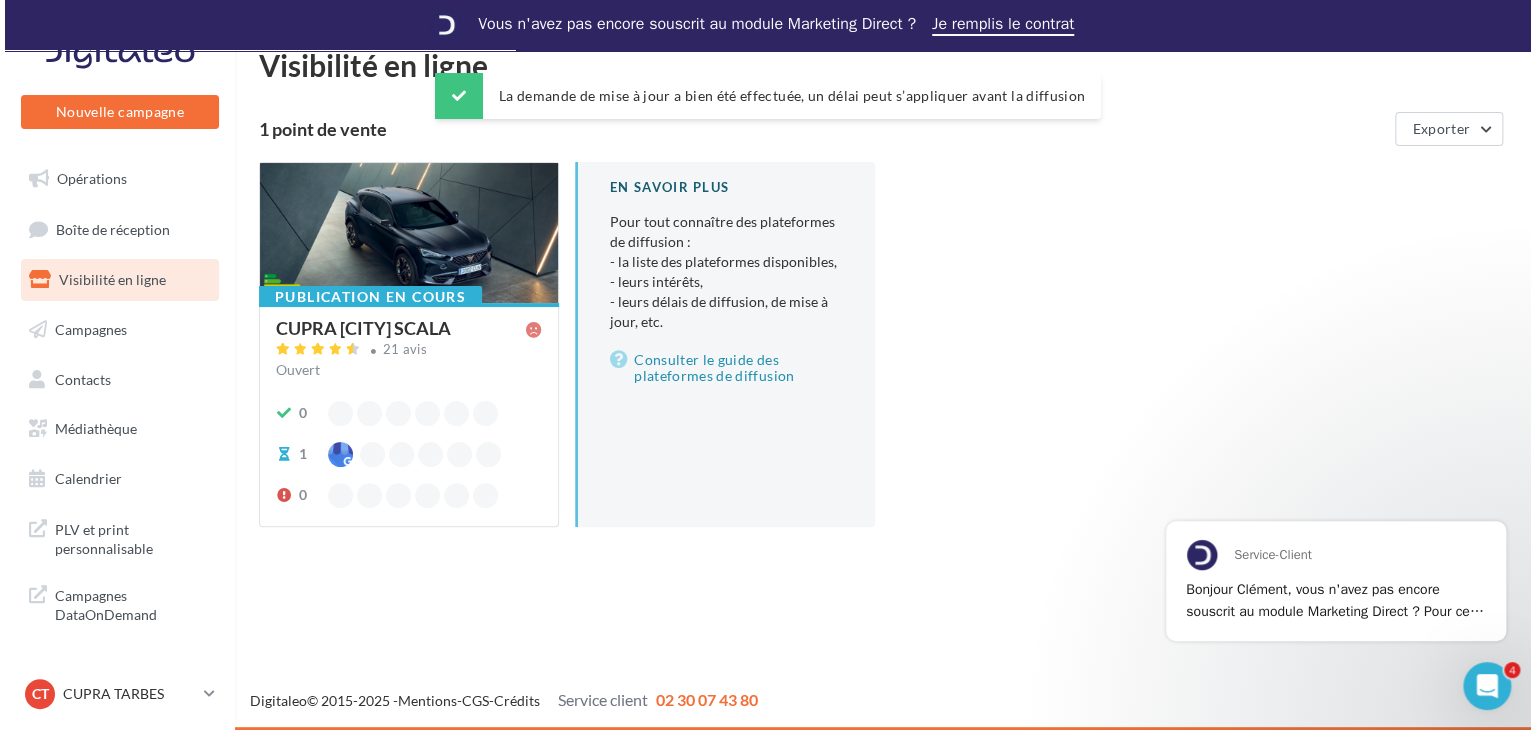 scroll, scrollTop: 0, scrollLeft: 0, axis: both 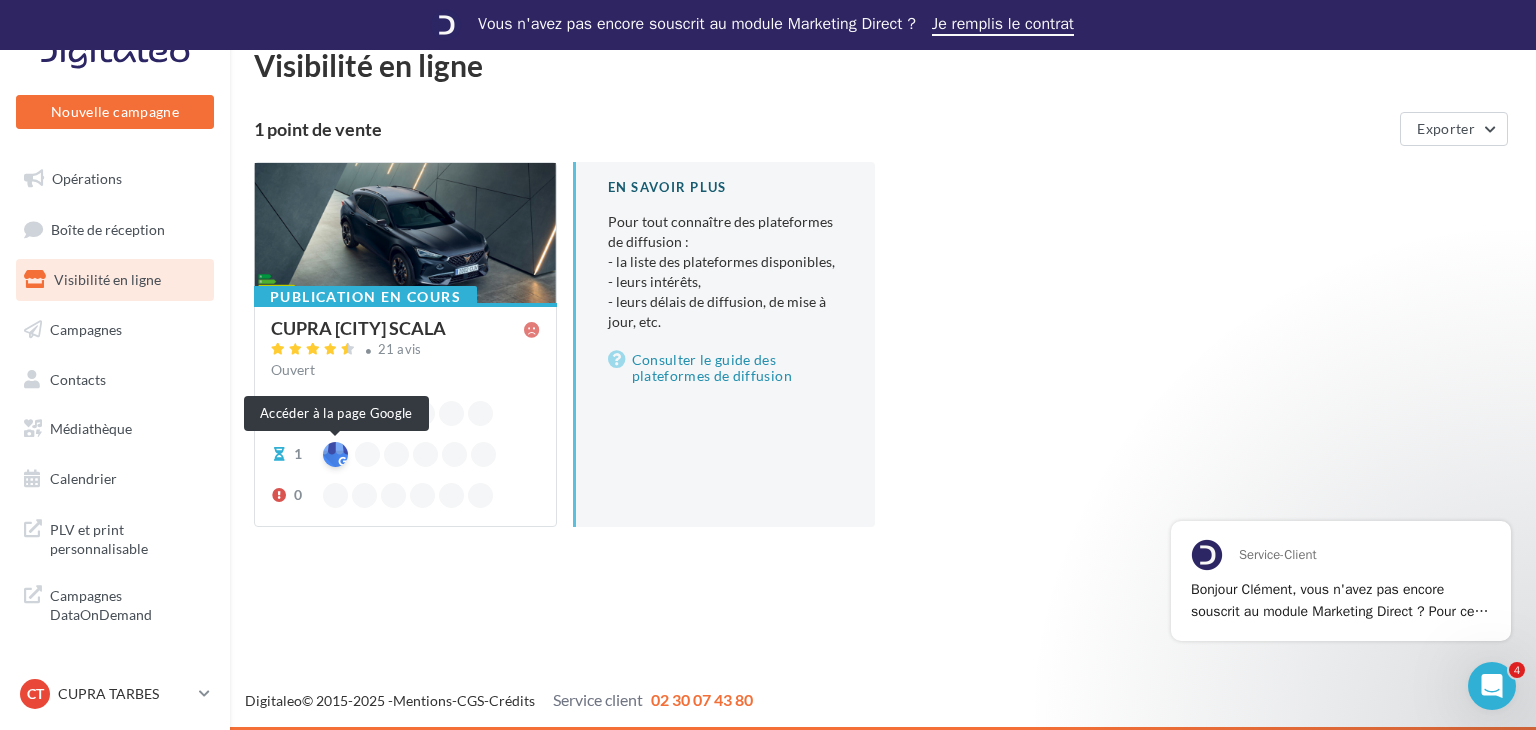click at bounding box center [335, 454] 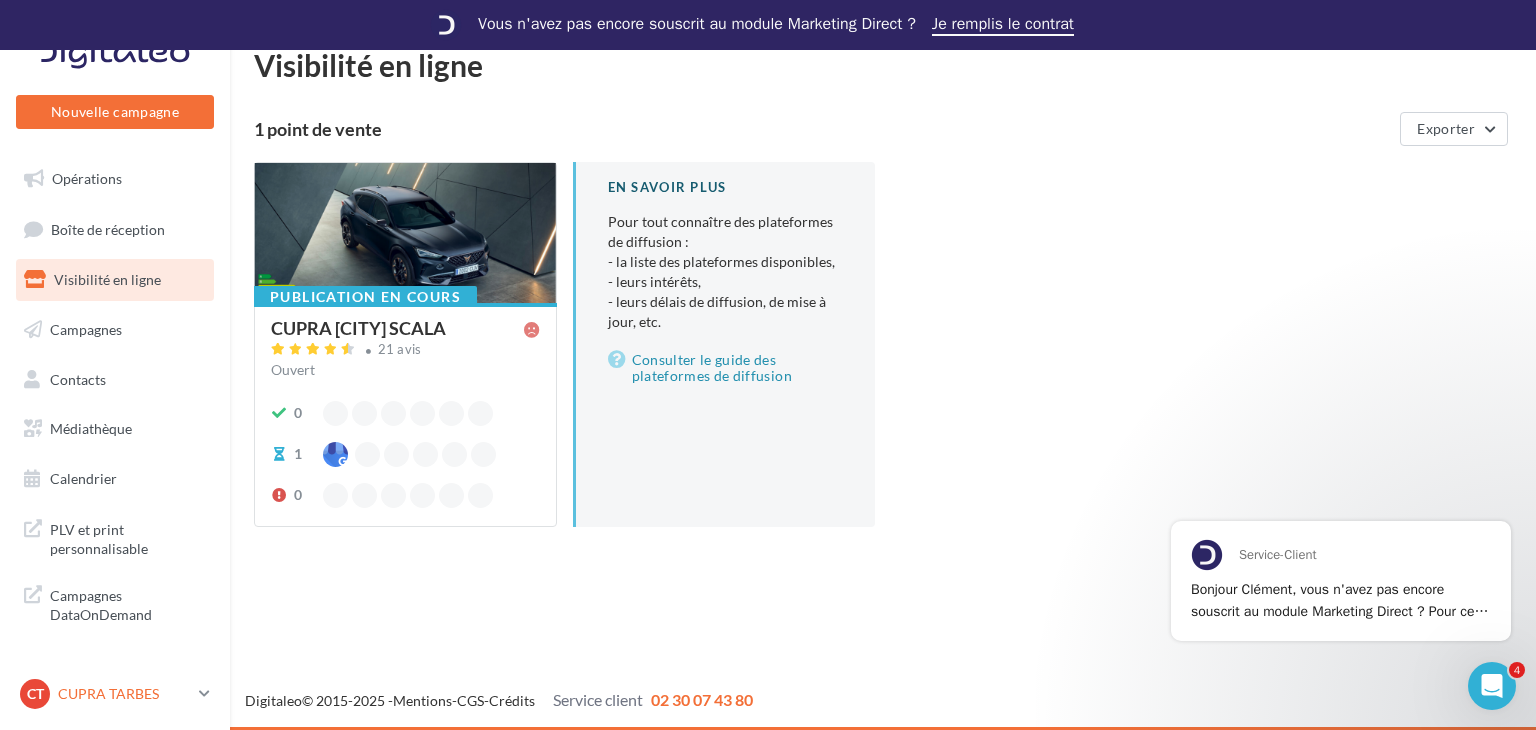 click at bounding box center (204, 693) 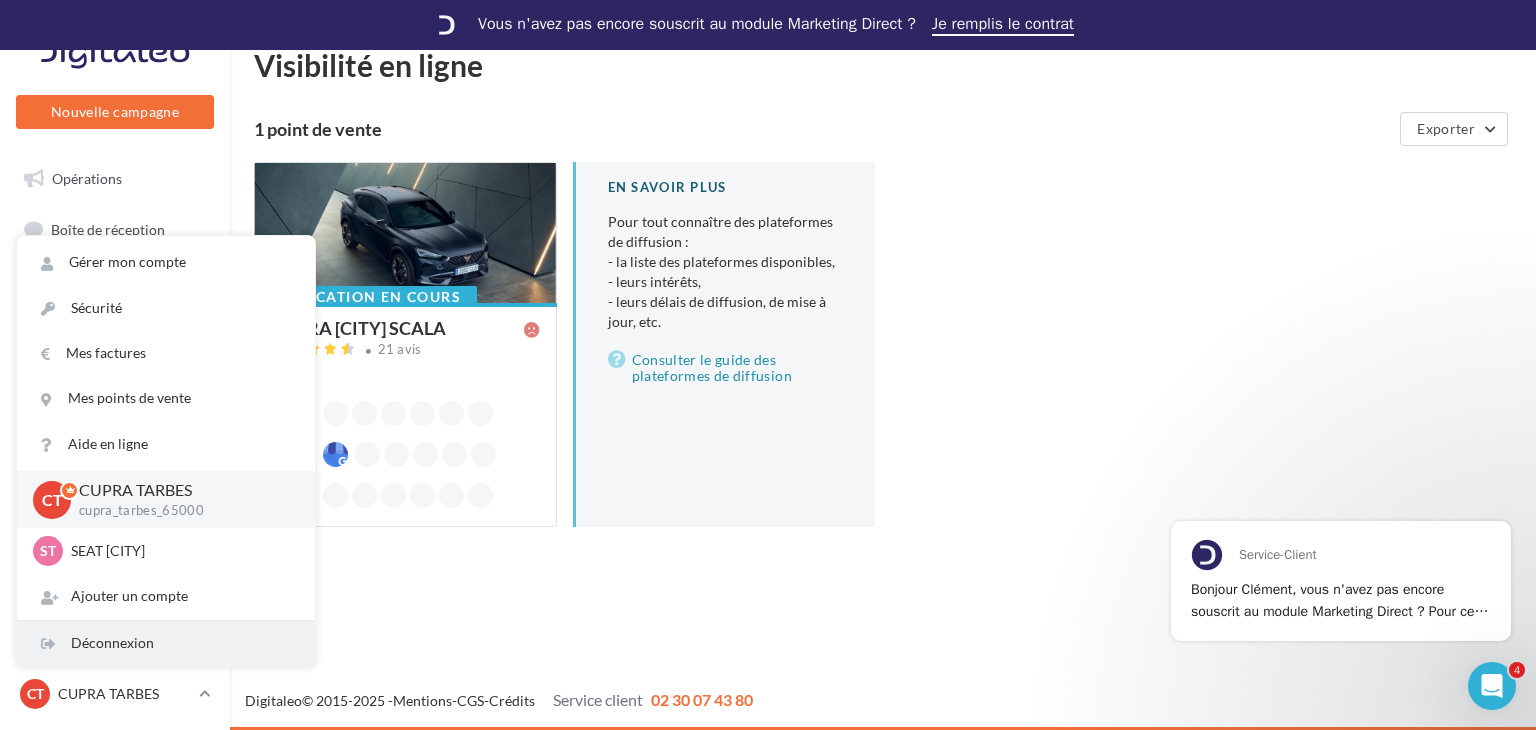 click on "Déconnexion" at bounding box center [166, 643] 